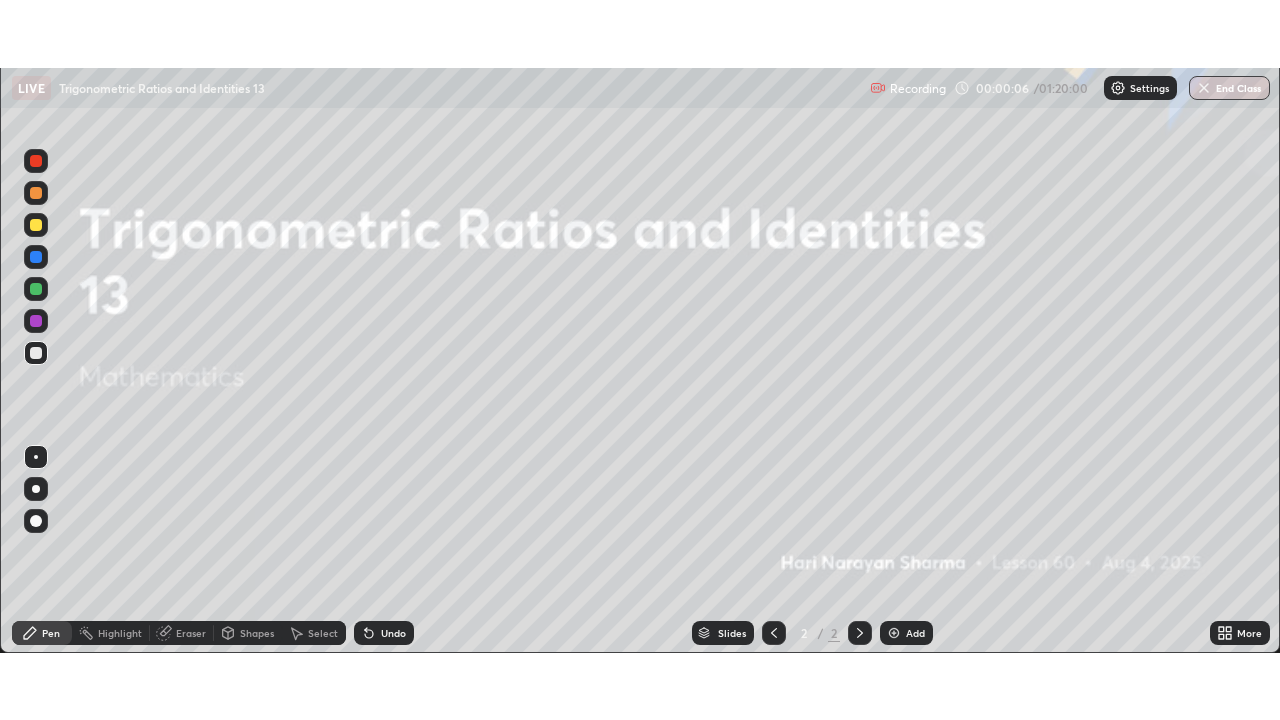 scroll, scrollTop: 0, scrollLeft: 0, axis: both 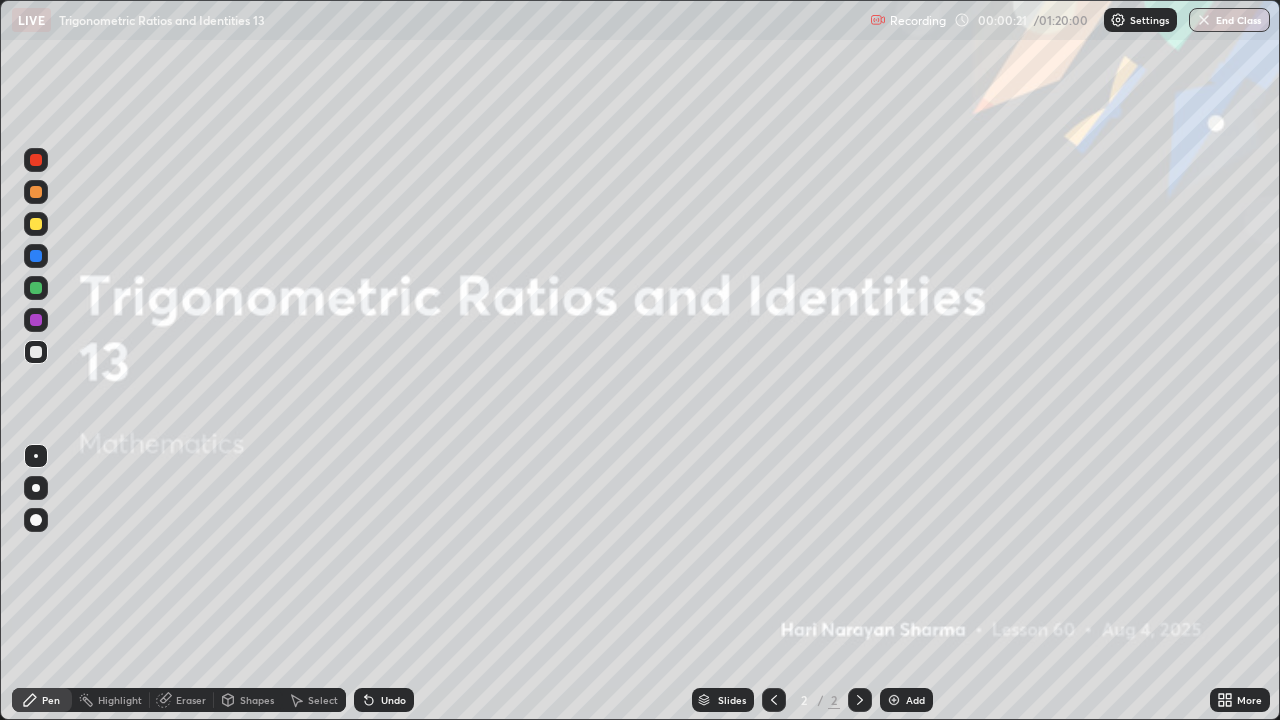 click on "Add" at bounding box center [915, 700] 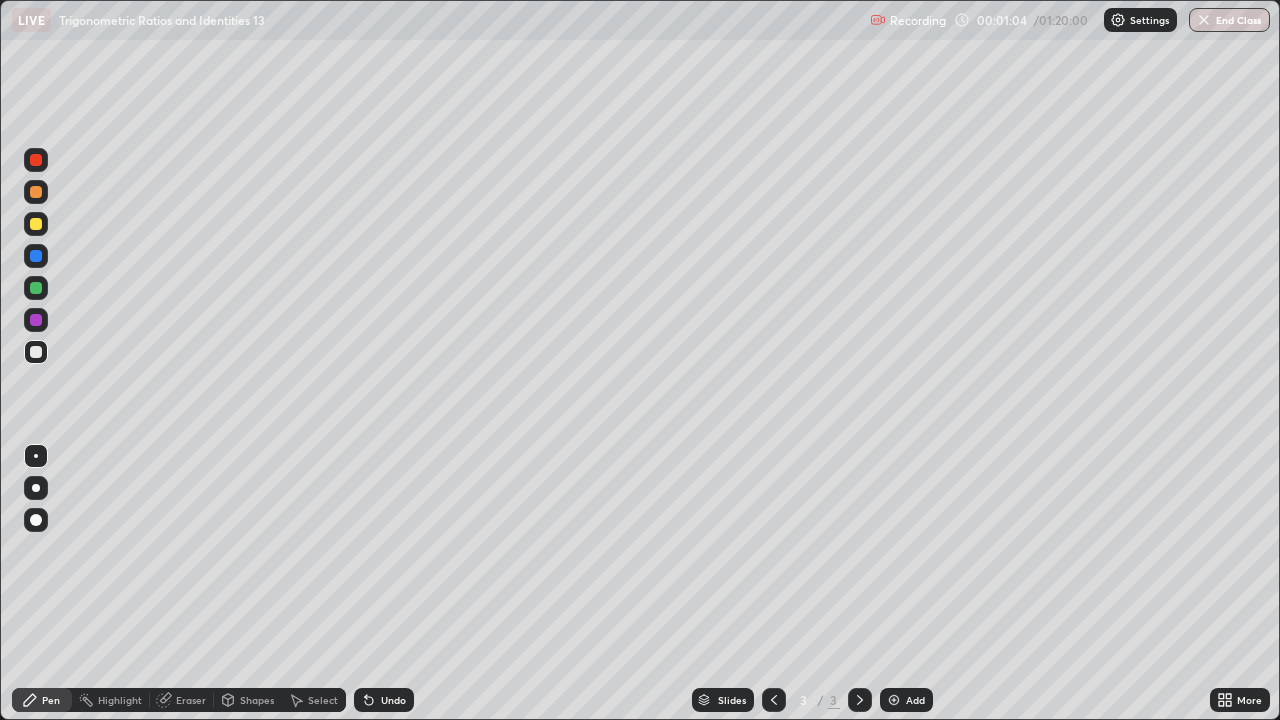 click 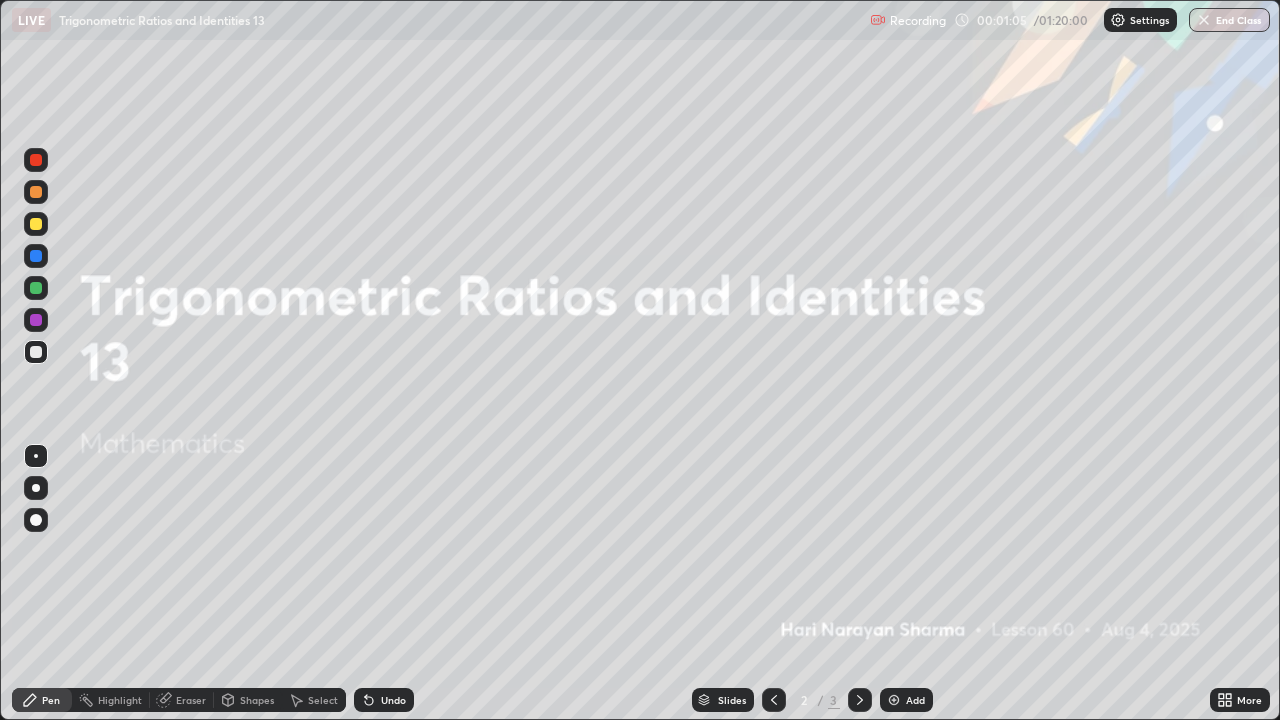 click 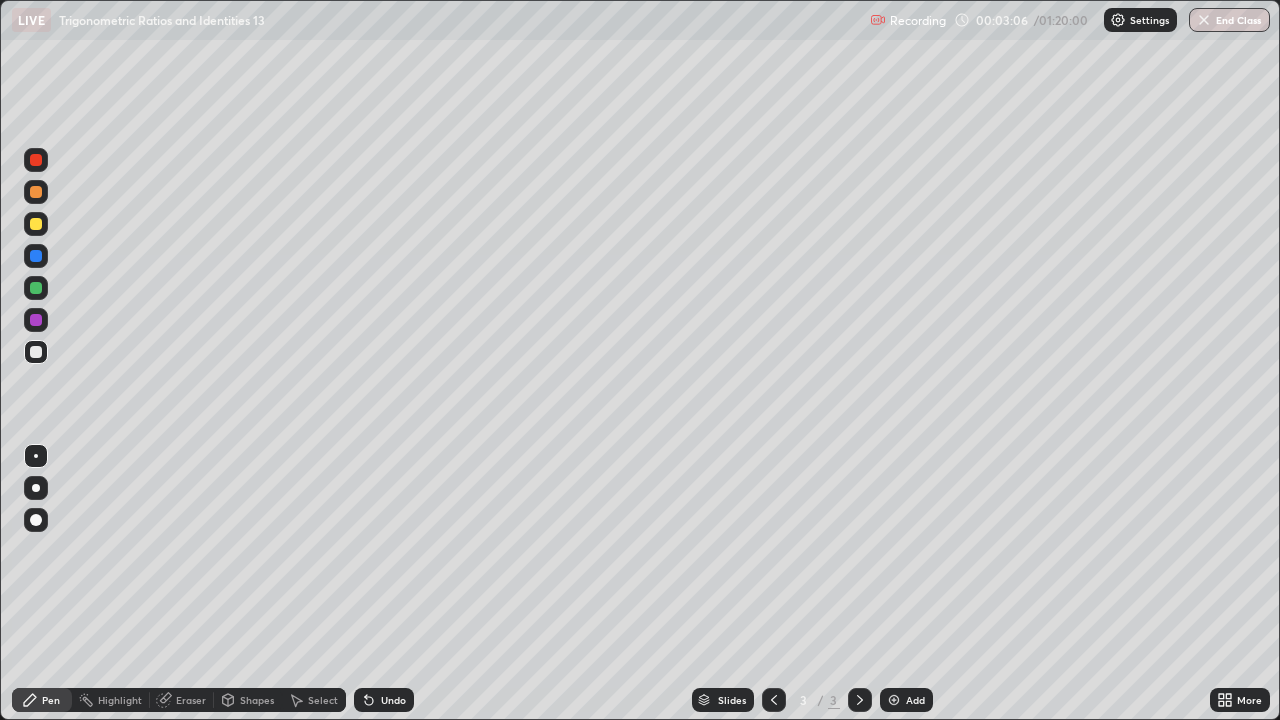 click on "Shapes" at bounding box center [257, 700] 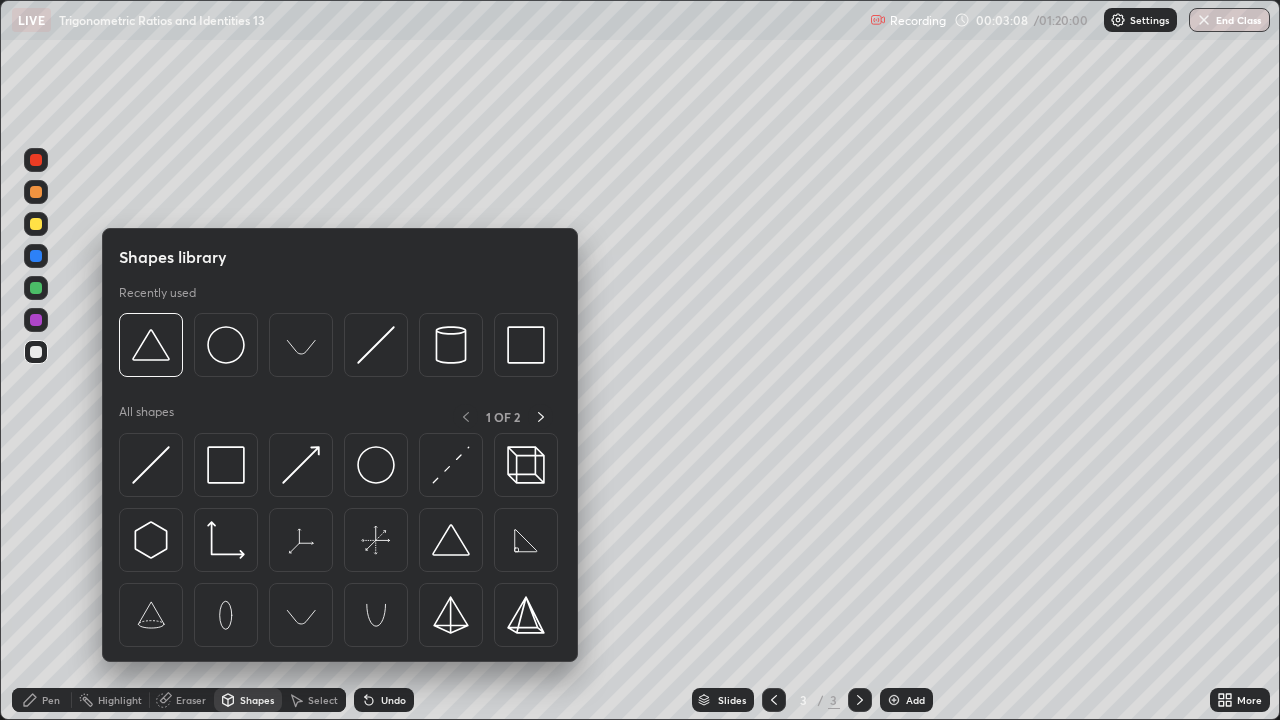 click on "Eraser" at bounding box center [182, 700] 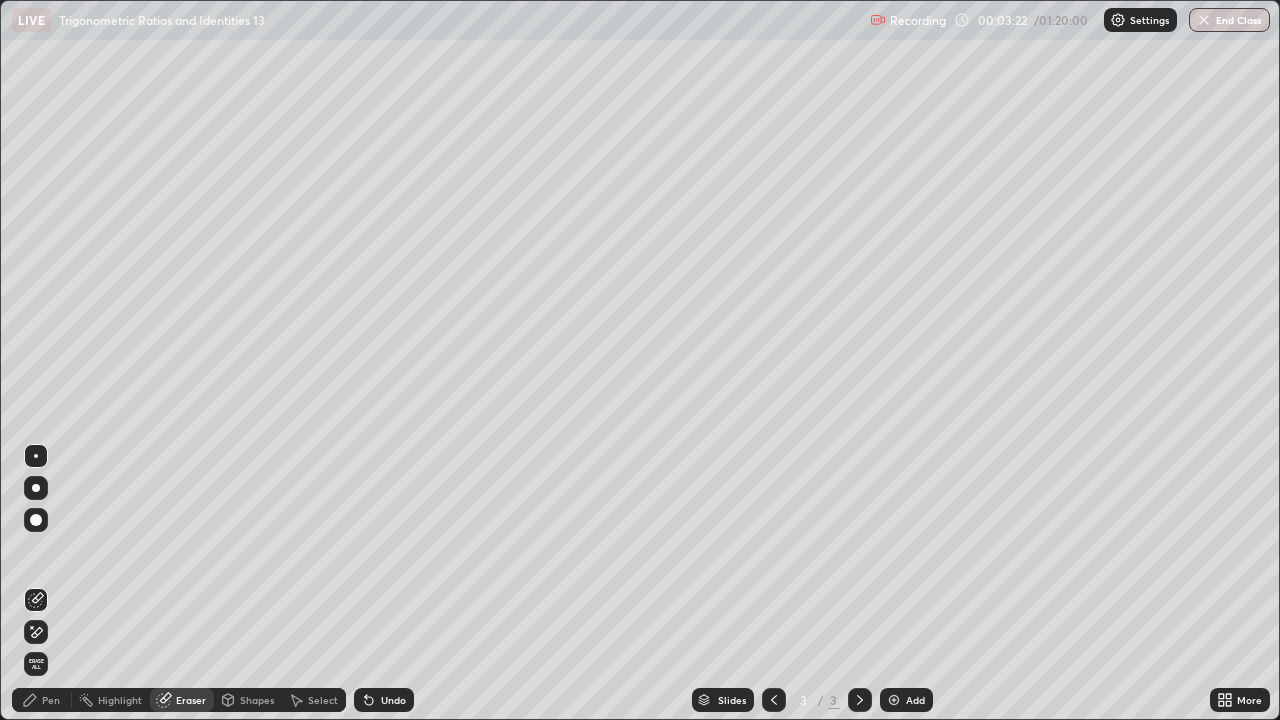 click on "Pen" at bounding box center (42, 700) 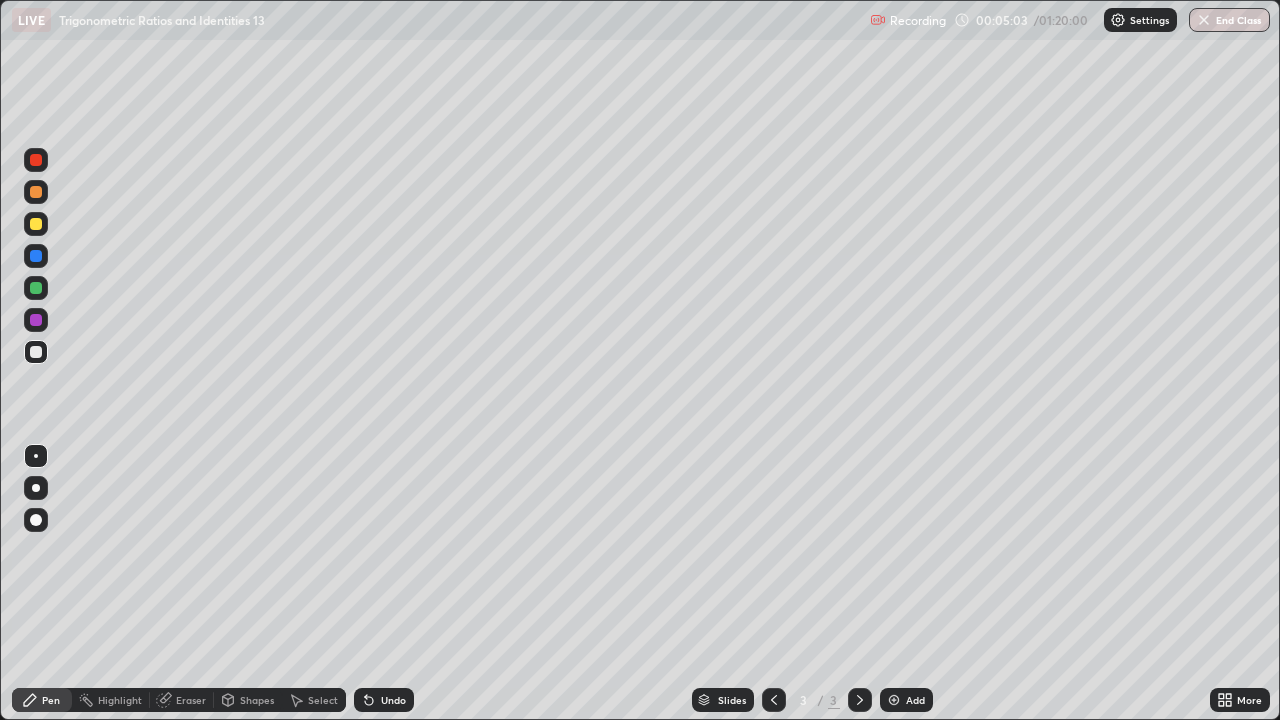 click on "Select" at bounding box center [323, 700] 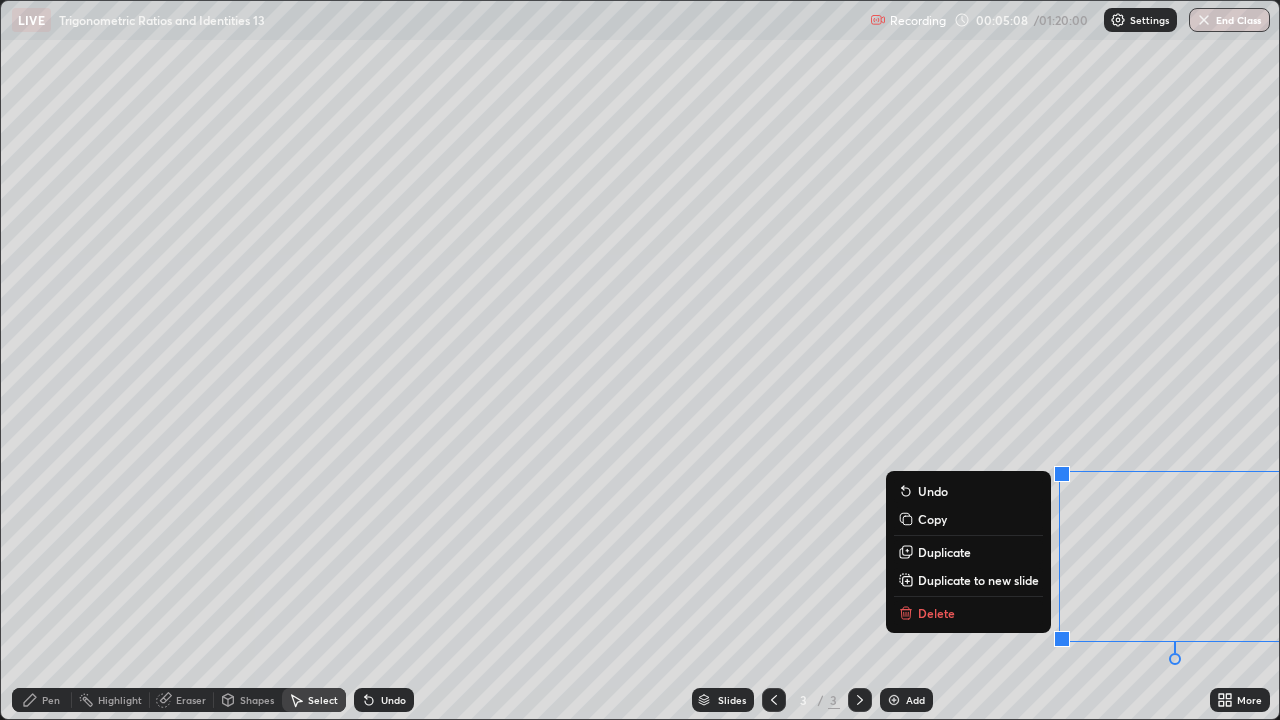 click on "Pen" at bounding box center [51, 700] 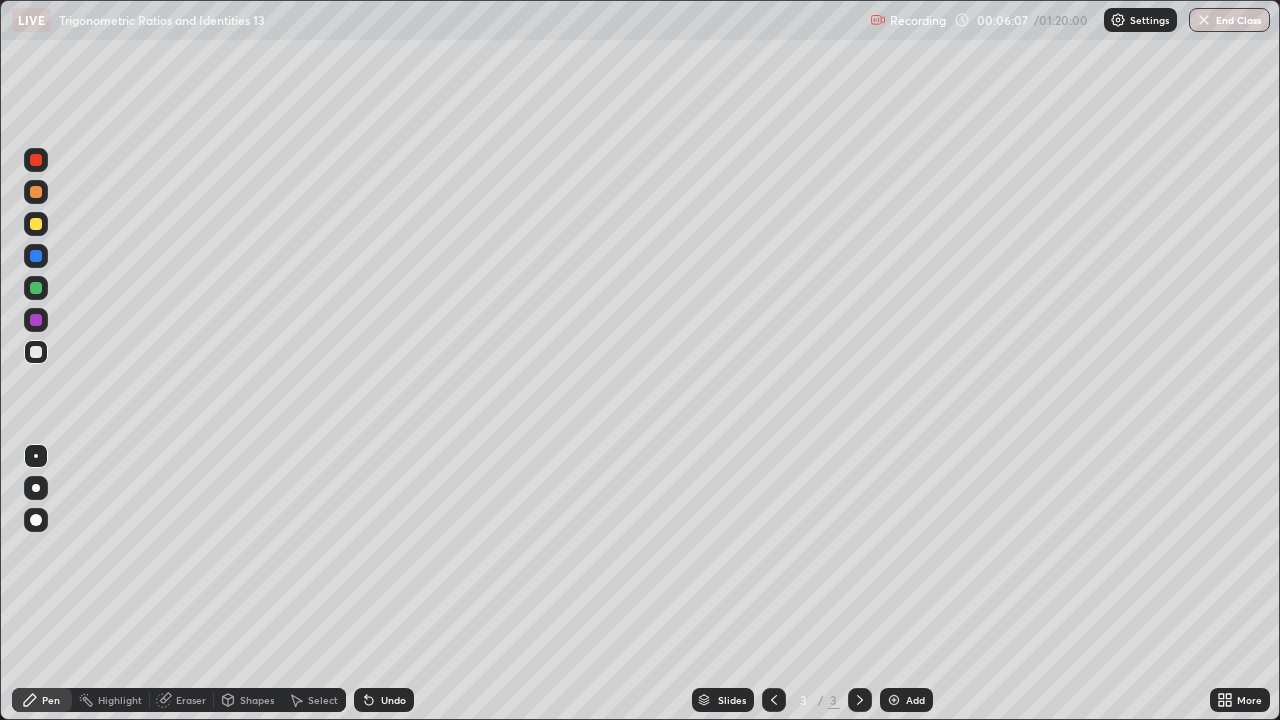 click on "Select" at bounding box center (314, 700) 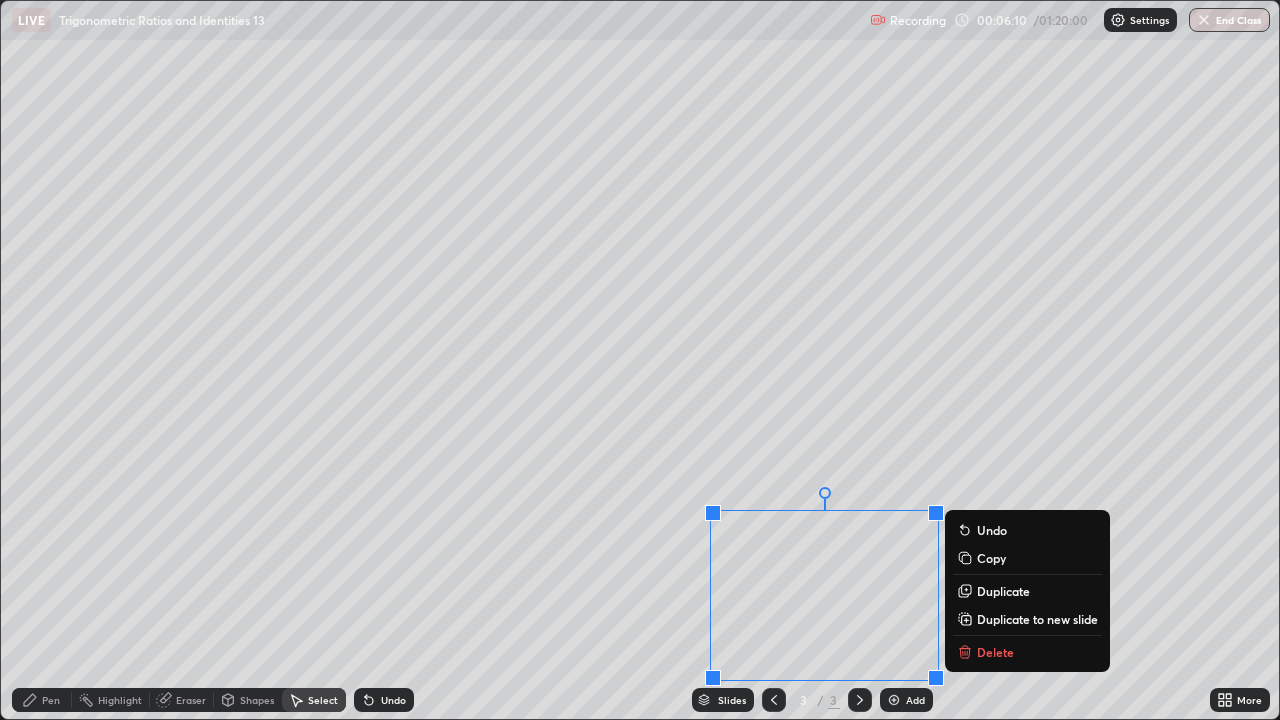 click on "Pen" at bounding box center [42, 700] 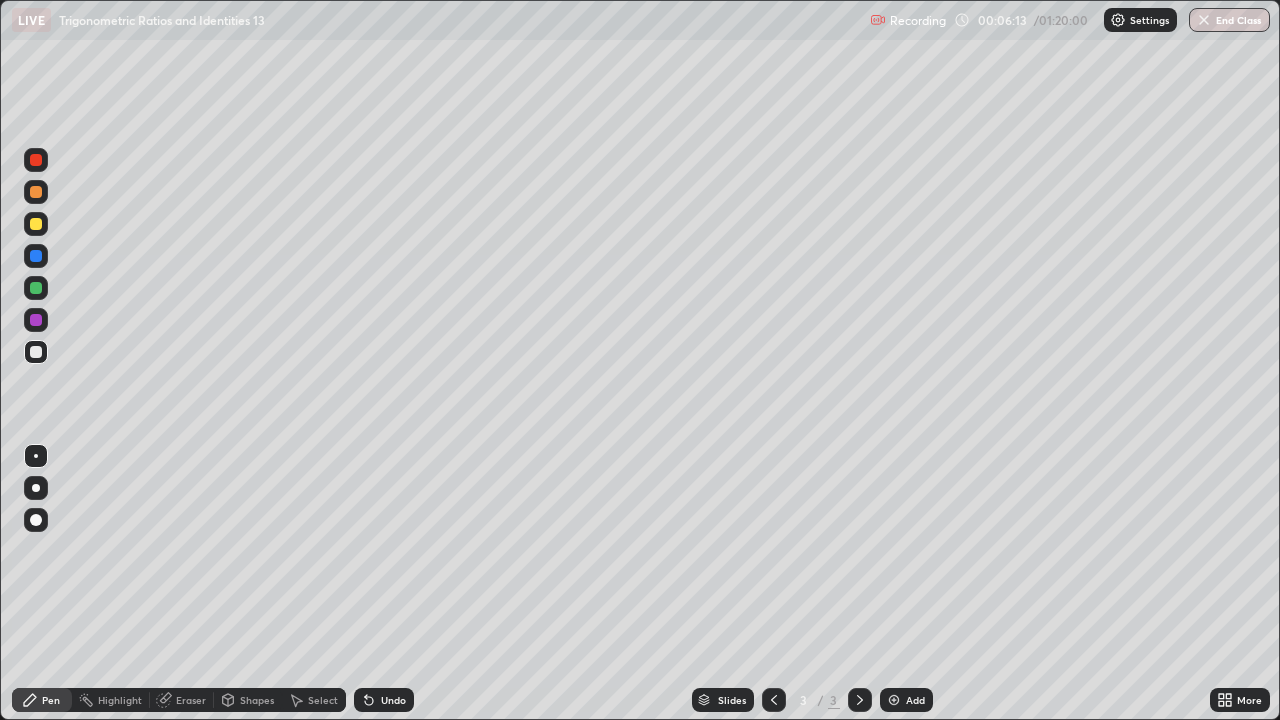 click 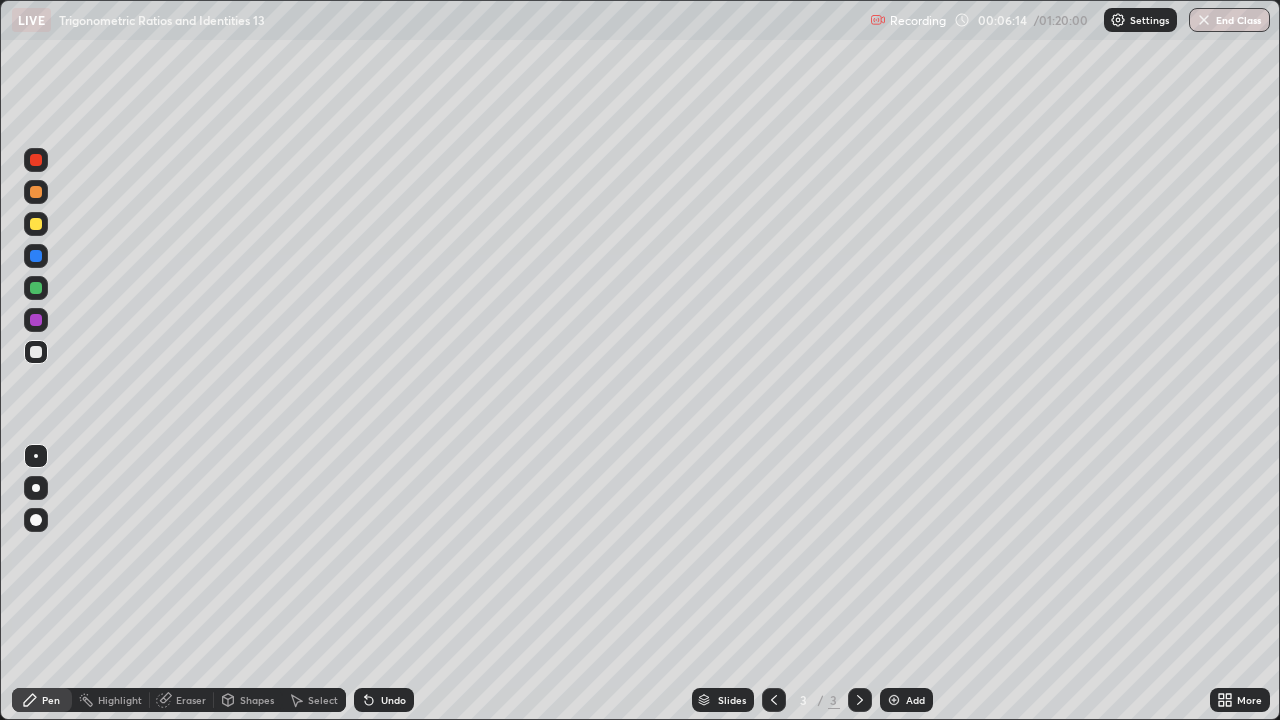 click on "Select" at bounding box center [323, 700] 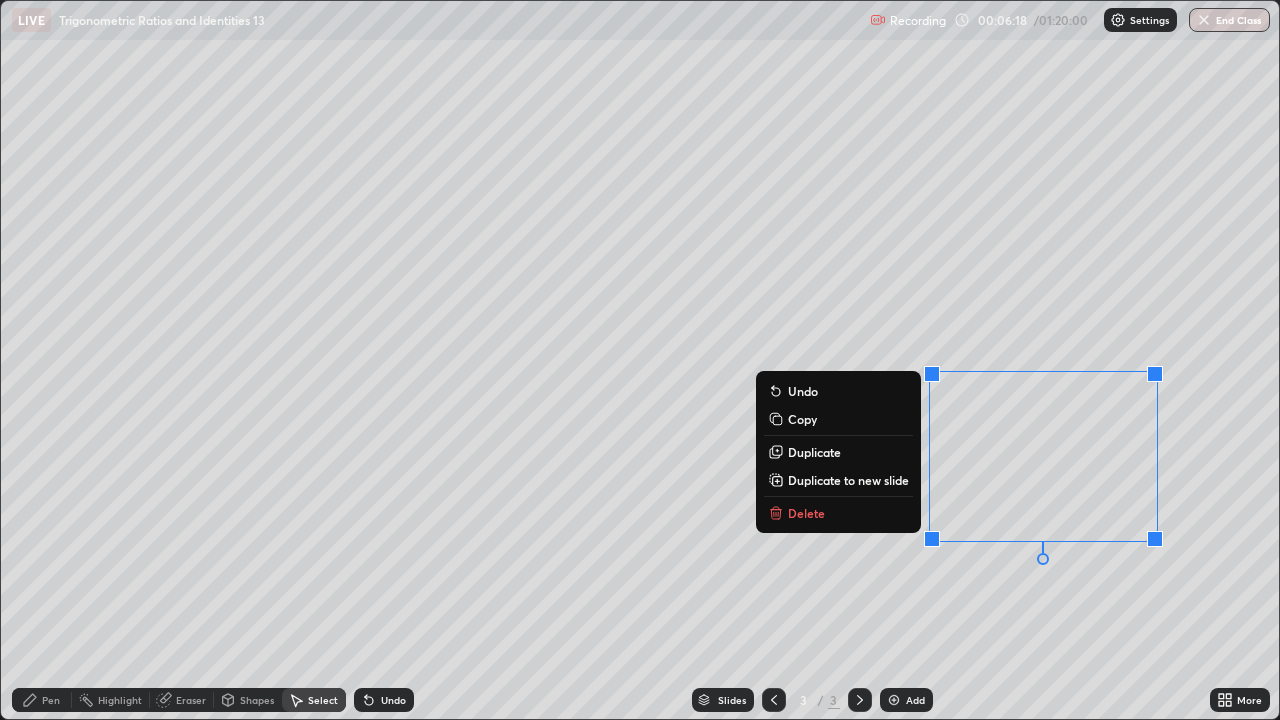 click on "Delete" at bounding box center [838, 513] 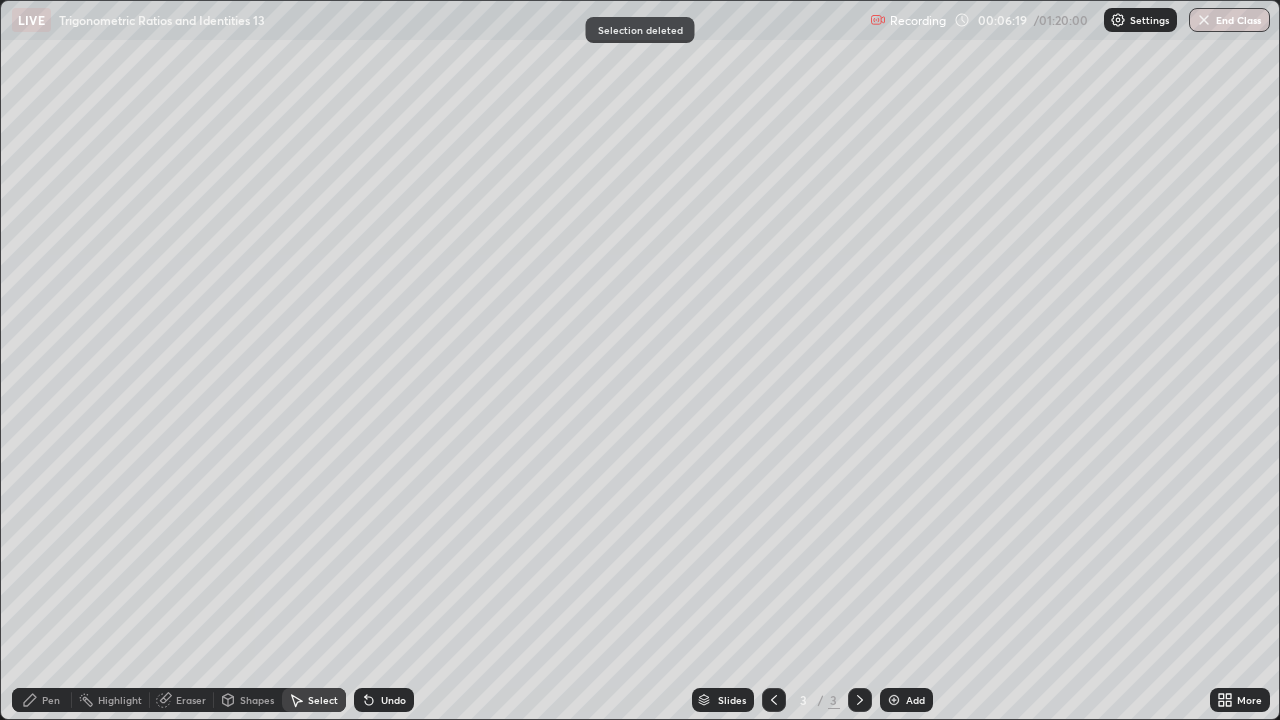 click on "Pen" at bounding box center (51, 700) 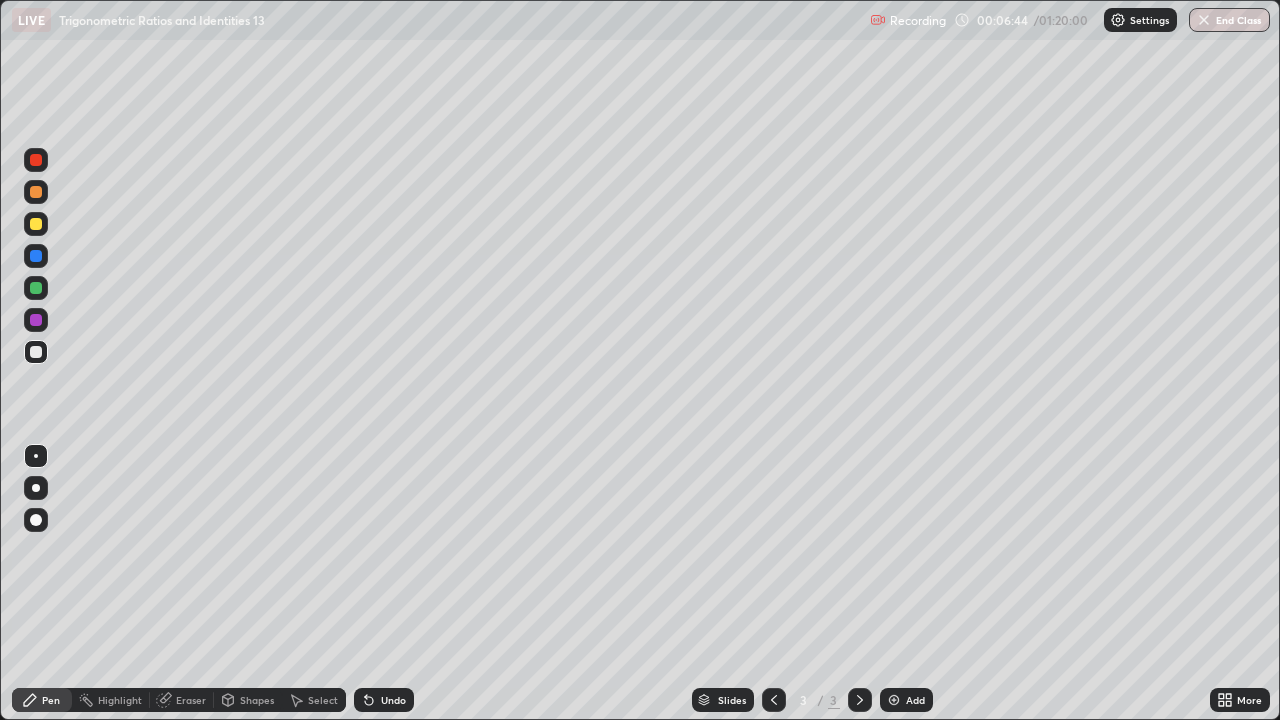 click at bounding box center (36, 224) 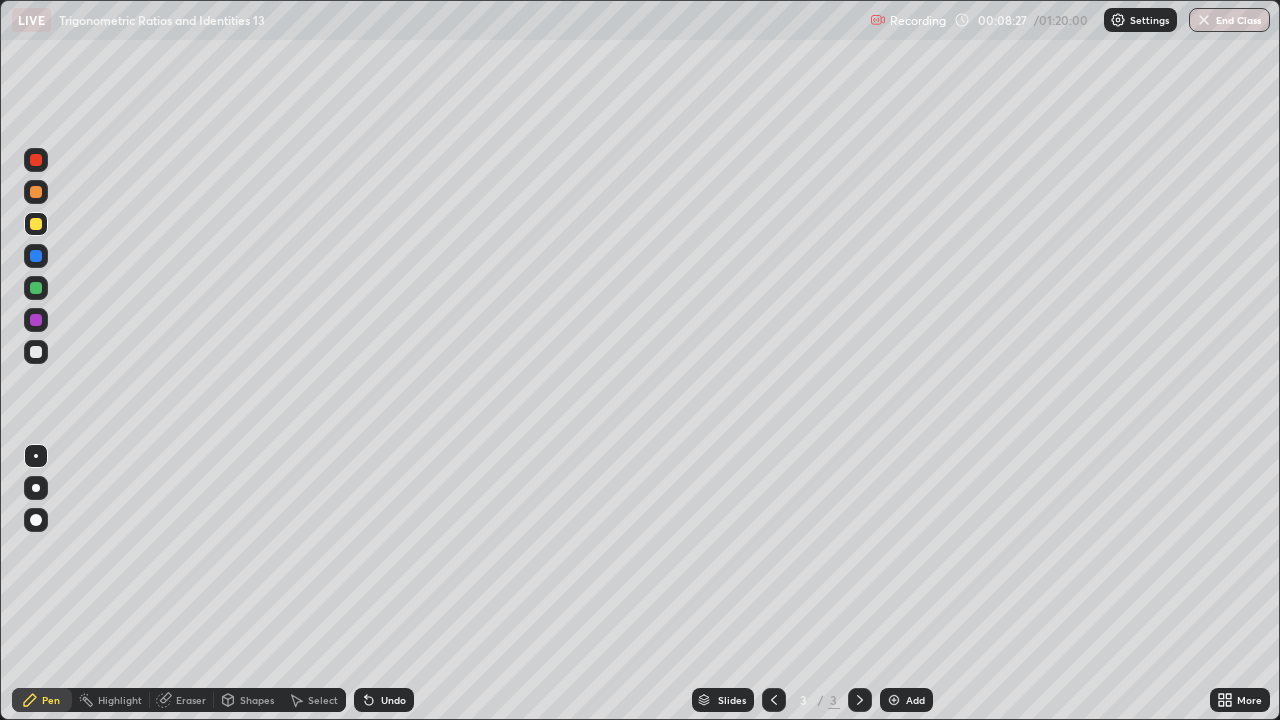 click on "Select" at bounding box center [323, 700] 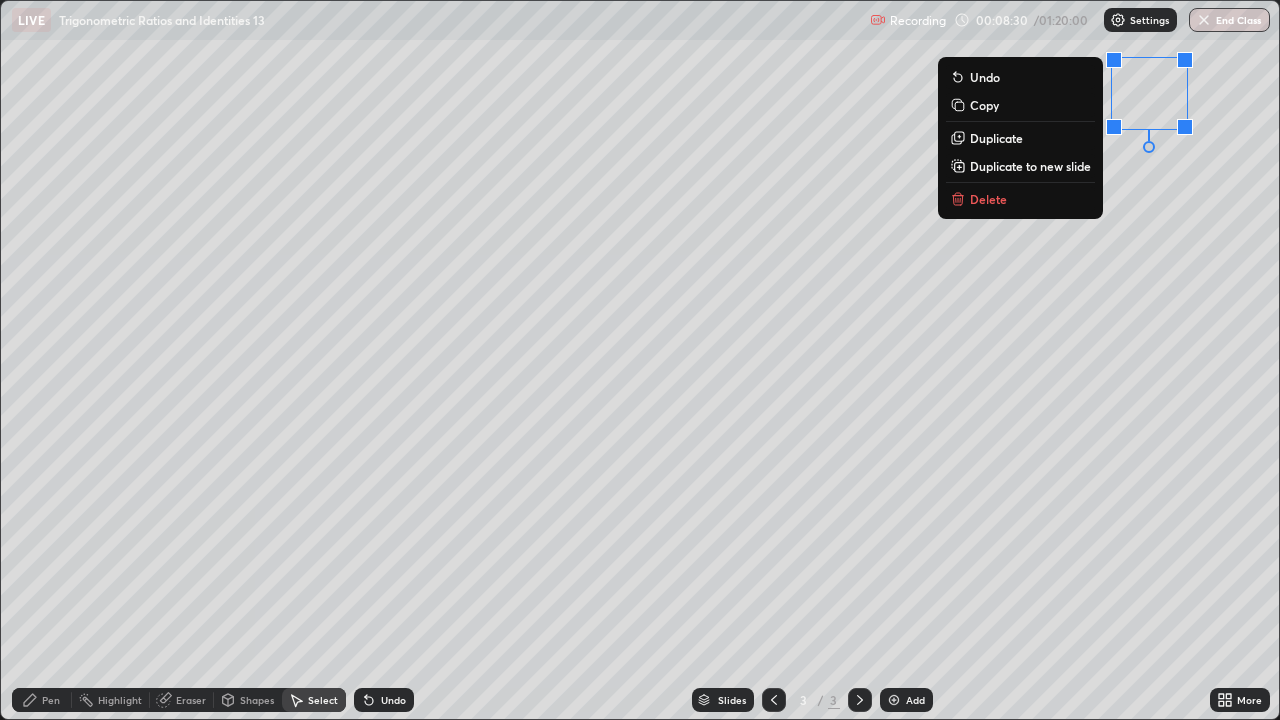click on "Delete" at bounding box center (1020, 199) 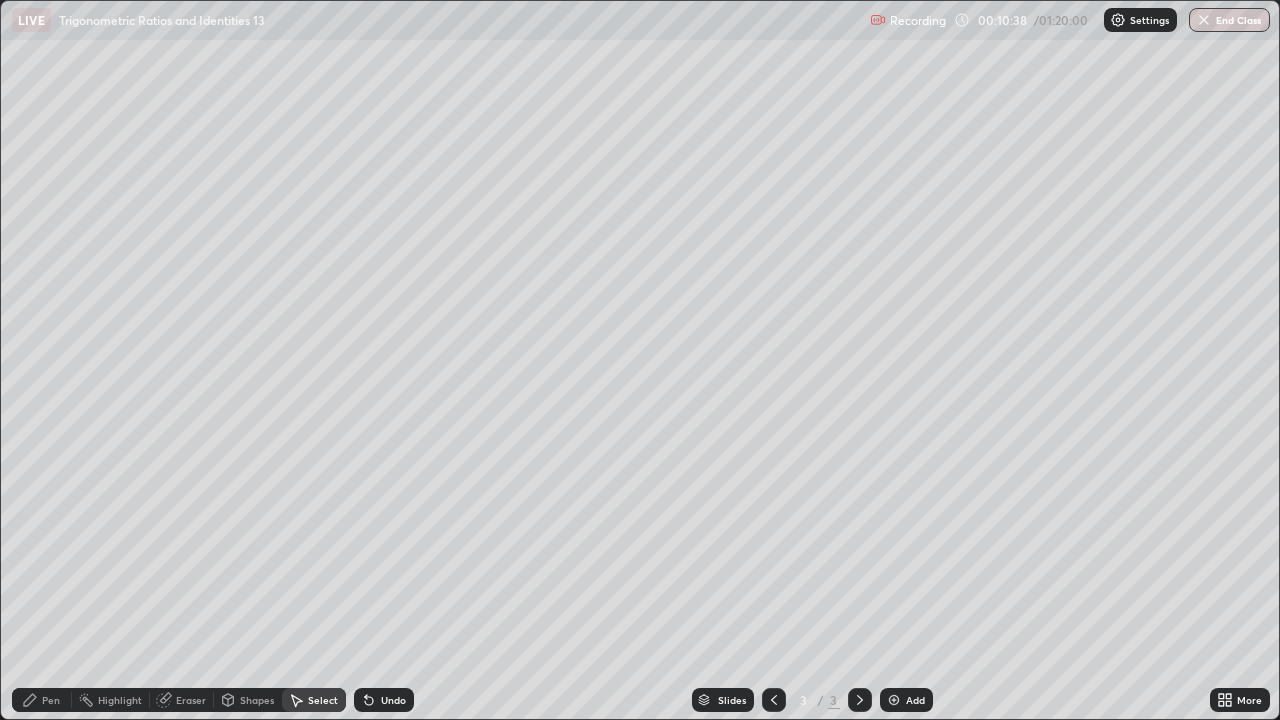 click at bounding box center [860, 700] 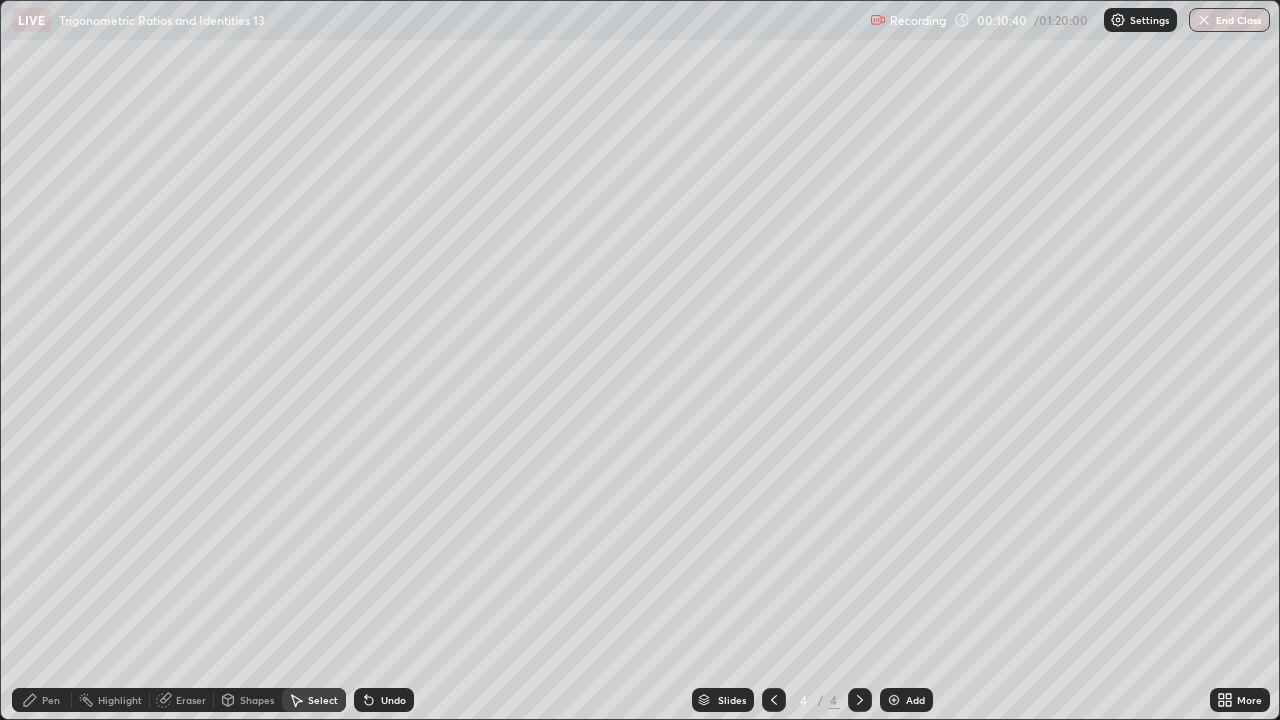 click at bounding box center (774, 700) 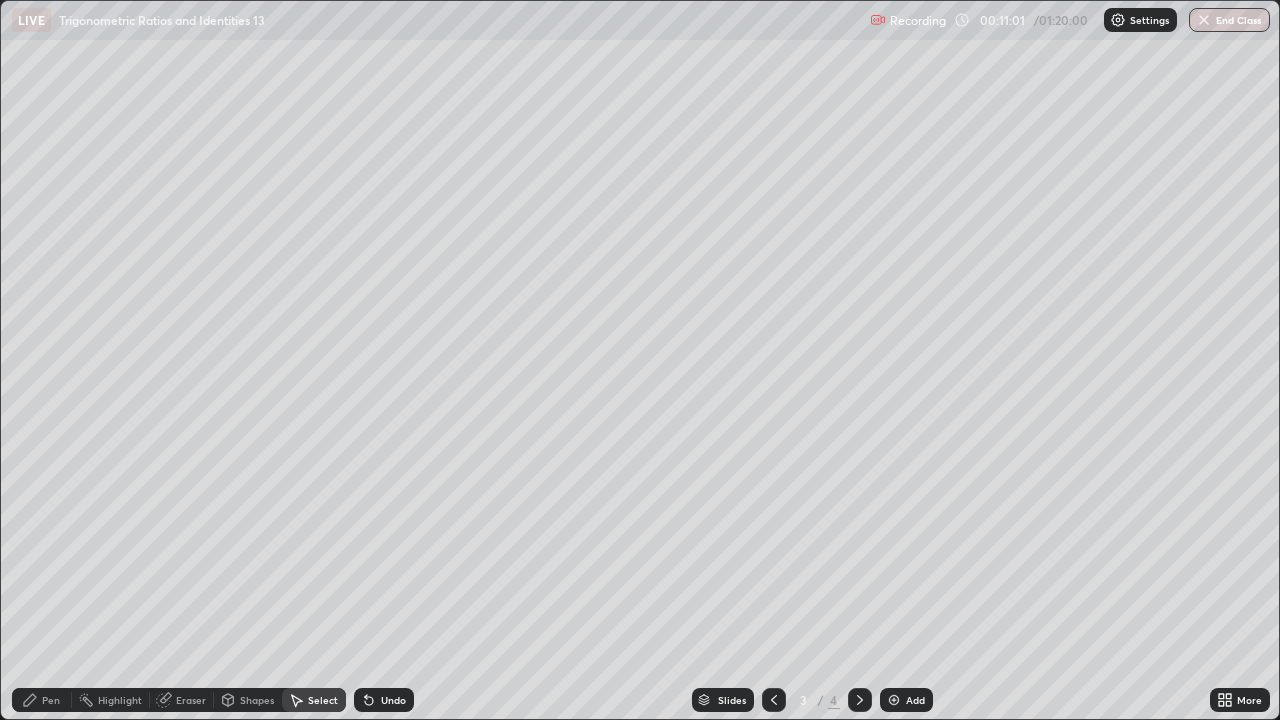 click 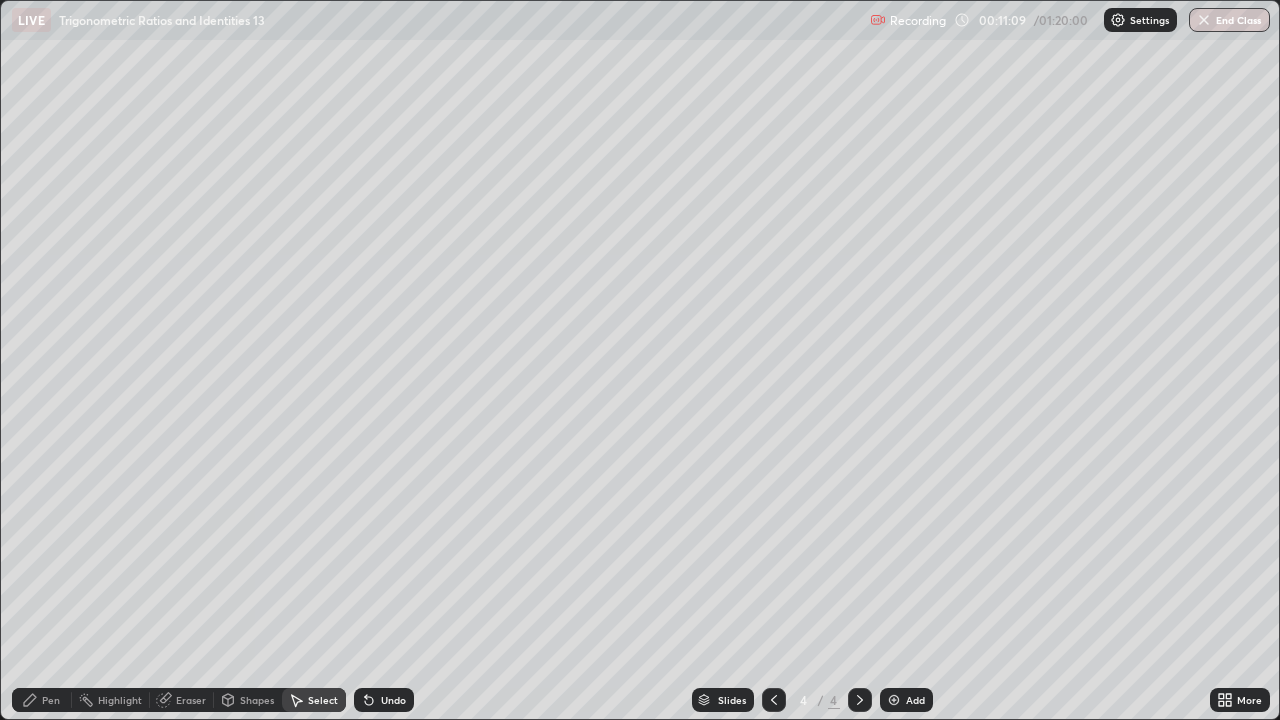 click on "0 ° Undo Copy Duplicate Duplicate to new slide Delete" at bounding box center (640, 360) 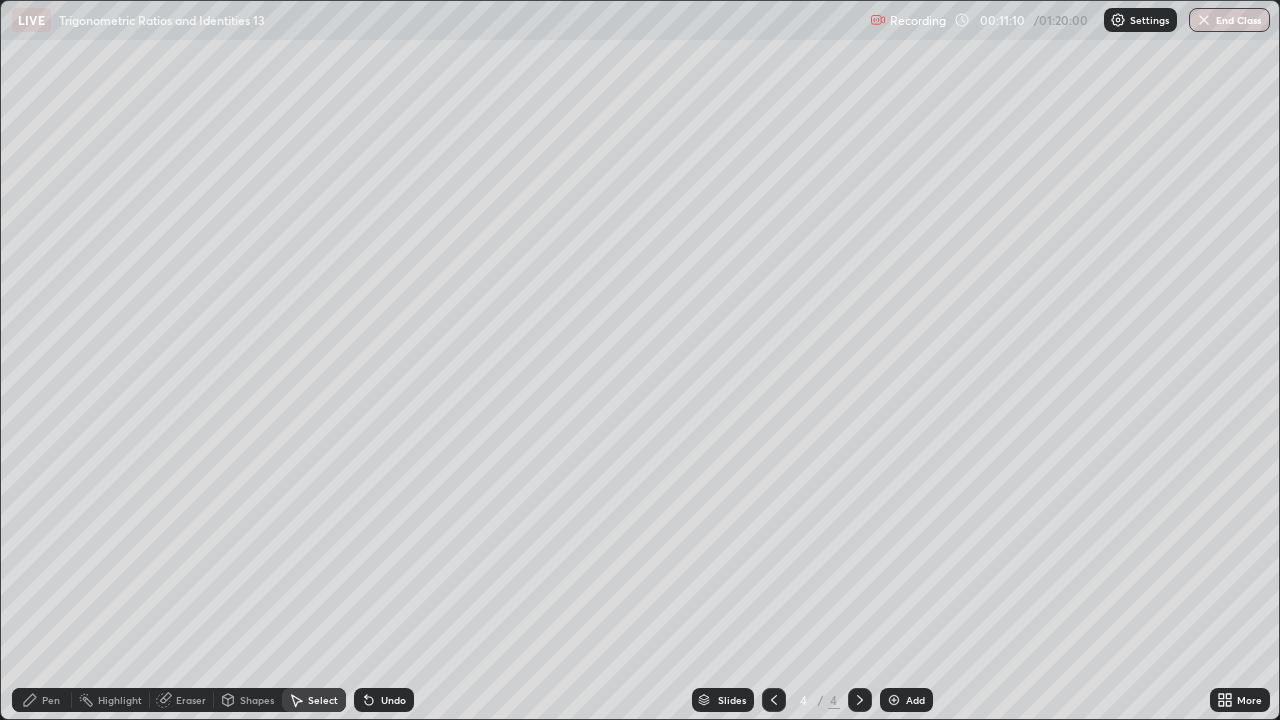 click on "Pen" at bounding box center [42, 700] 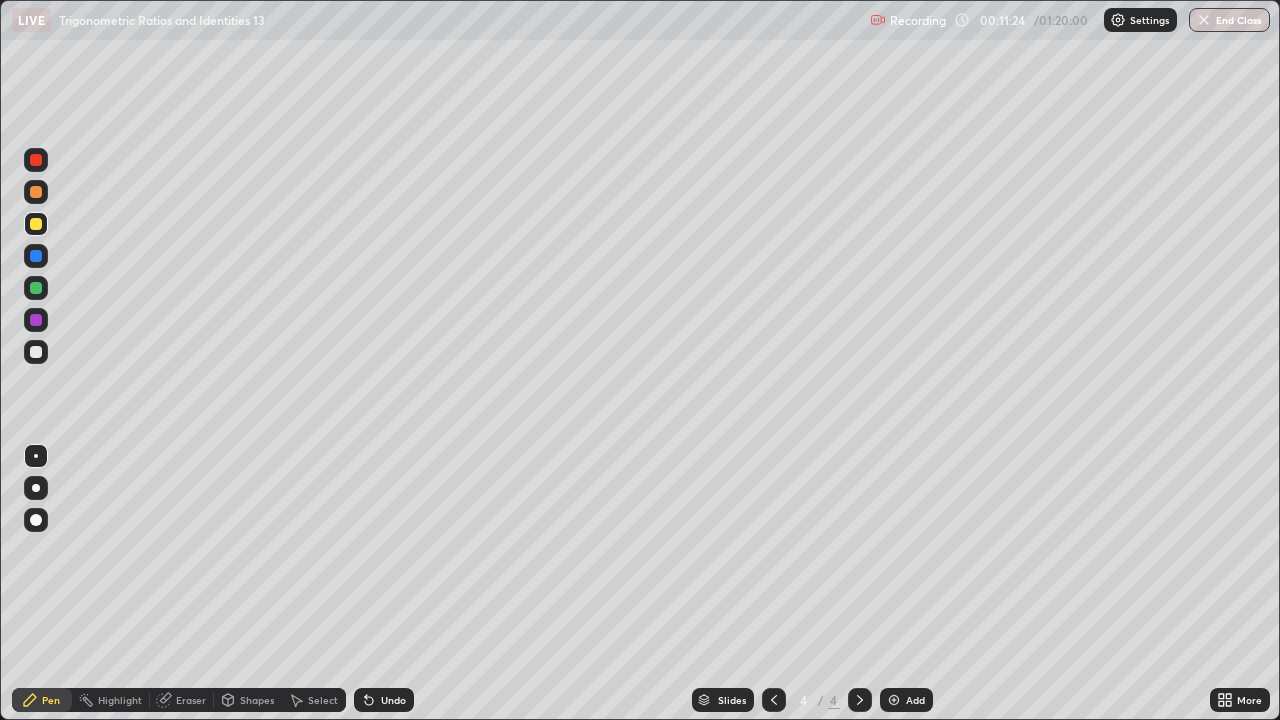 click at bounding box center (36, 352) 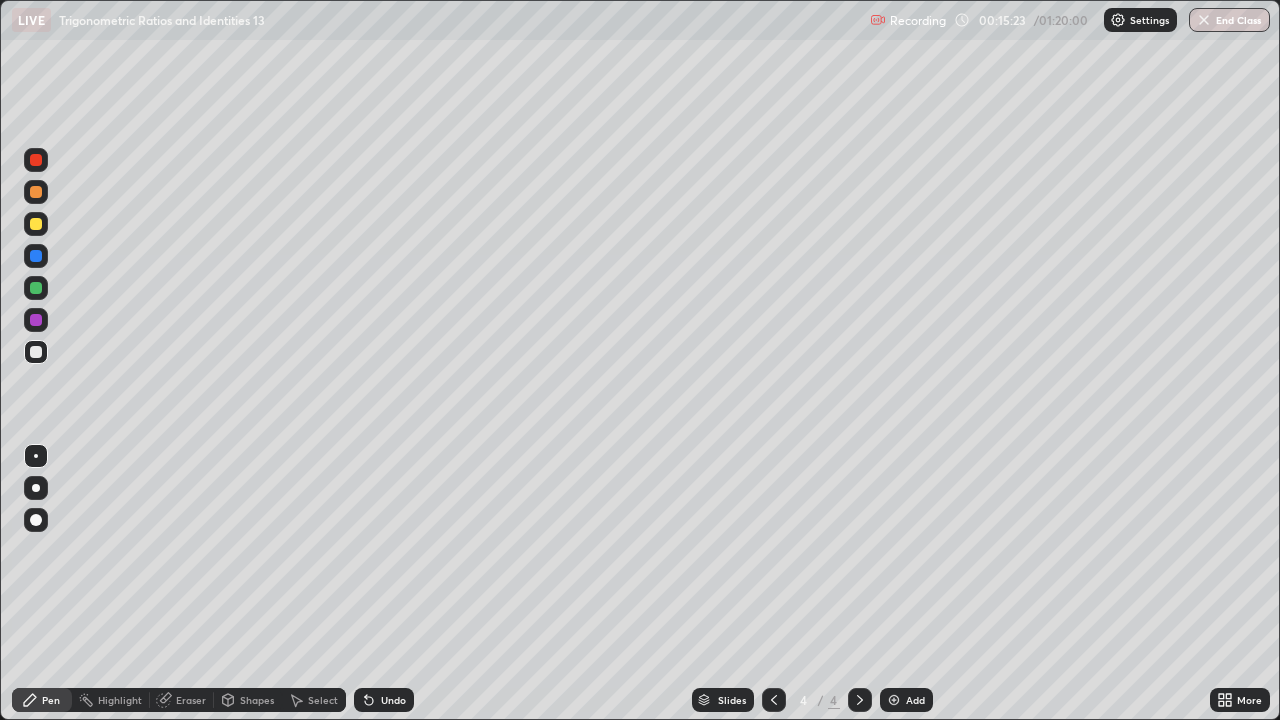 click on "Select" at bounding box center (323, 700) 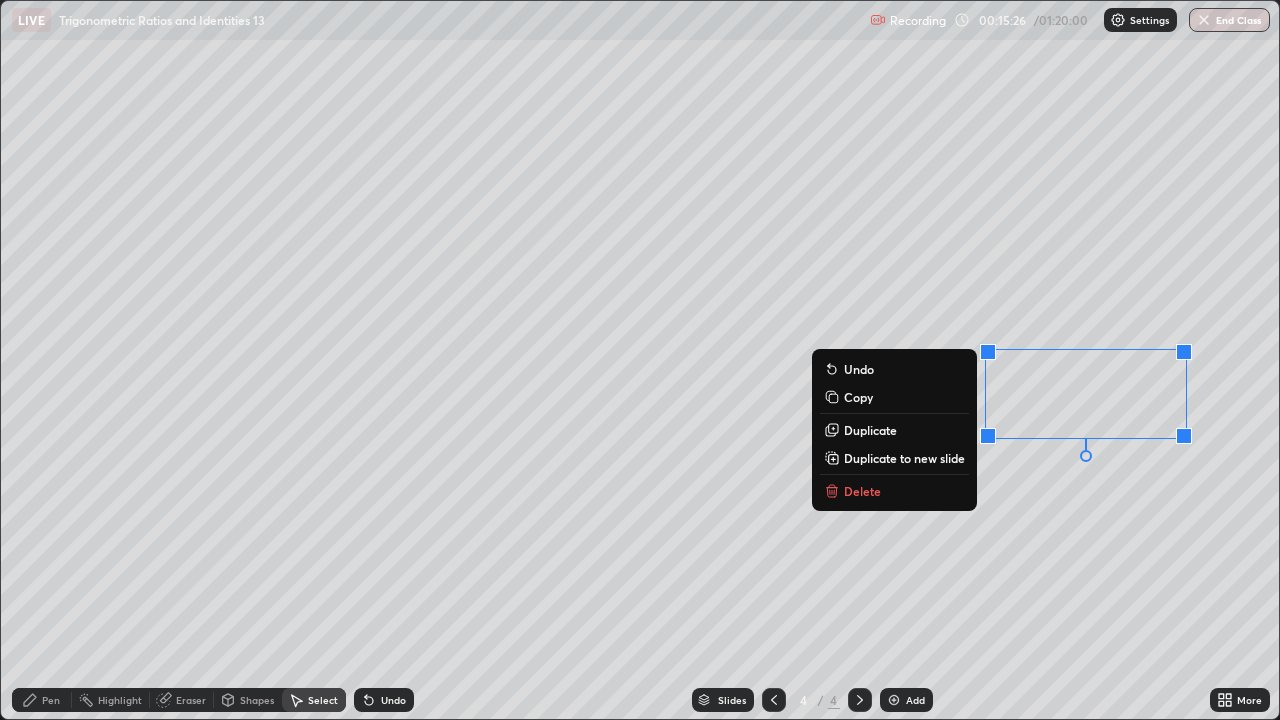 click on "Delete" at bounding box center [894, 491] 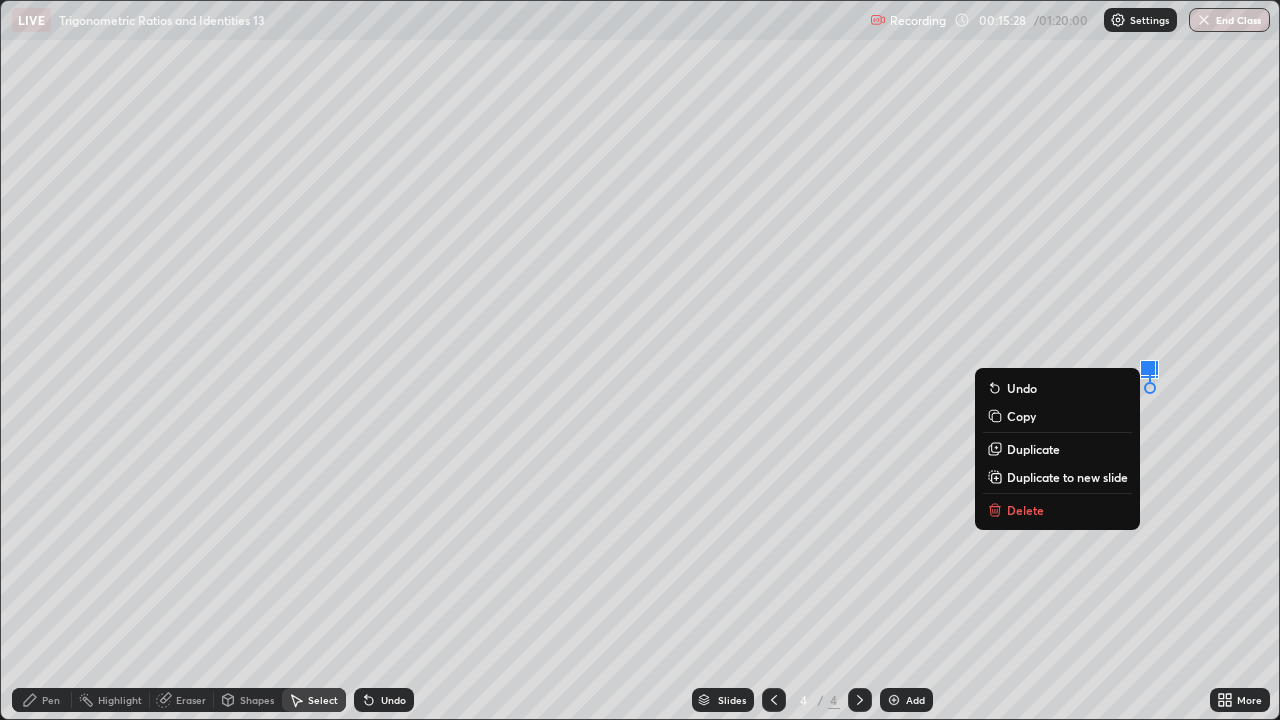 click on "Delete" at bounding box center (1057, 510) 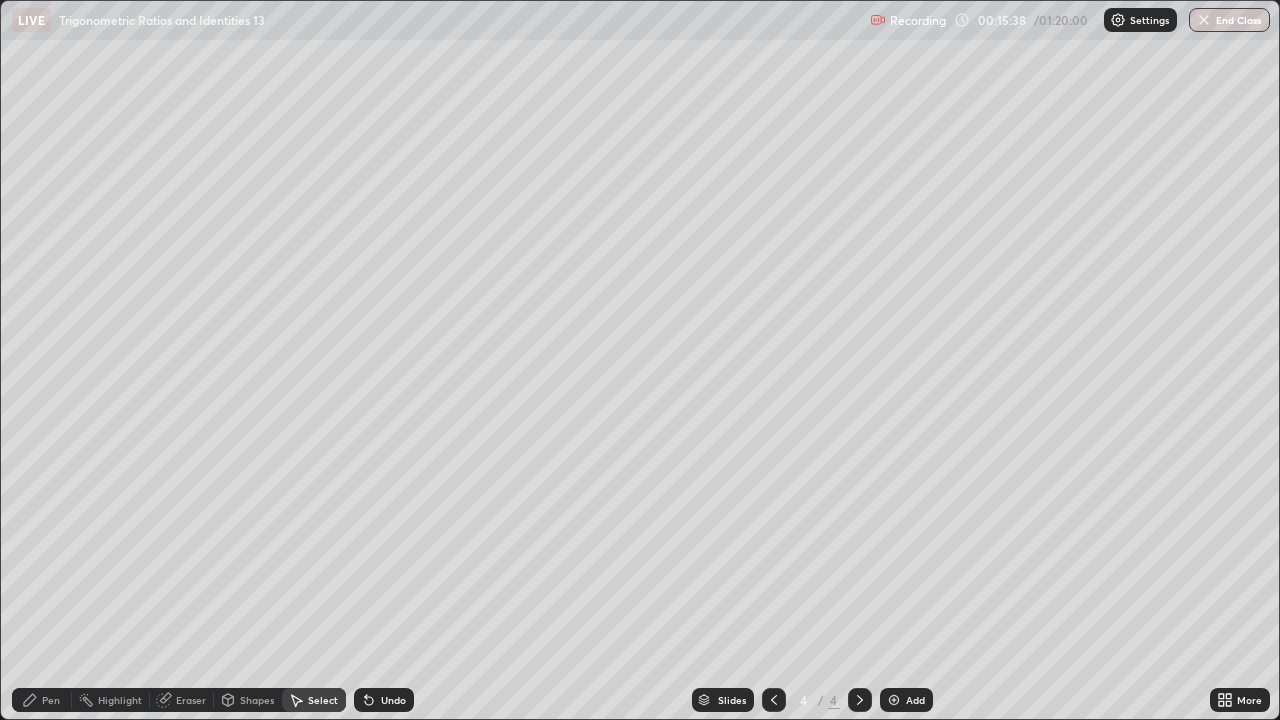 click 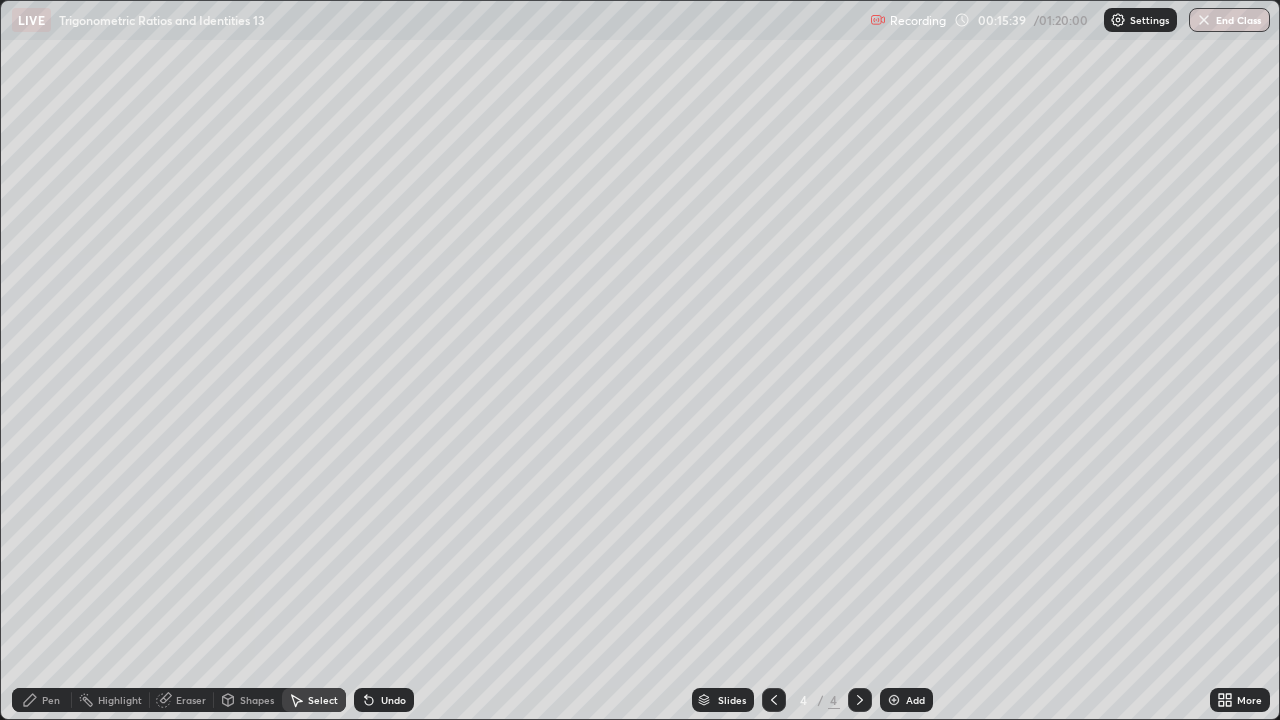 click 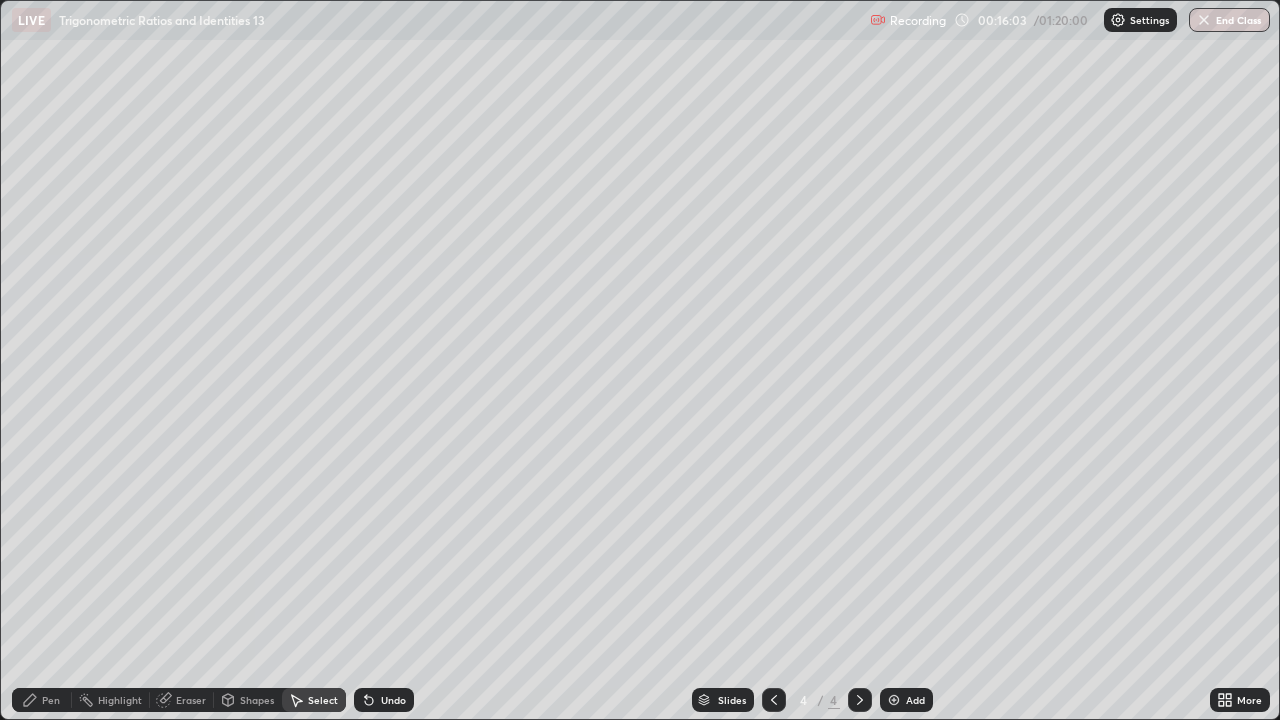click 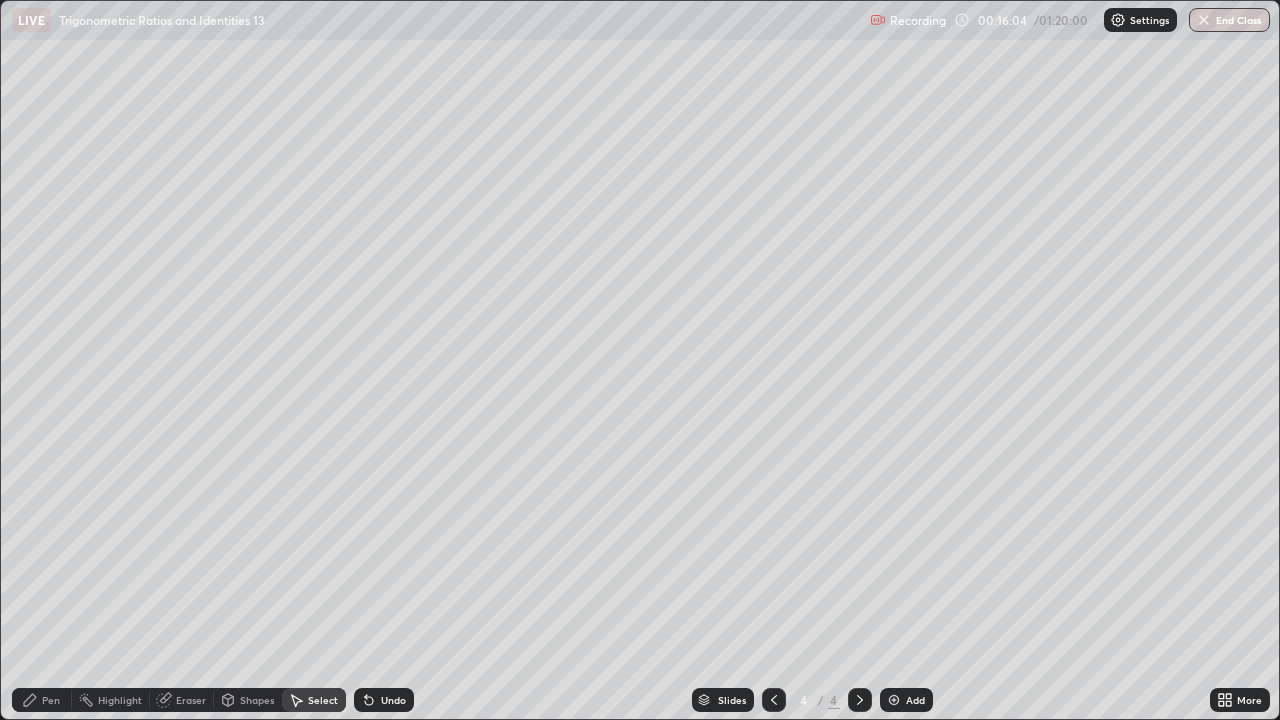 click on "Add" at bounding box center [915, 700] 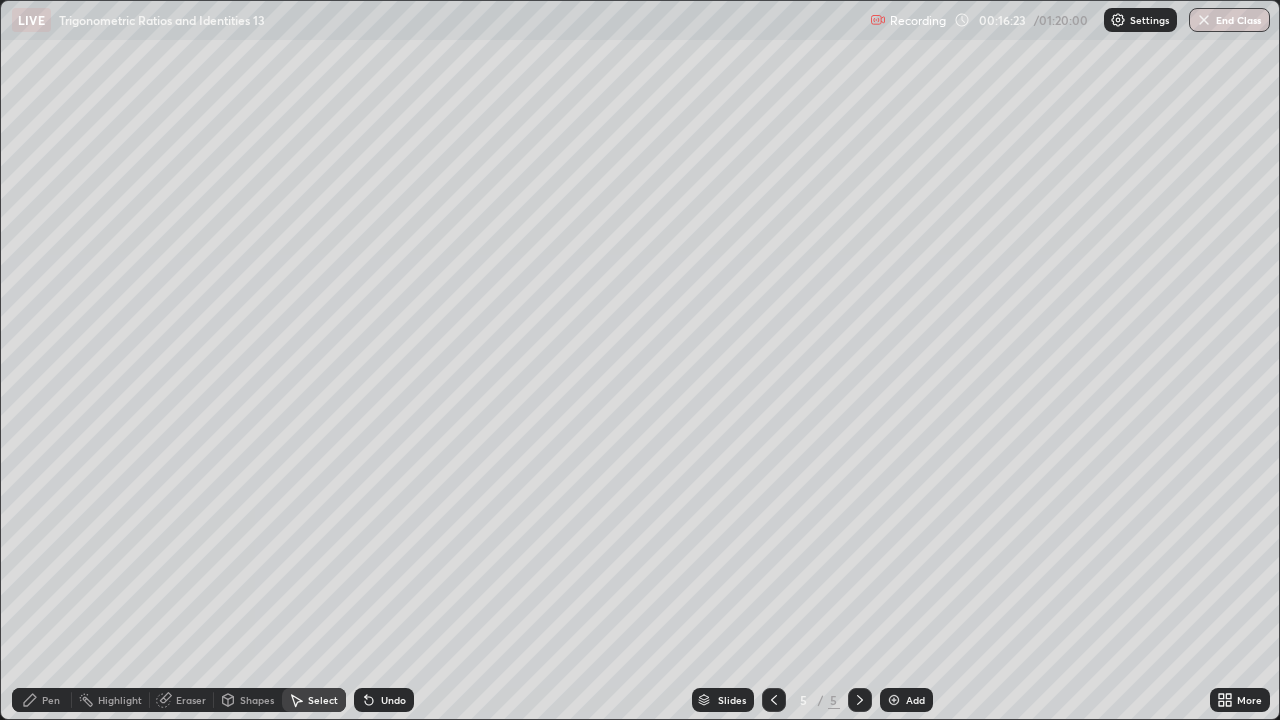 click on "Pen" at bounding box center [51, 700] 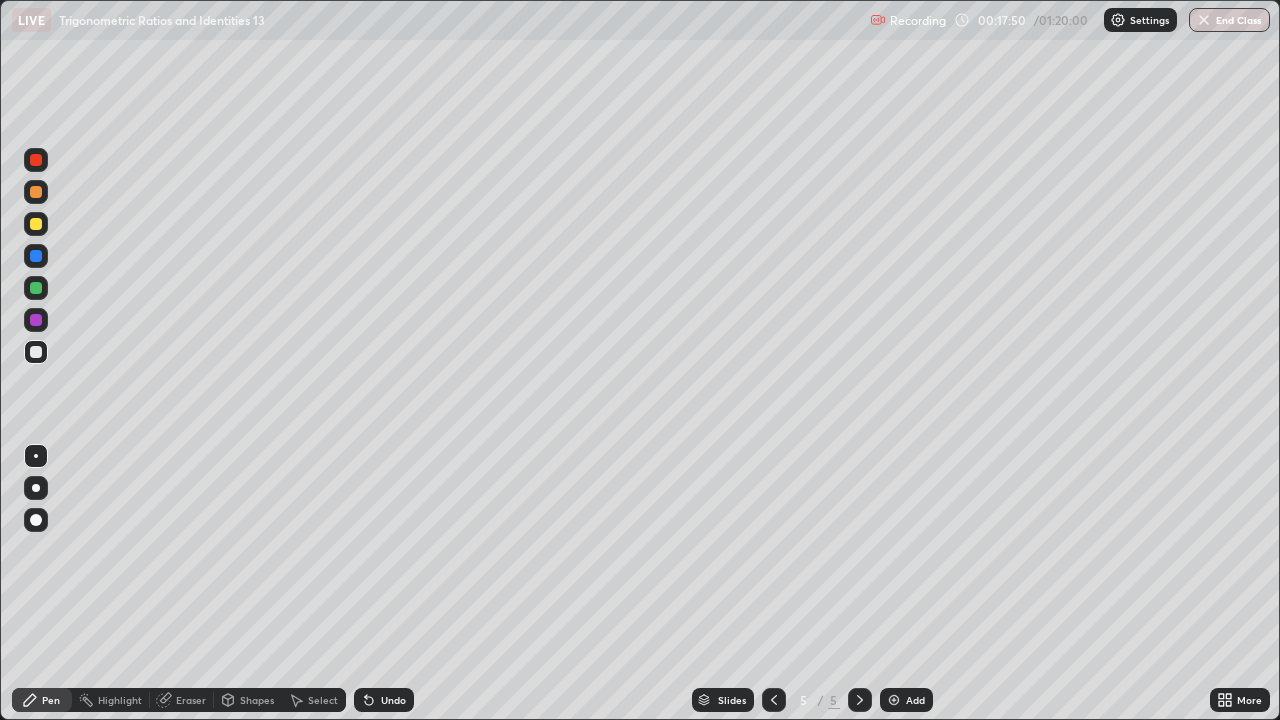 click at bounding box center (36, 224) 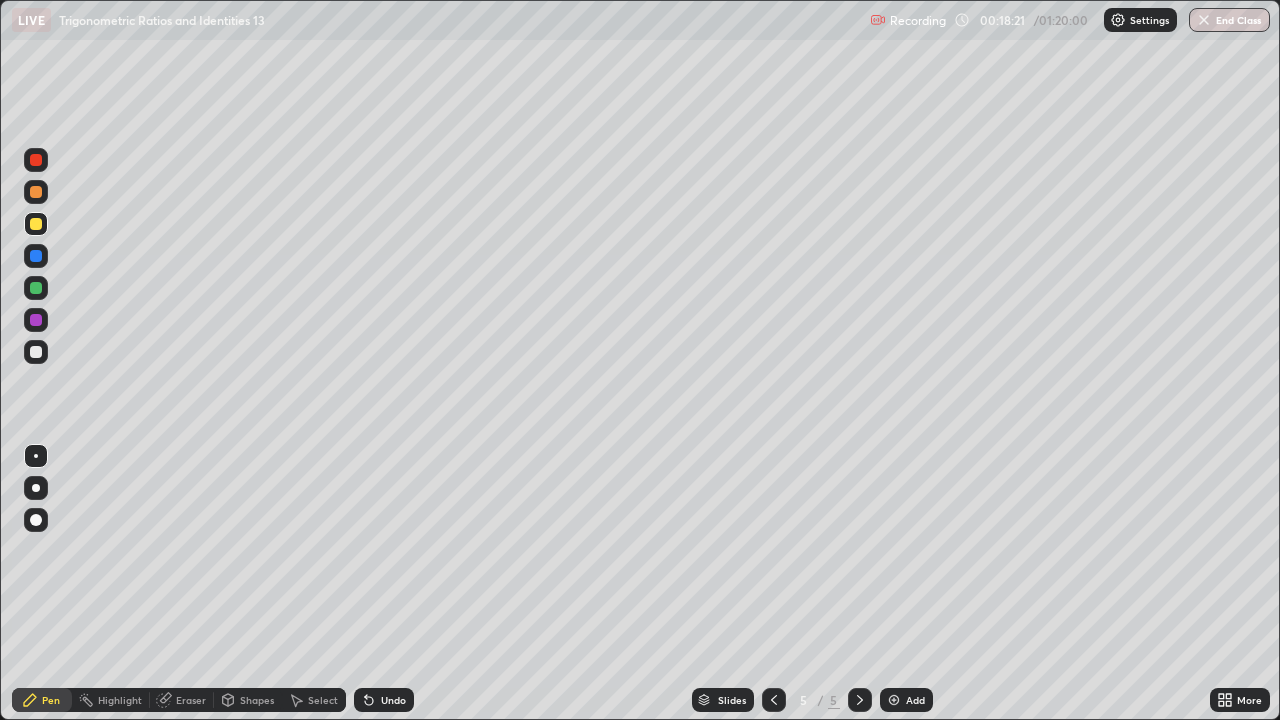 click at bounding box center (36, 352) 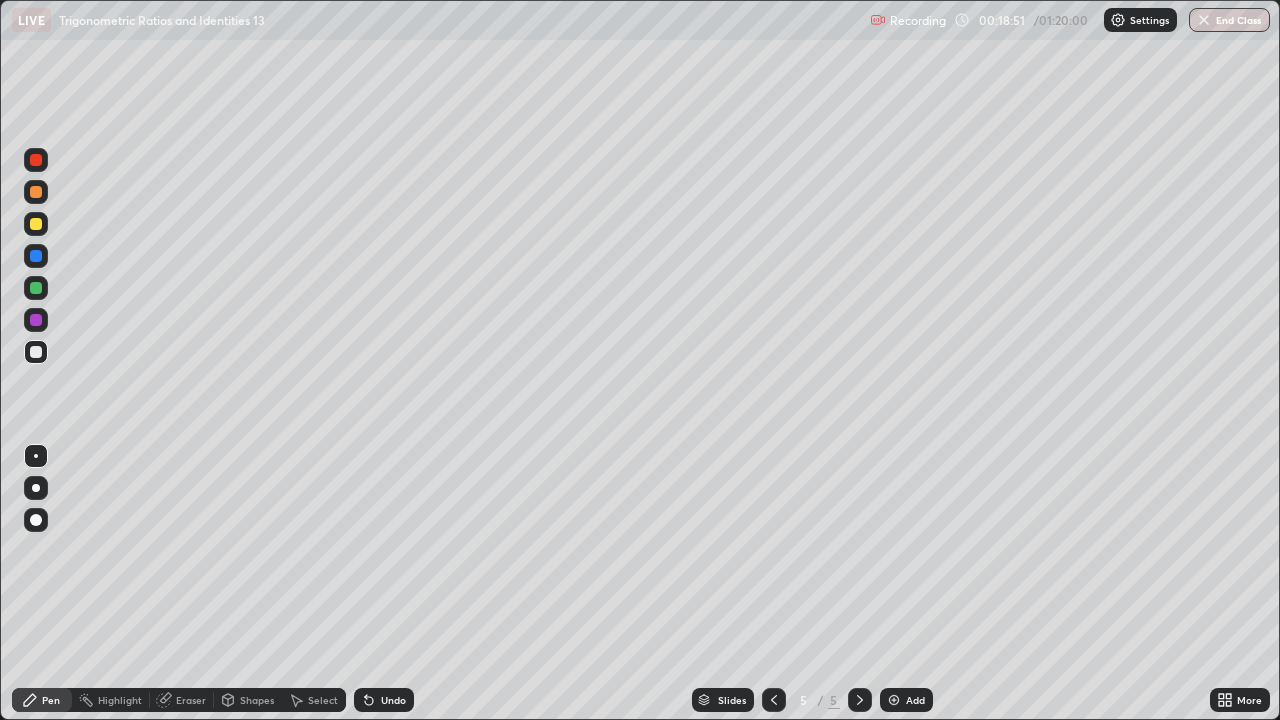 click at bounding box center [36, 224] 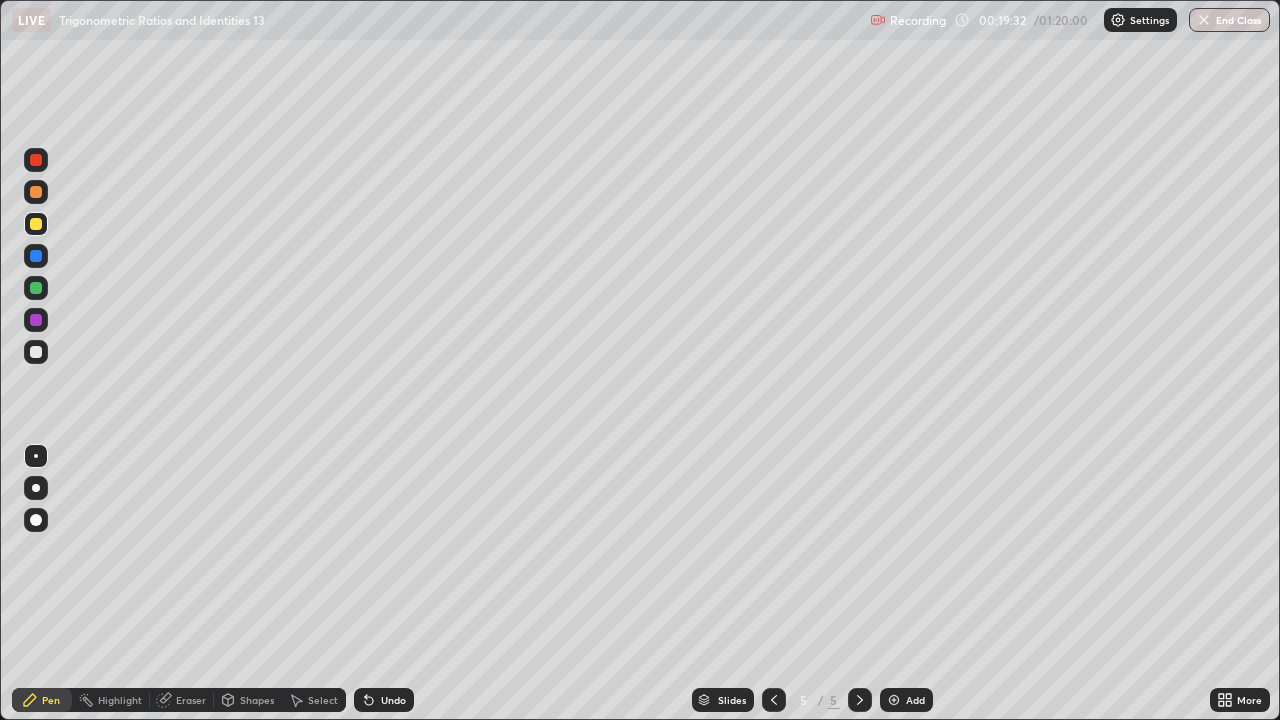 click on "Undo" at bounding box center [384, 700] 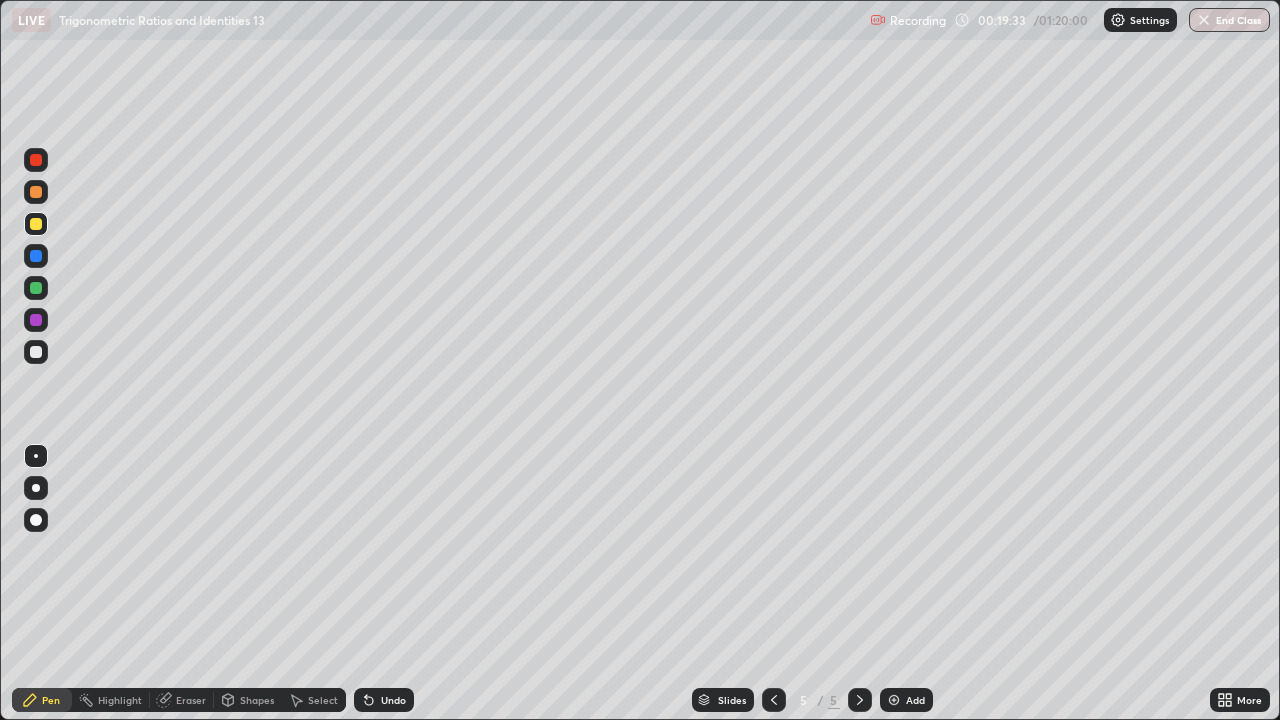 click on "Undo" at bounding box center [393, 700] 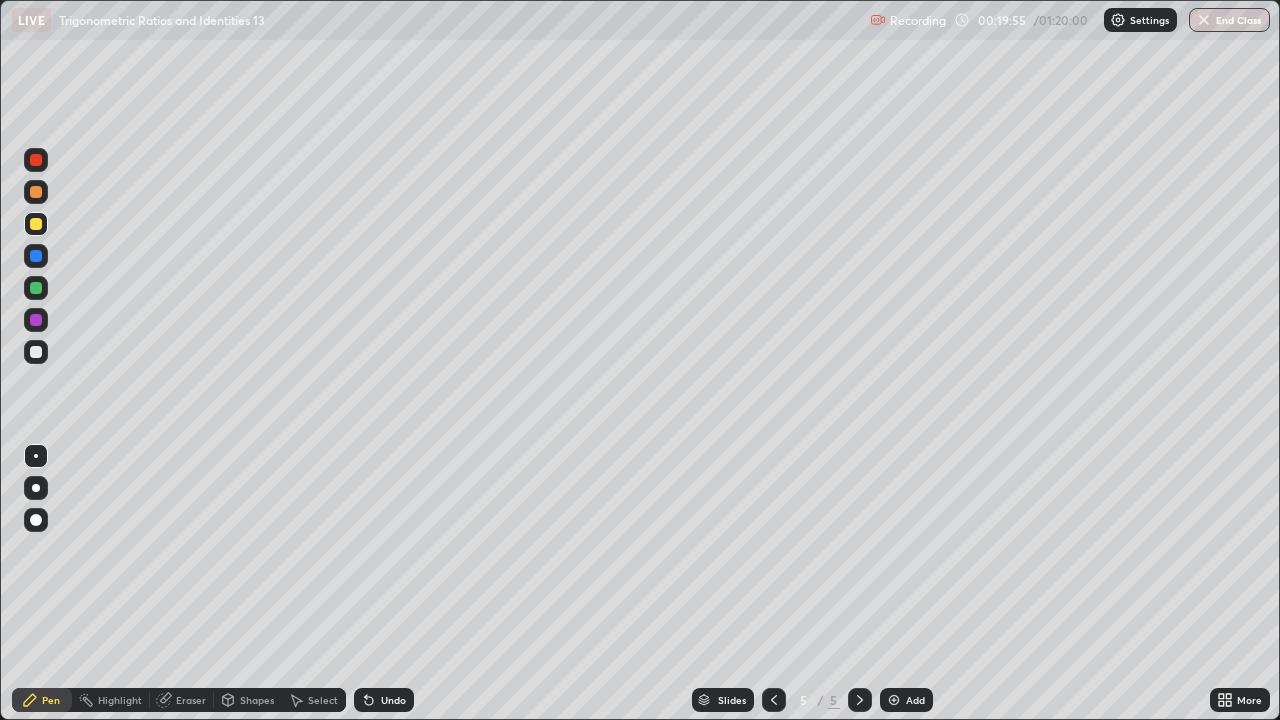 click on "Undo" at bounding box center (393, 700) 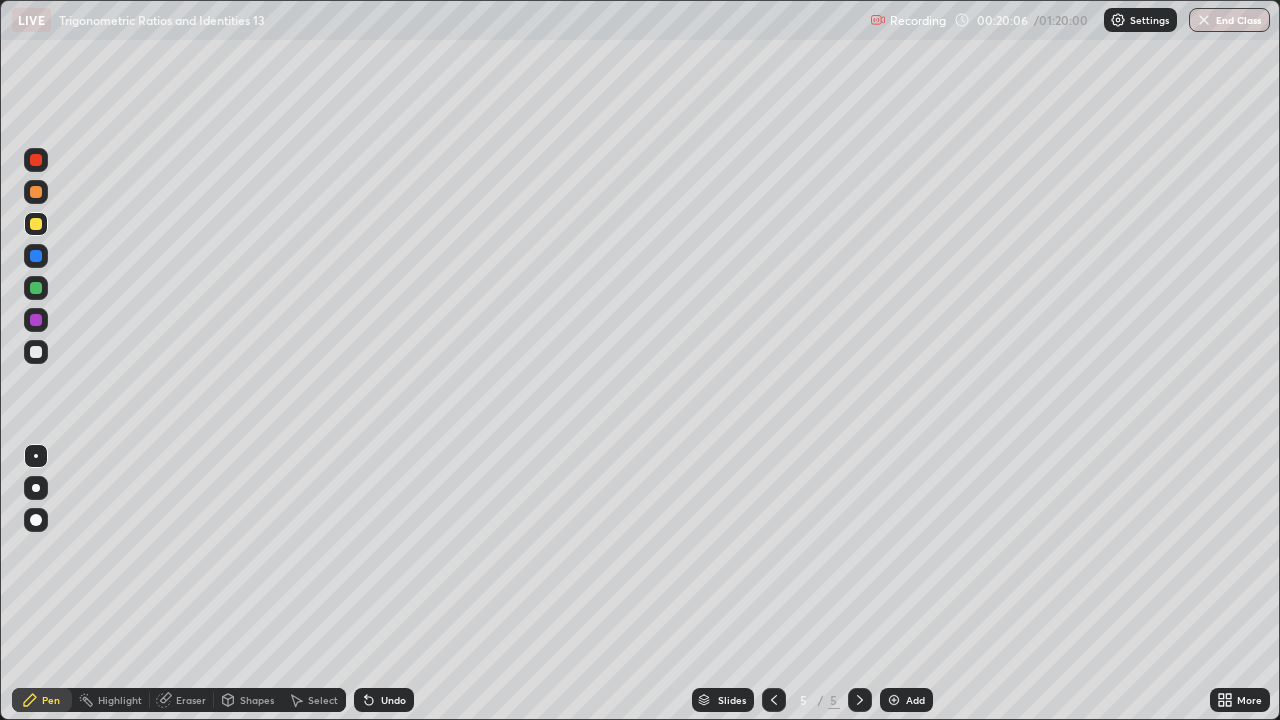 click on "Undo" at bounding box center [384, 700] 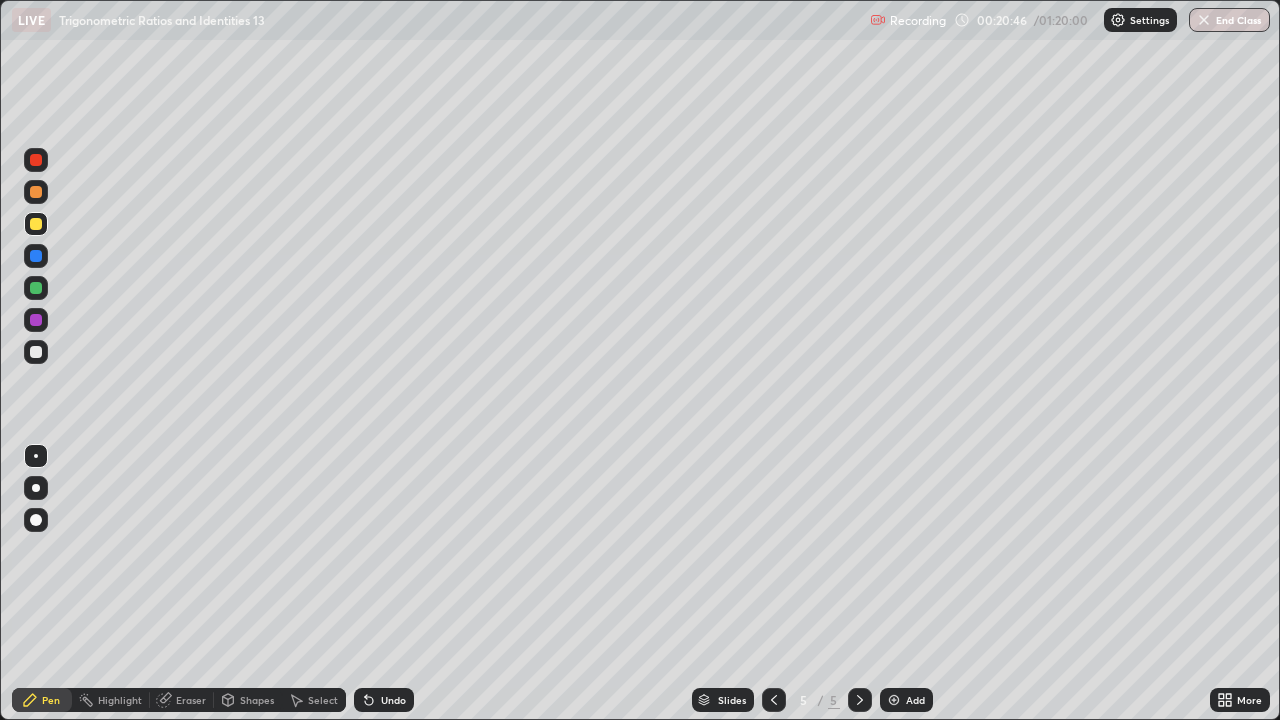 click on "Undo" at bounding box center [393, 700] 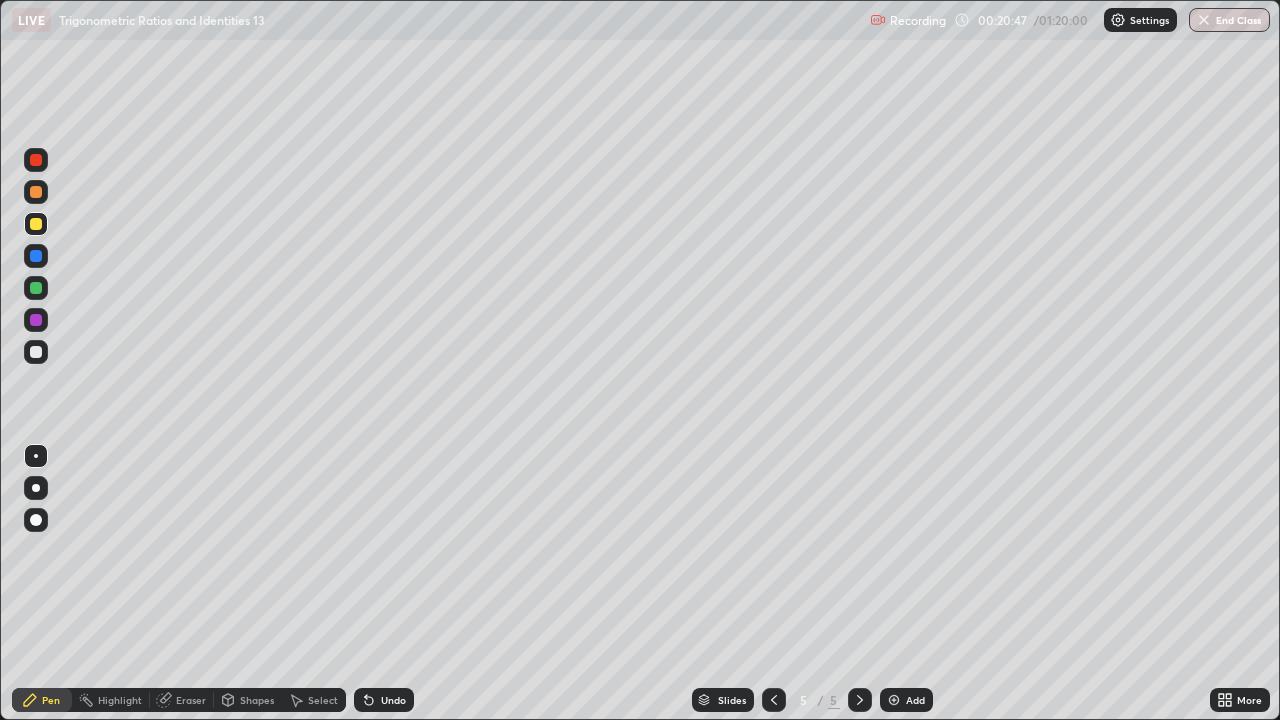 click on "Undo" at bounding box center (393, 700) 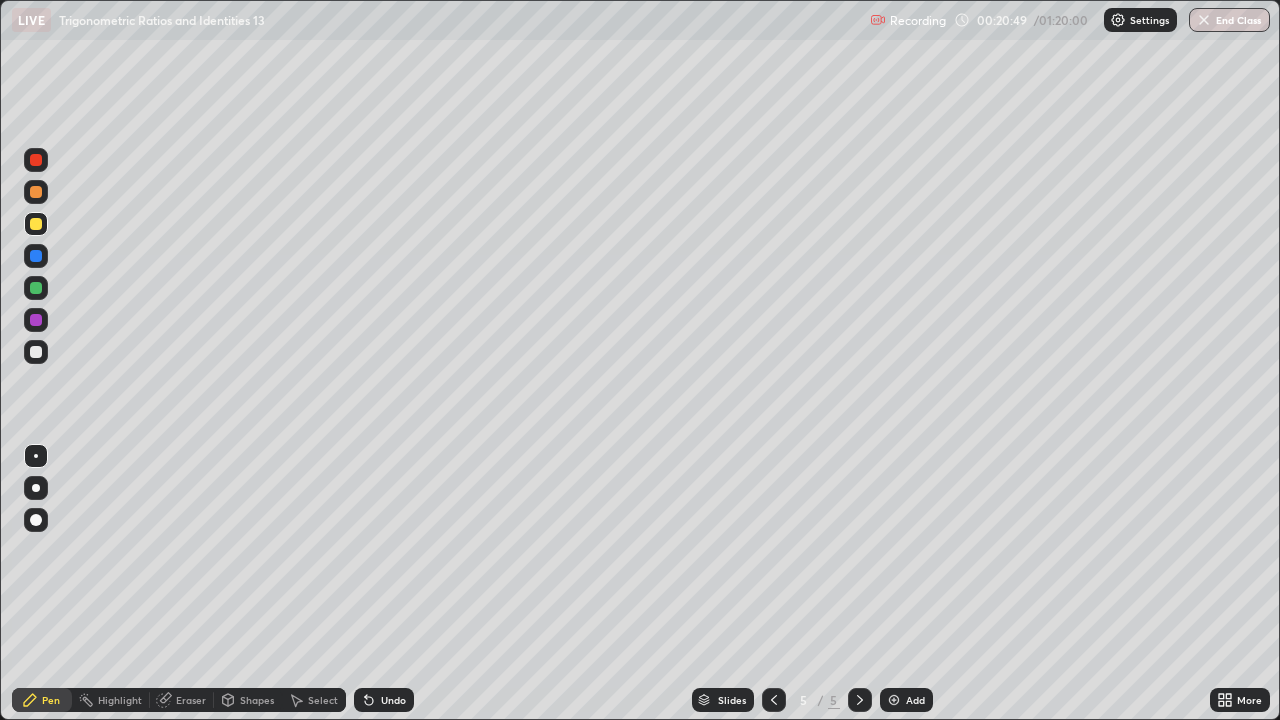 click on "Undo" at bounding box center [384, 700] 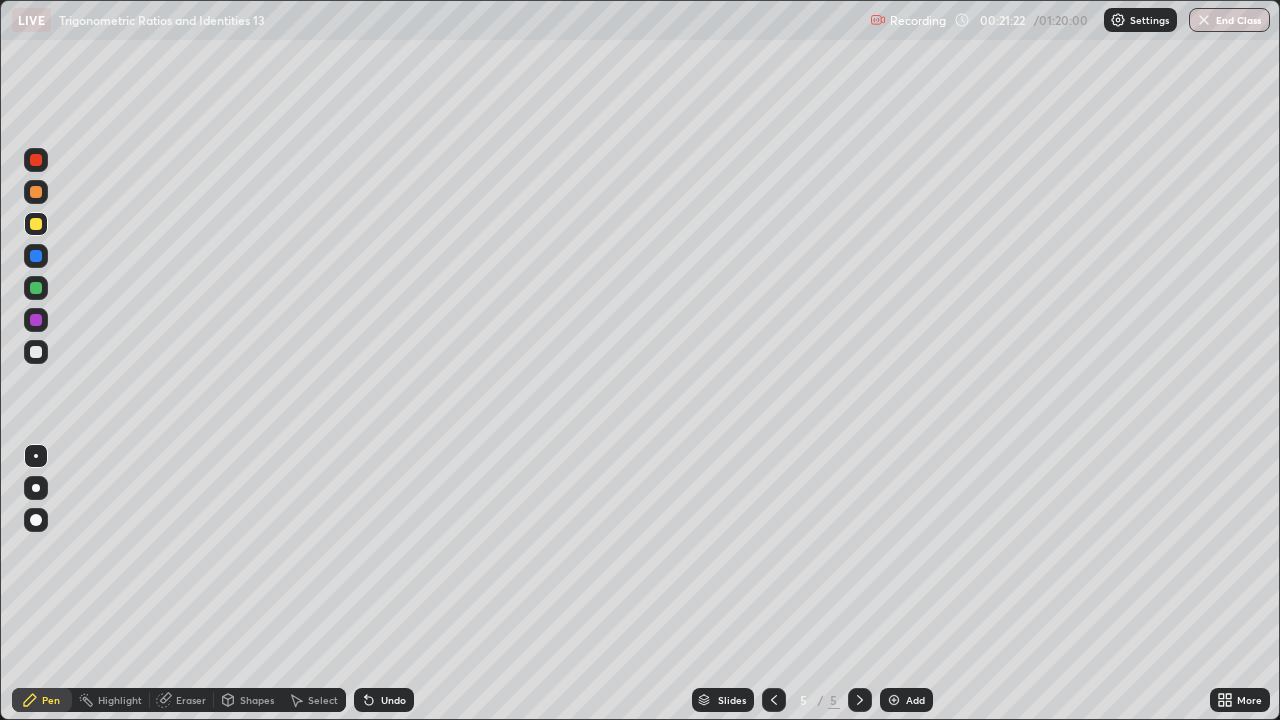 click on "Add" at bounding box center (906, 700) 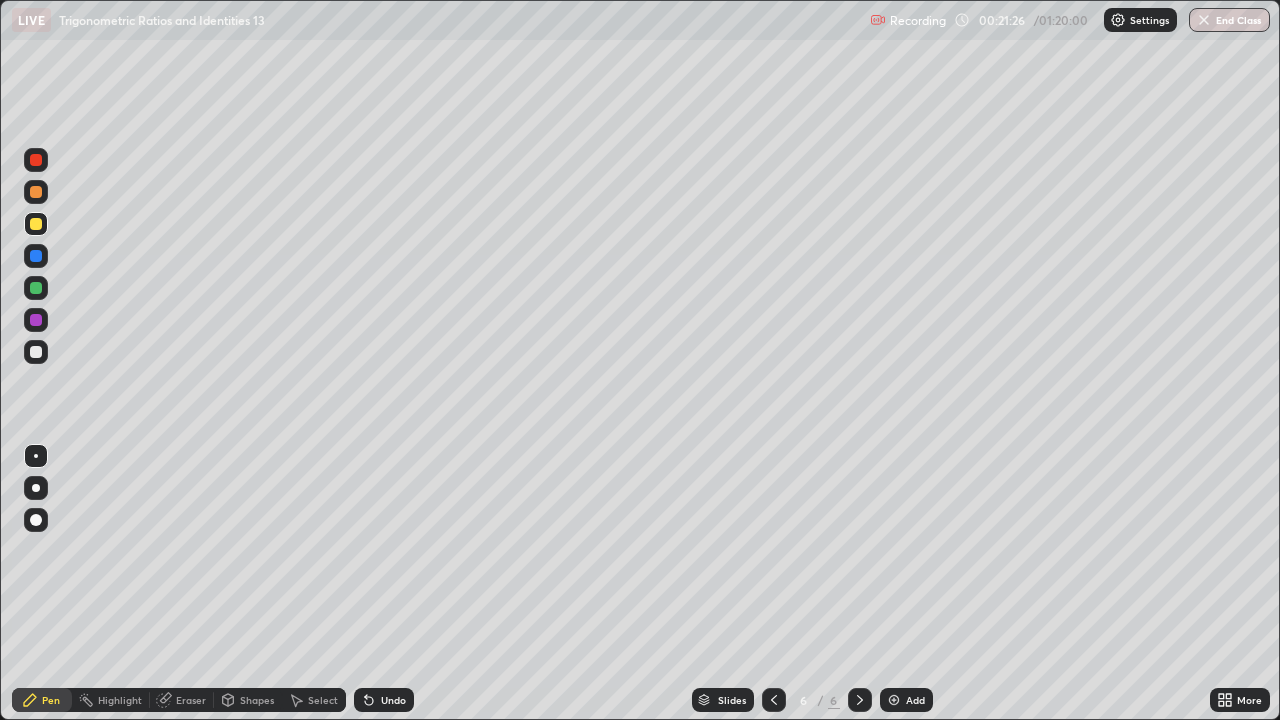 click at bounding box center (774, 700) 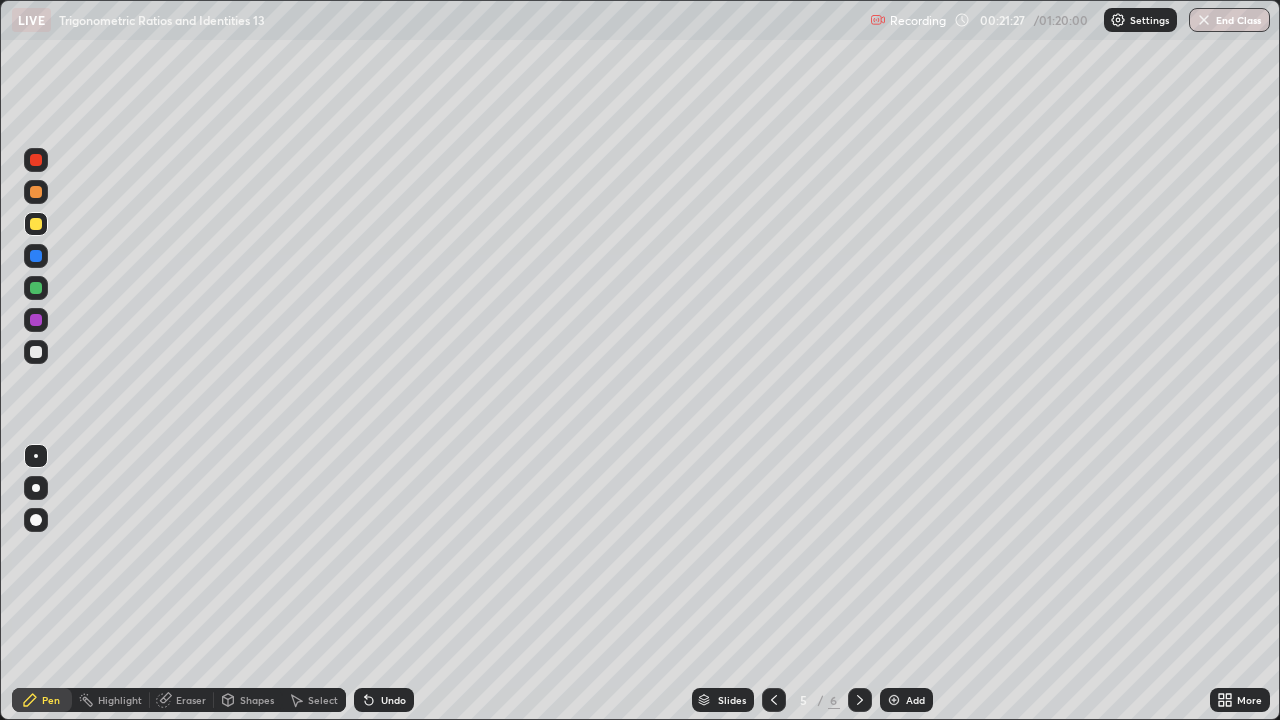 click 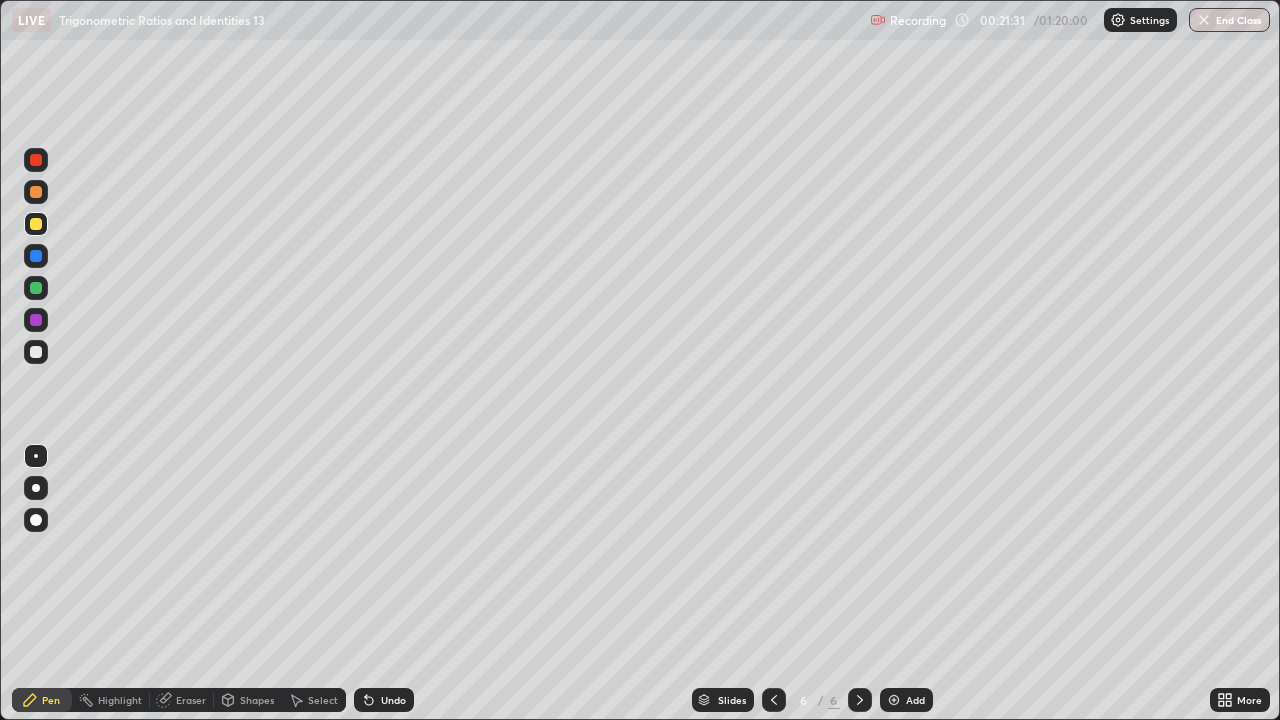 click 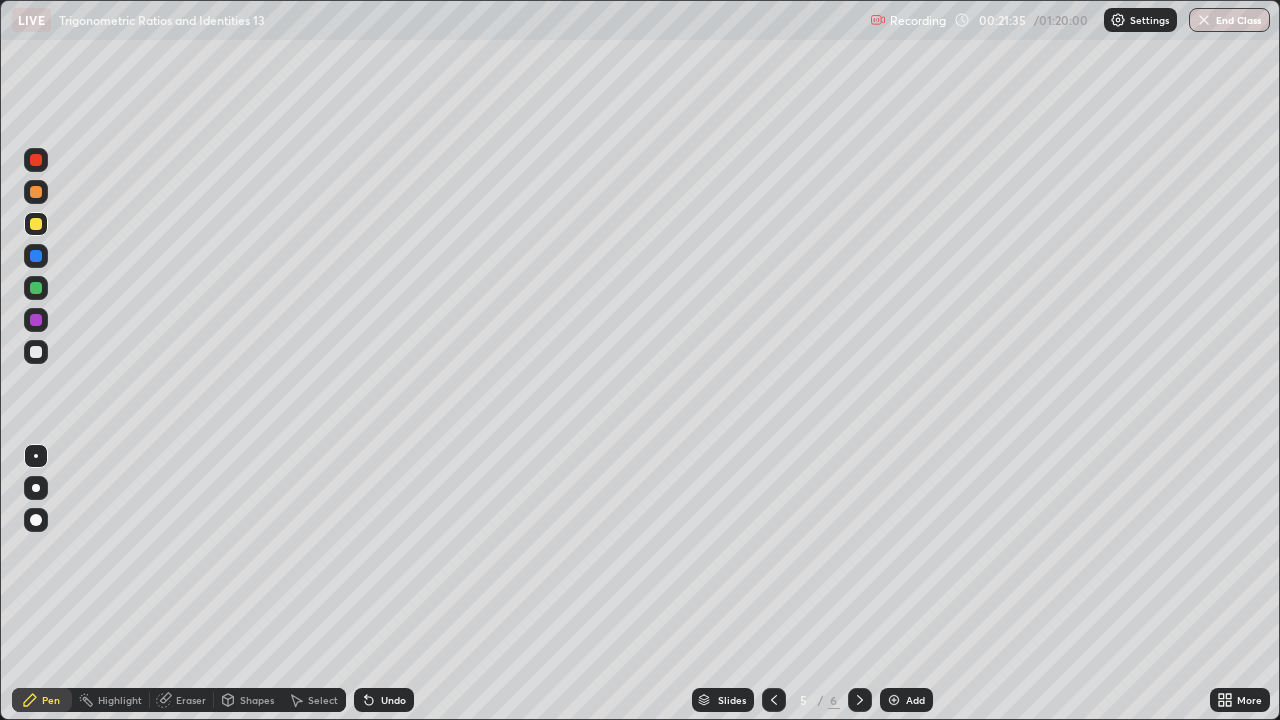 click 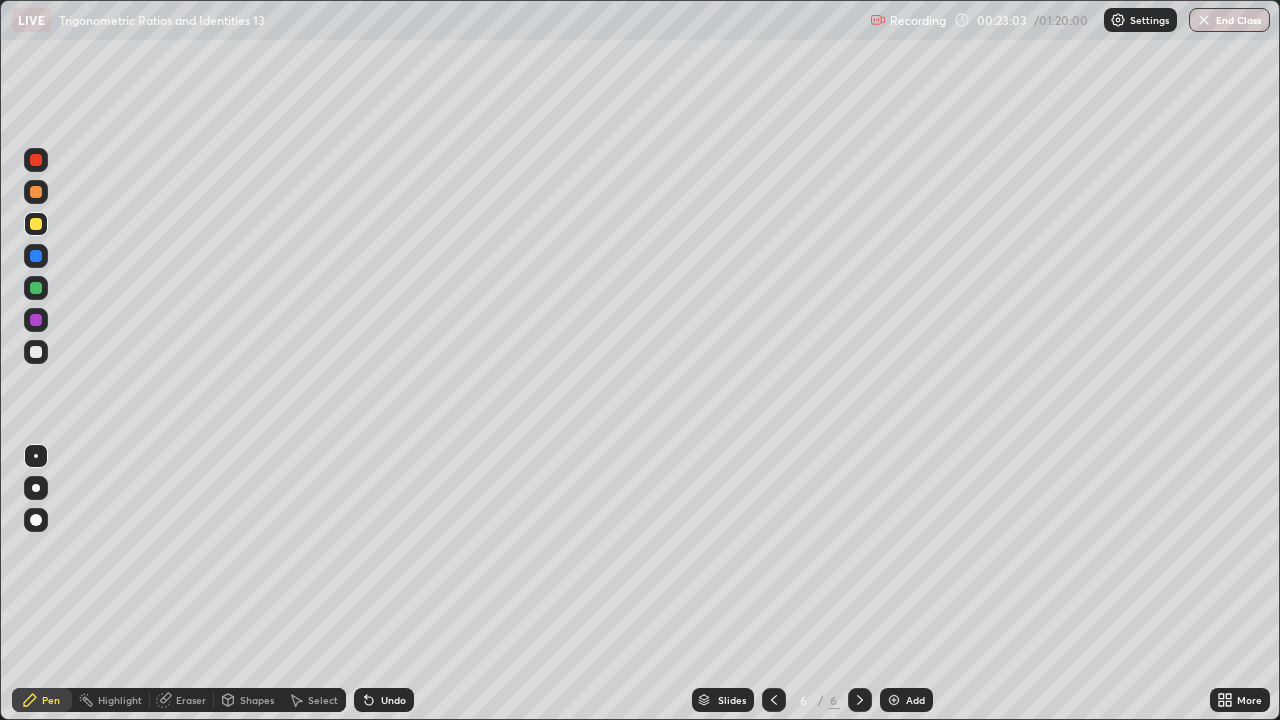 click 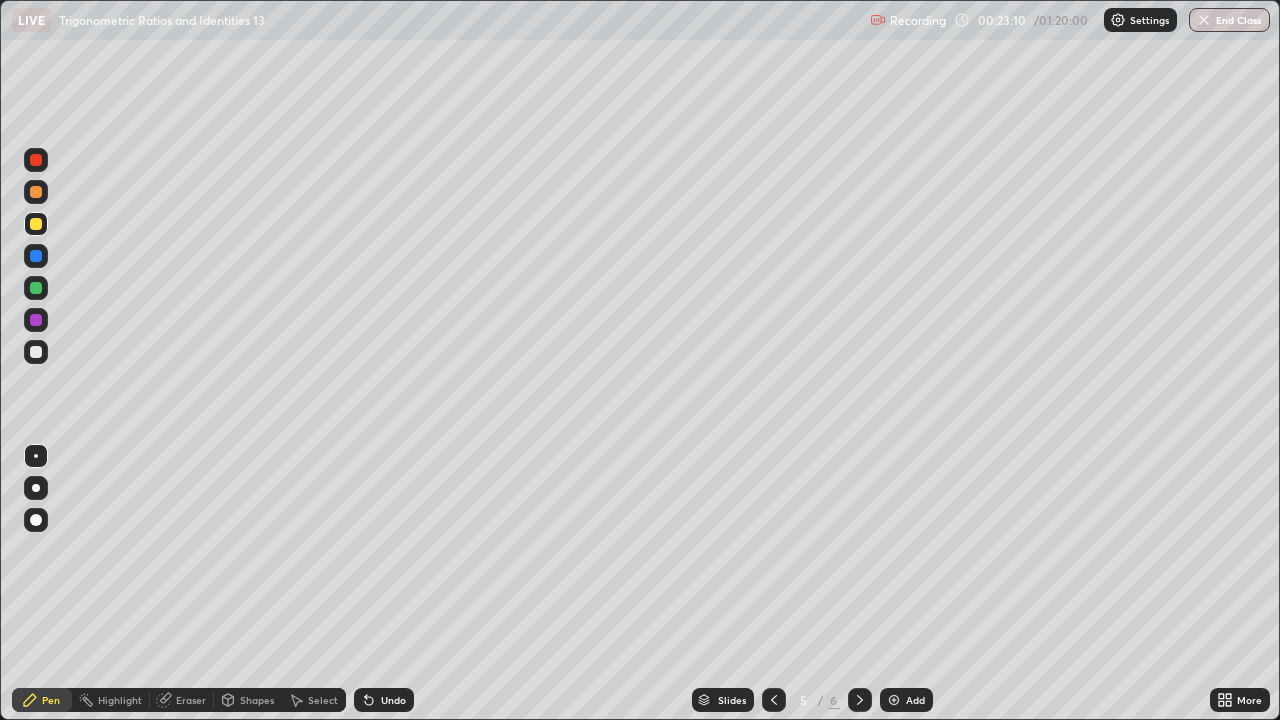 click 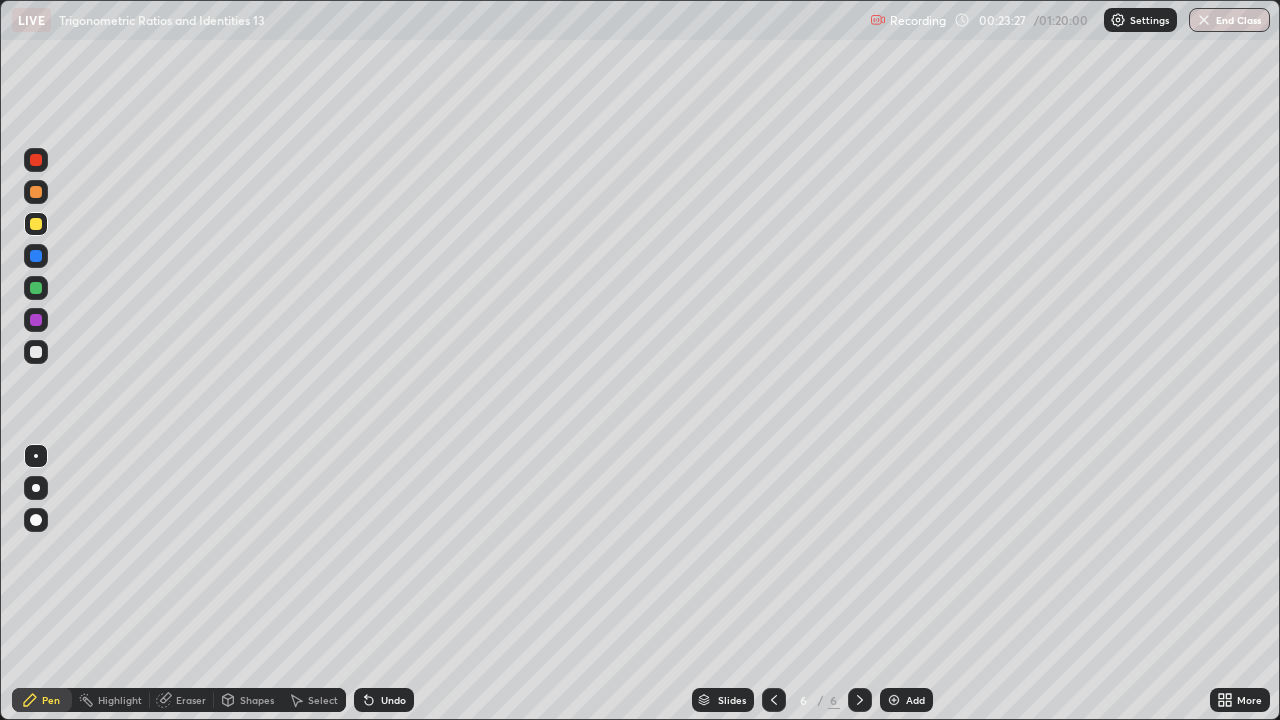 click 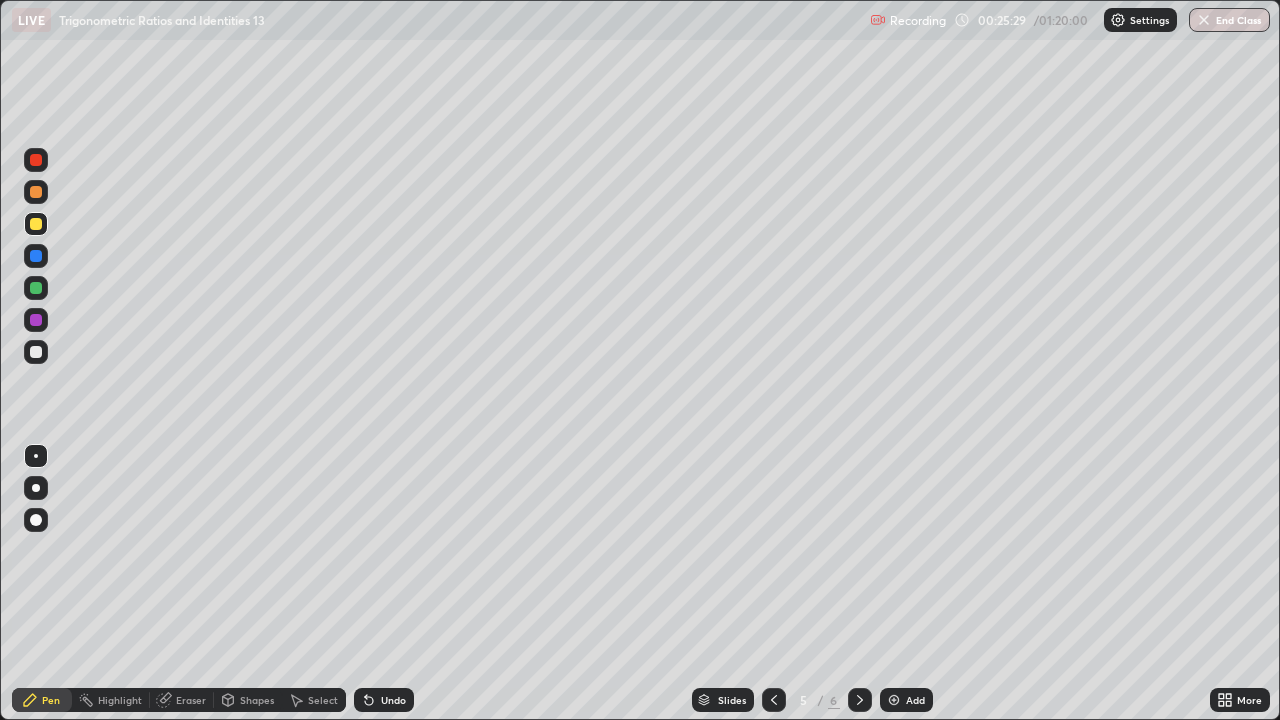click 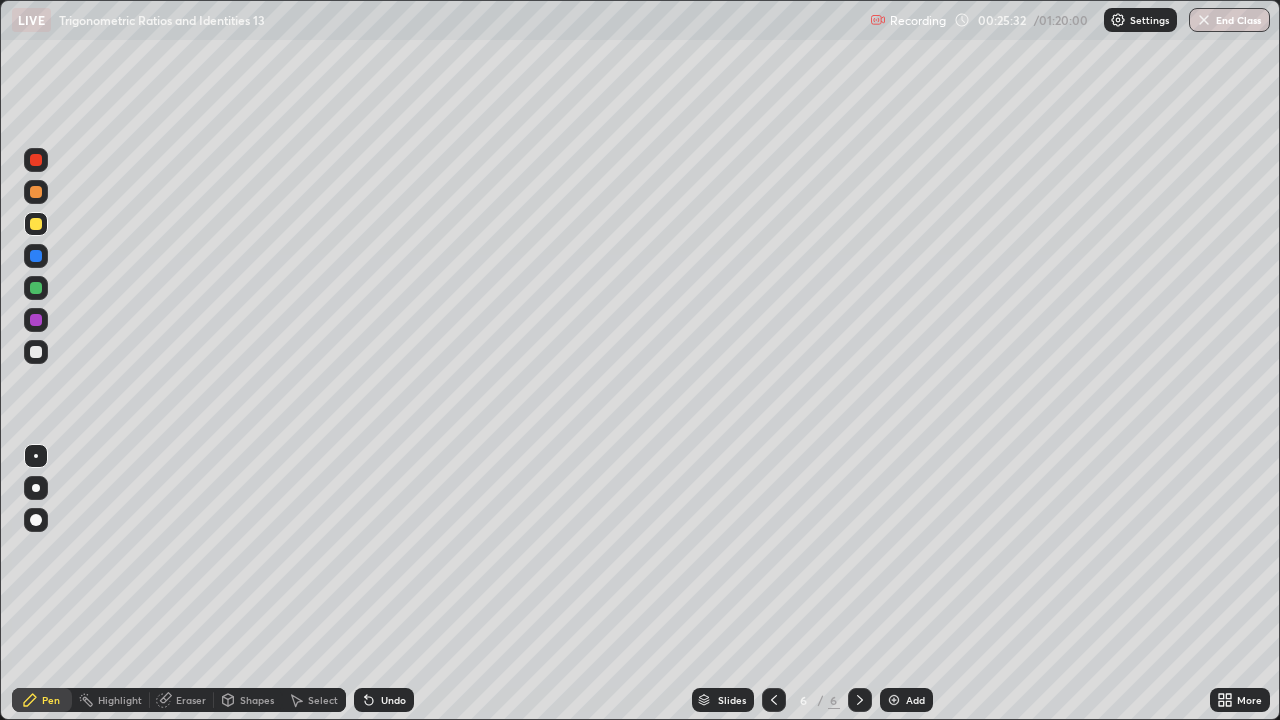 click 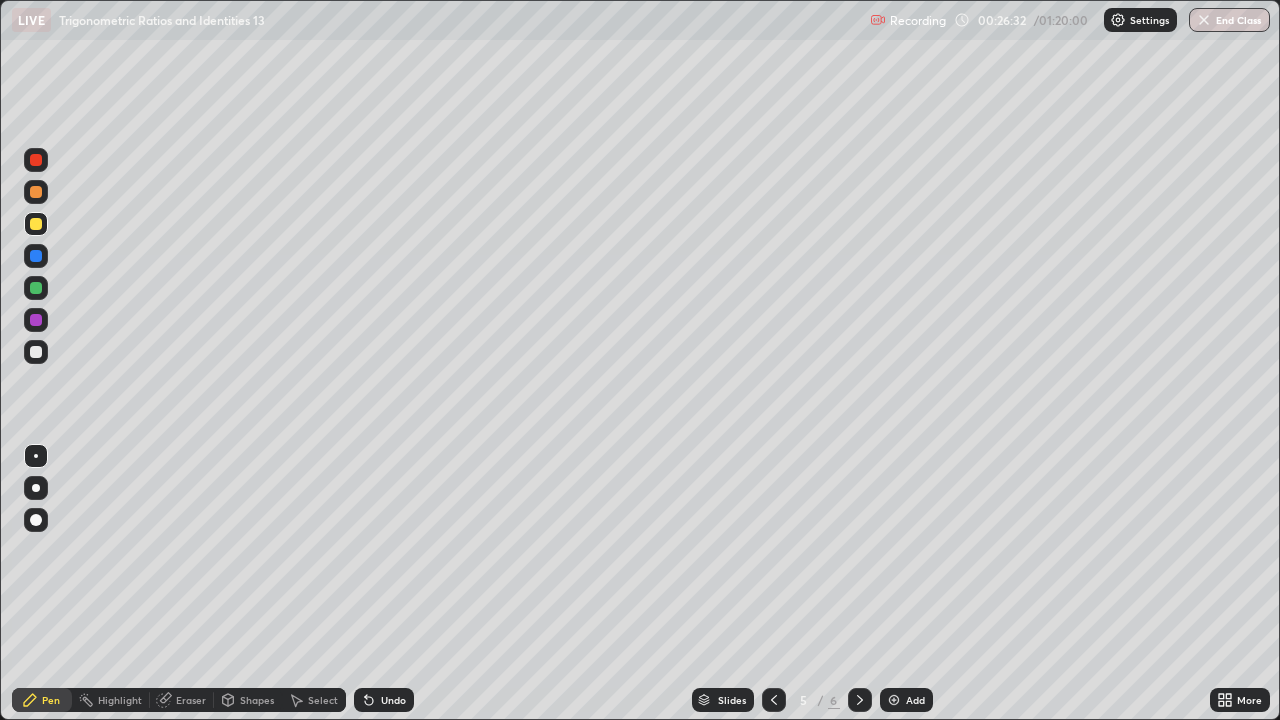 click 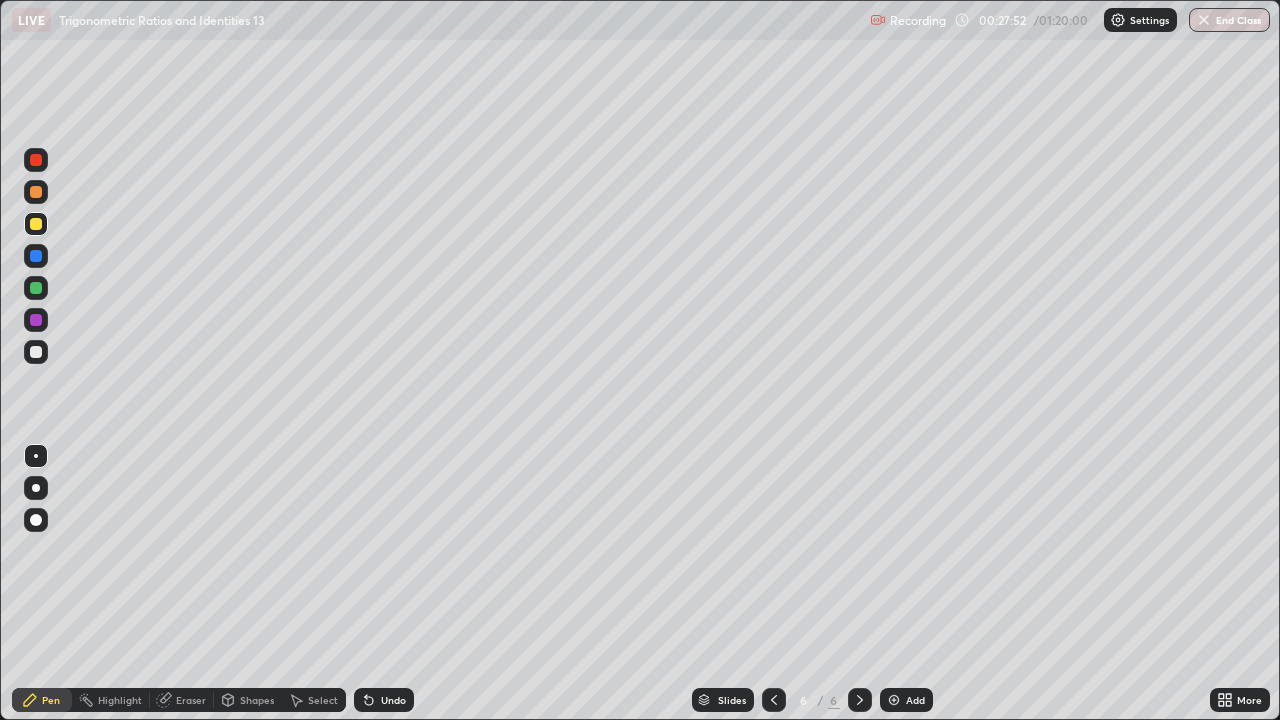 click 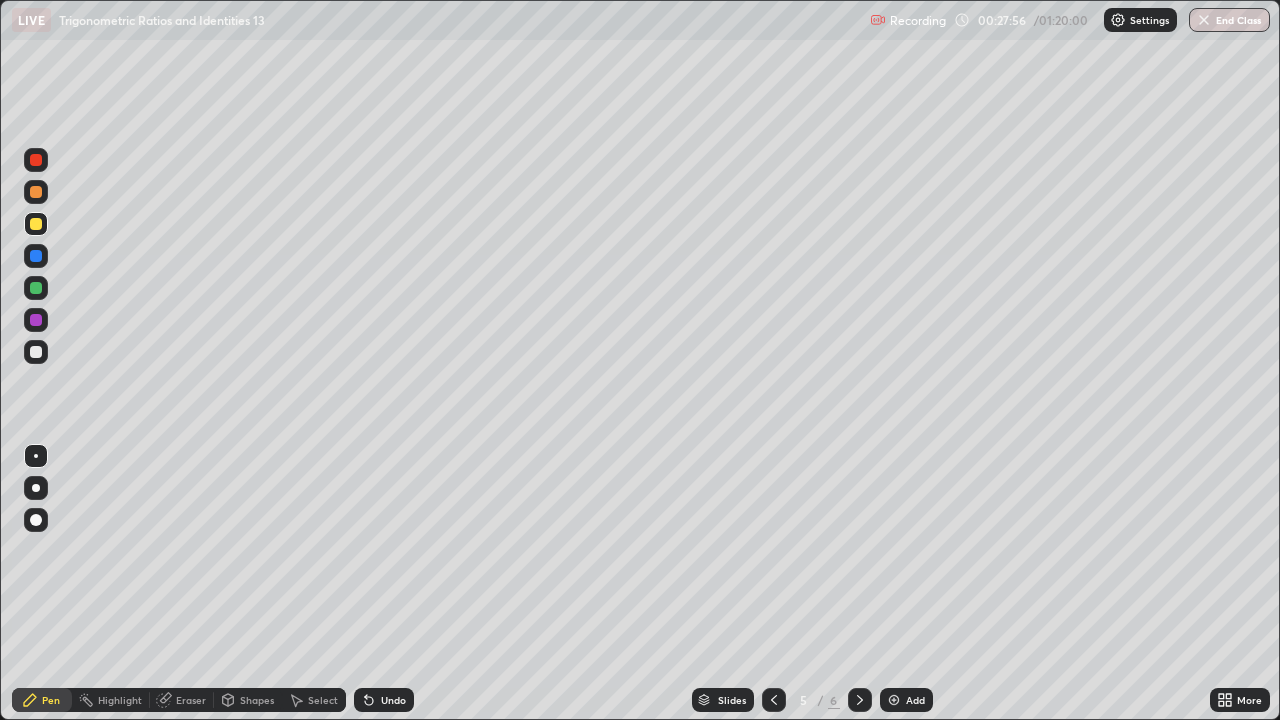 click 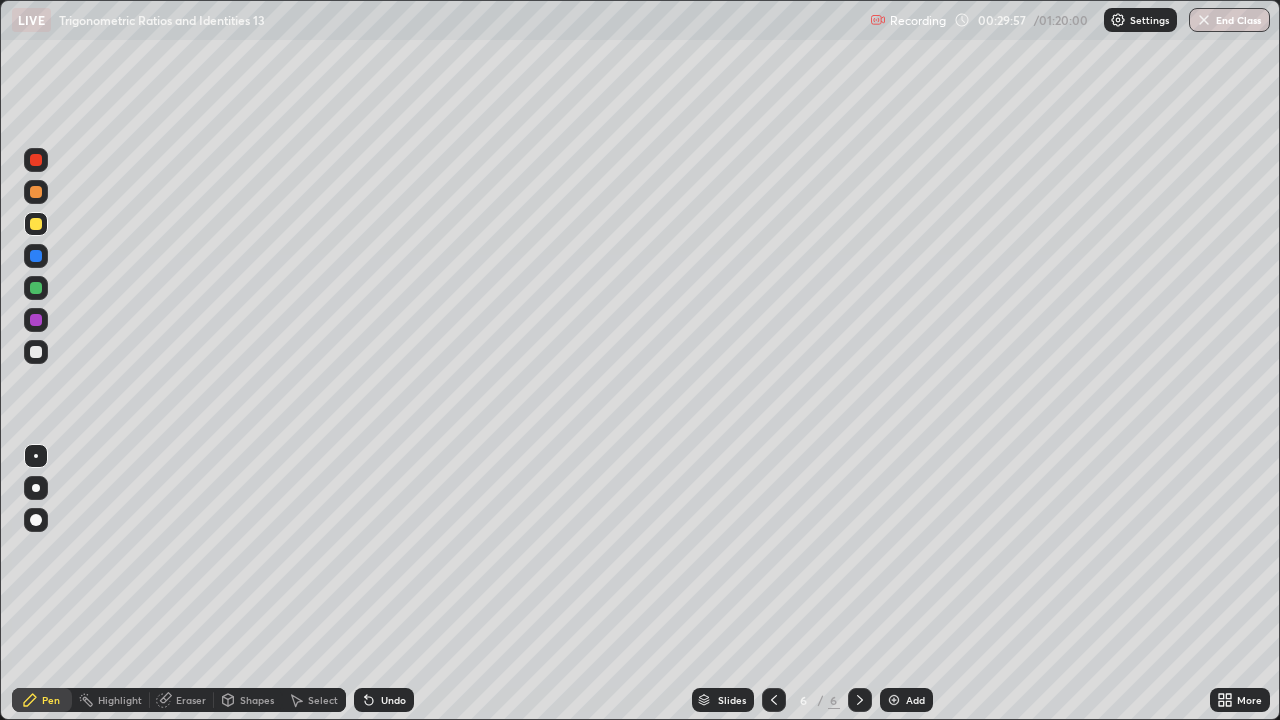 click on "Select" at bounding box center (323, 700) 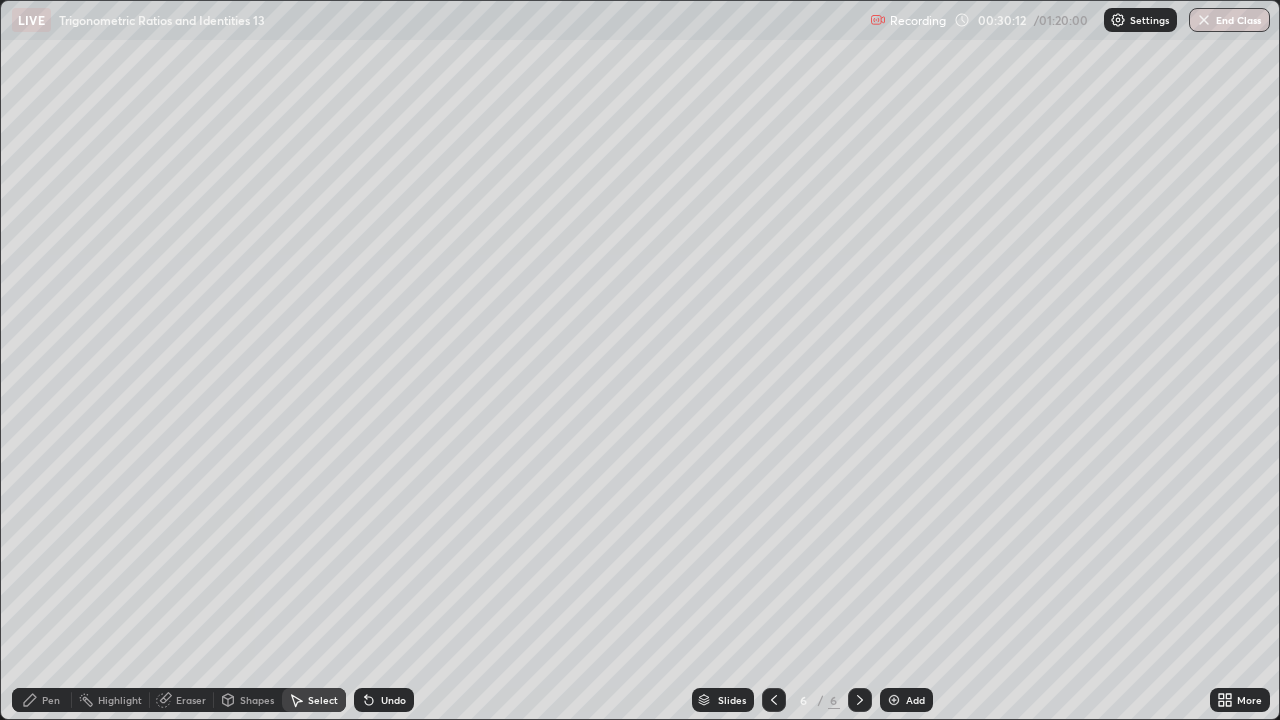 click on "0 ° Undo Copy Duplicate Duplicate to new slide Delete" at bounding box center (640, 360) 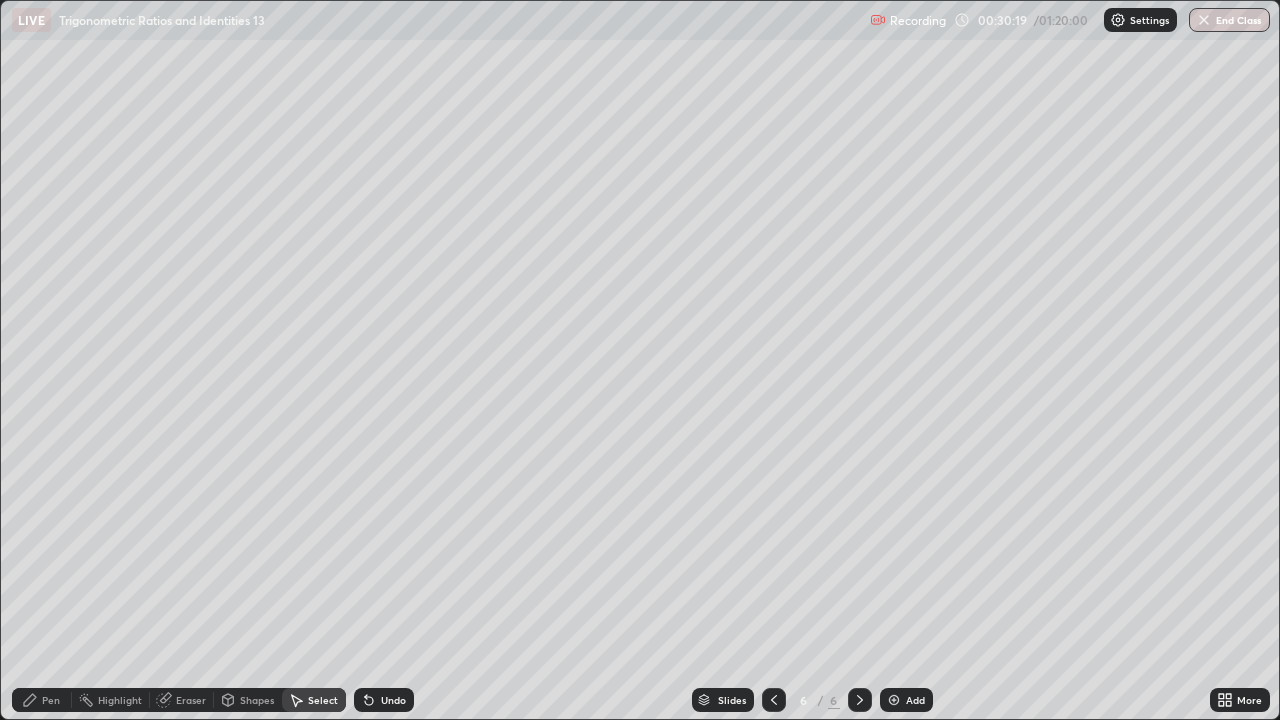 click on "Pen" at bounding box center [51, 700] 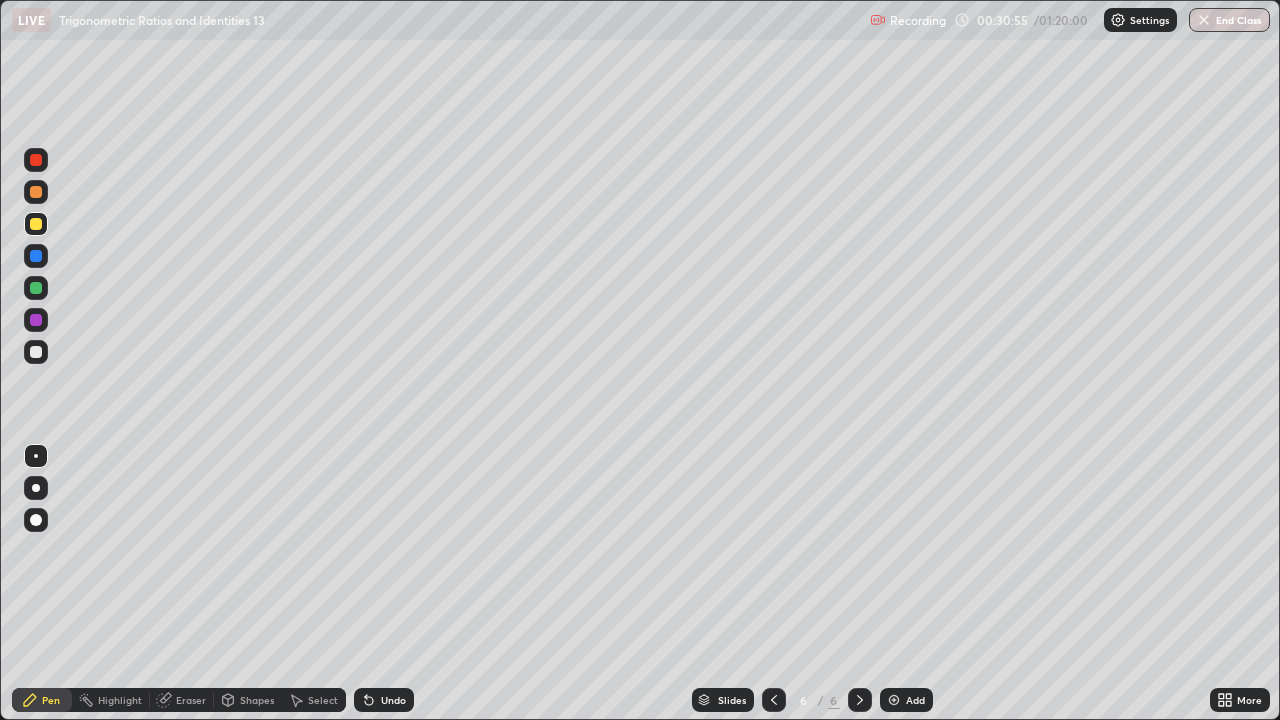 click on "Select" at bounding box center (323, 700) 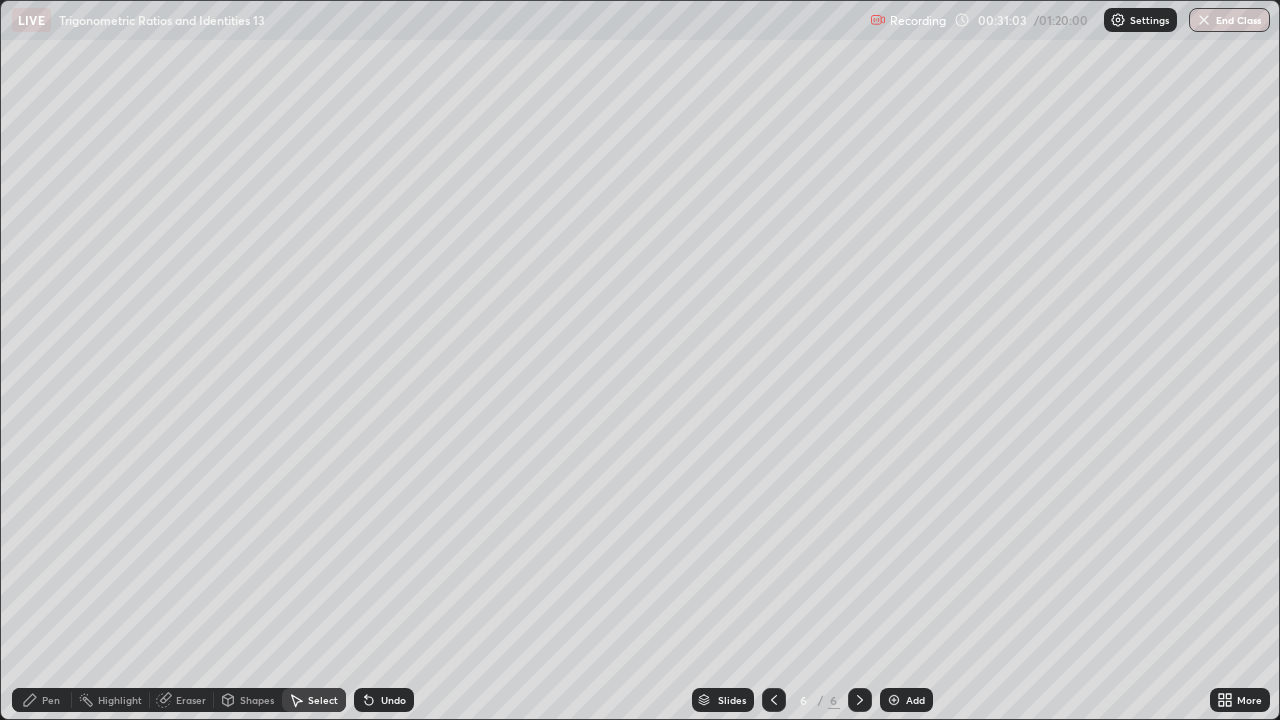 click 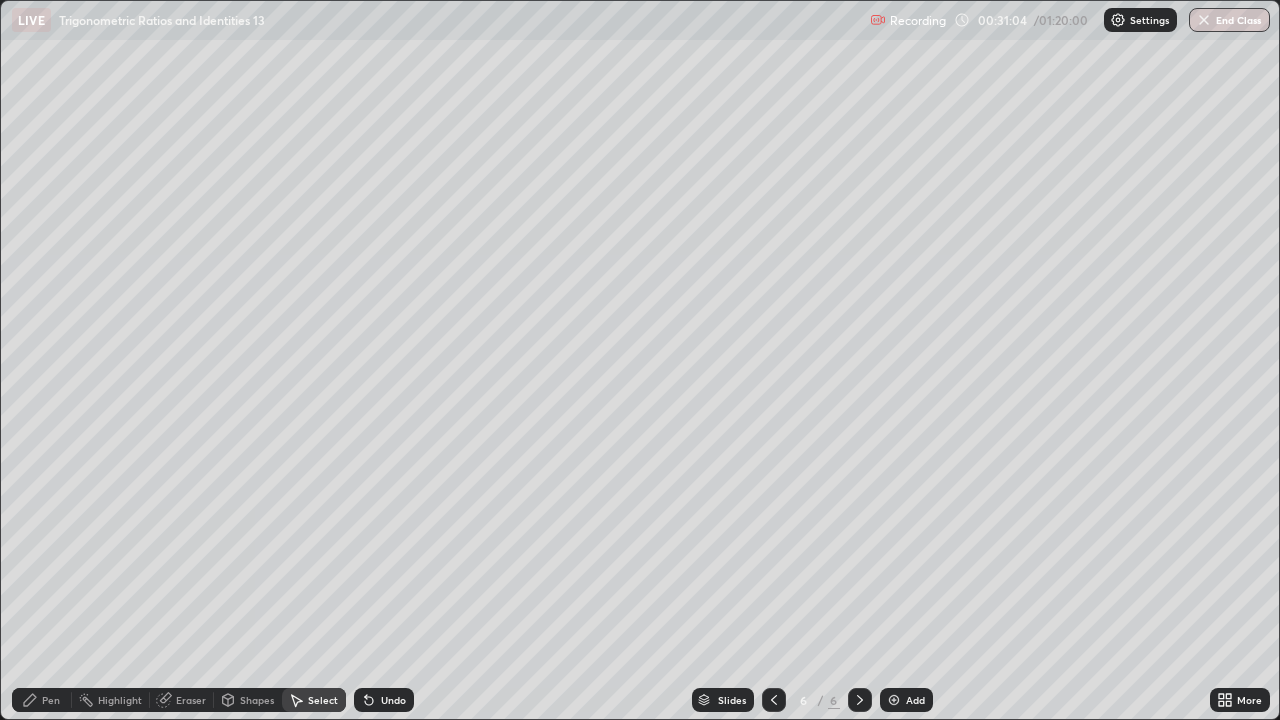 click on "Add" at bounding box center [906, 700] 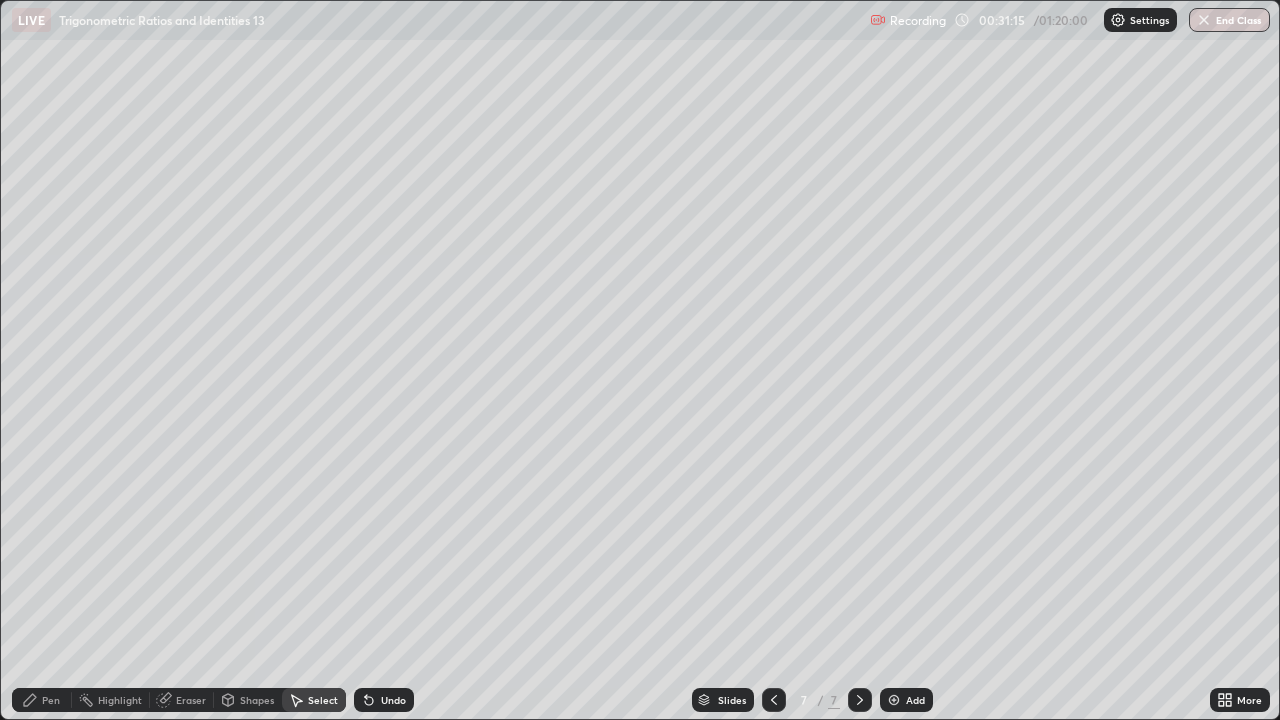 click on "Pen" at bounding box center [42, 700] 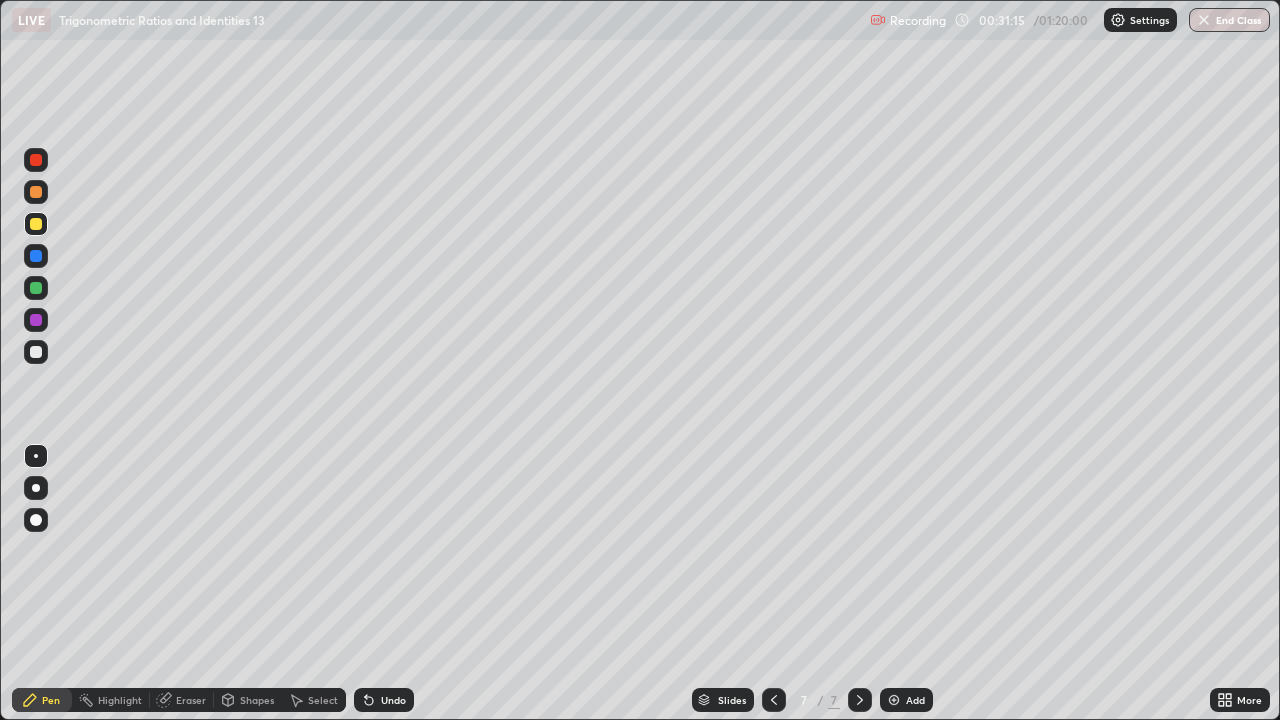 click at bounding box center [36, 352] 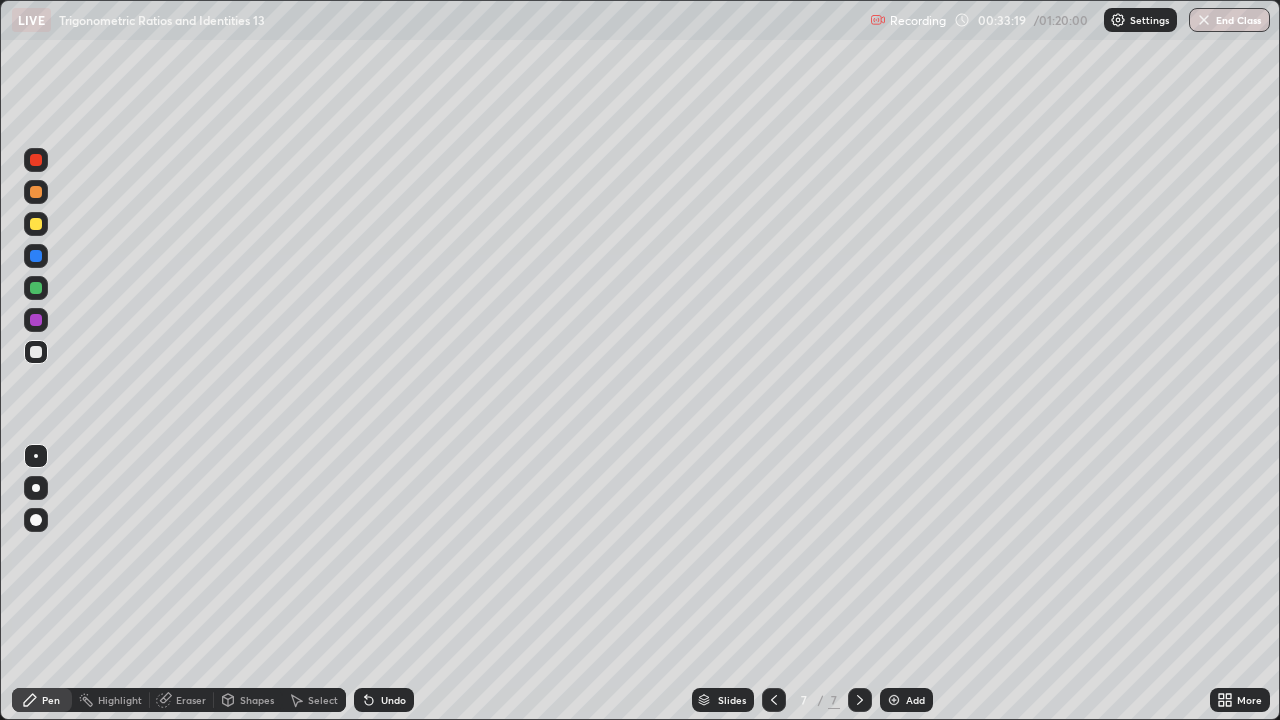 click on "Undo" at bounding box center (384, 700) 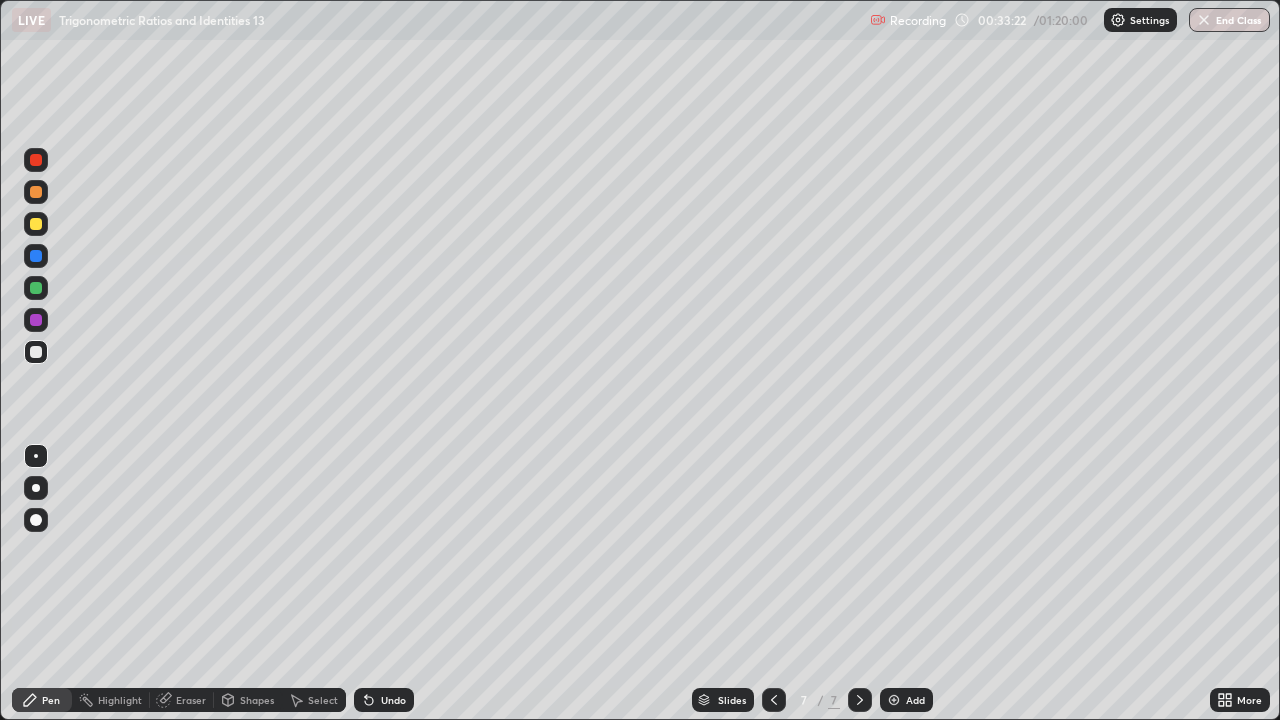 click 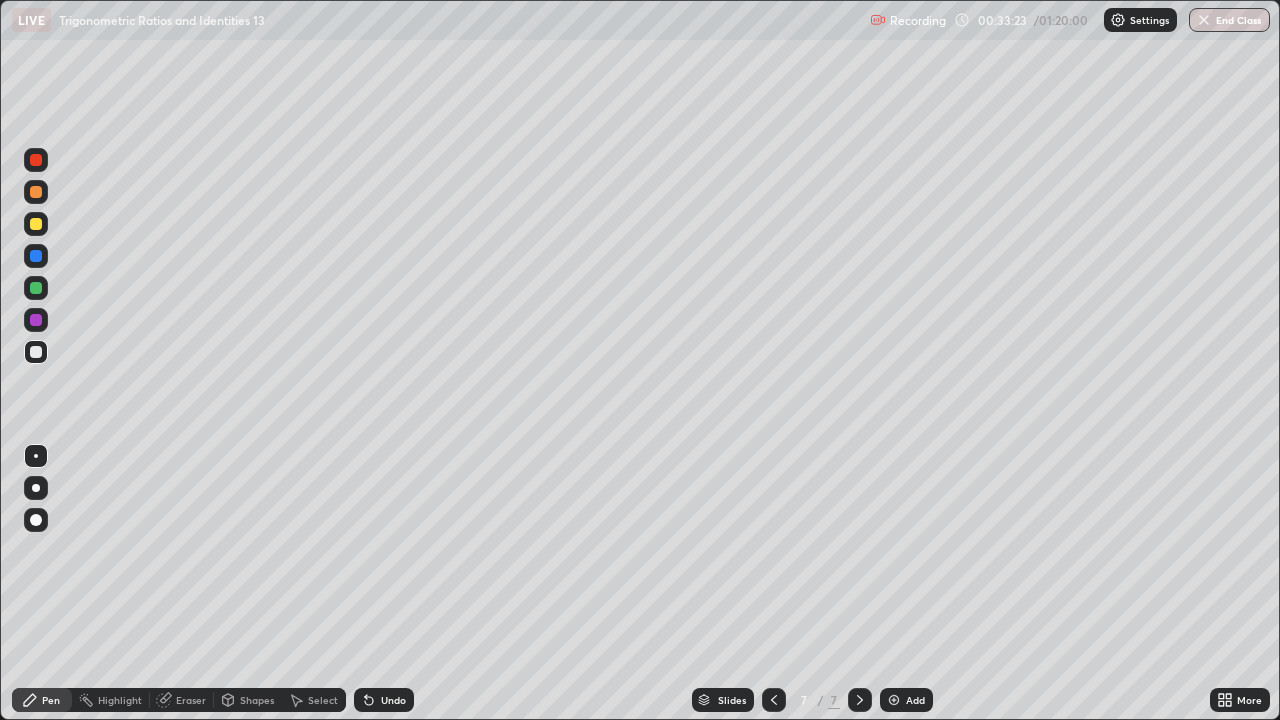 click 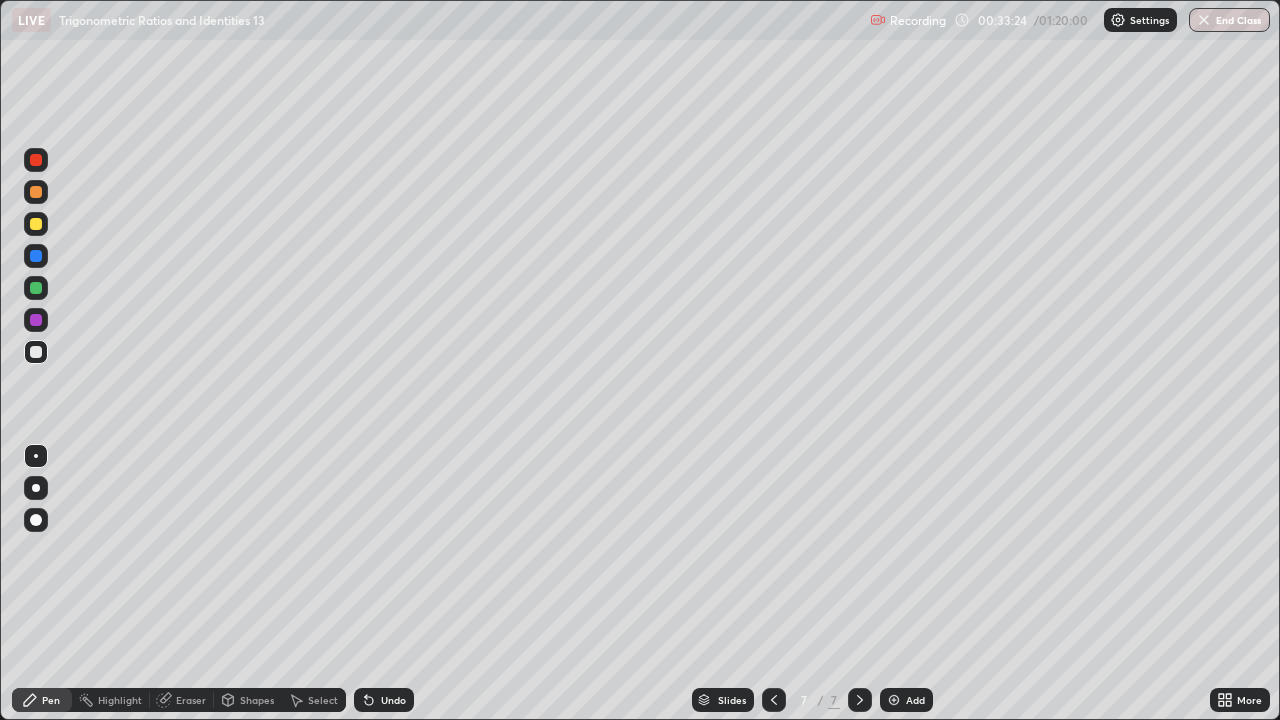 click 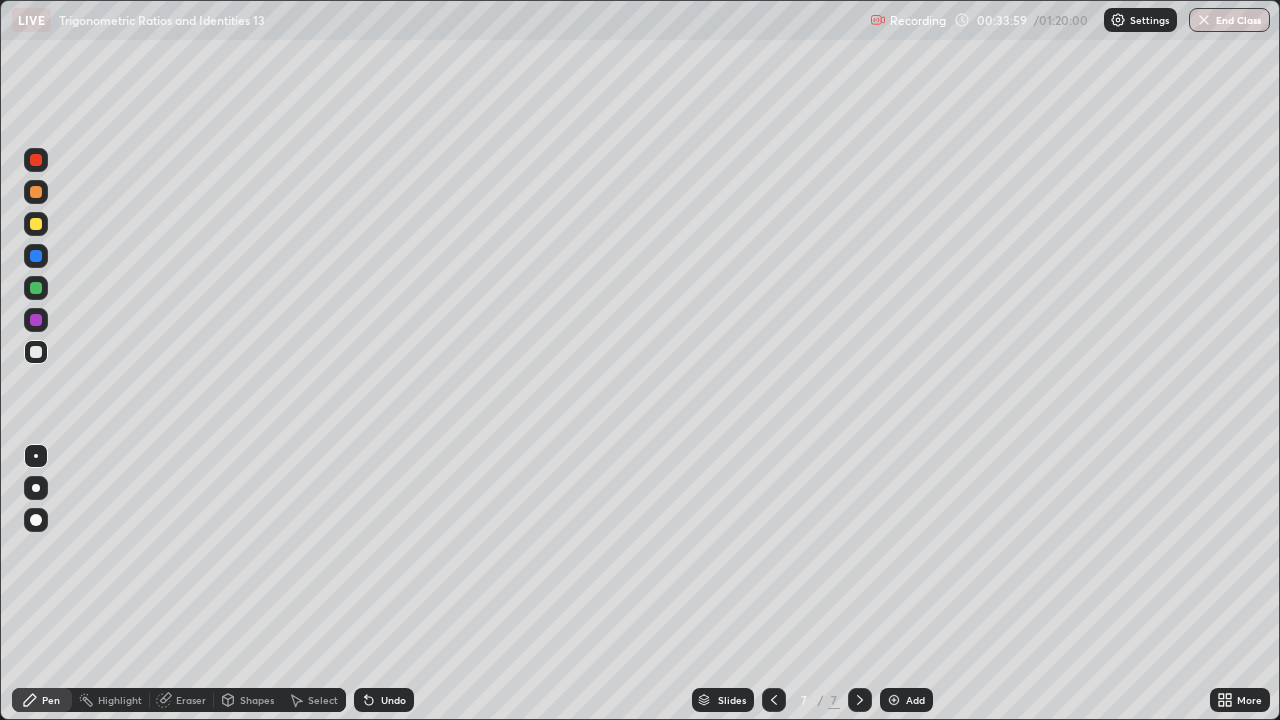 click on "Select" at bounding box center (314, 700) 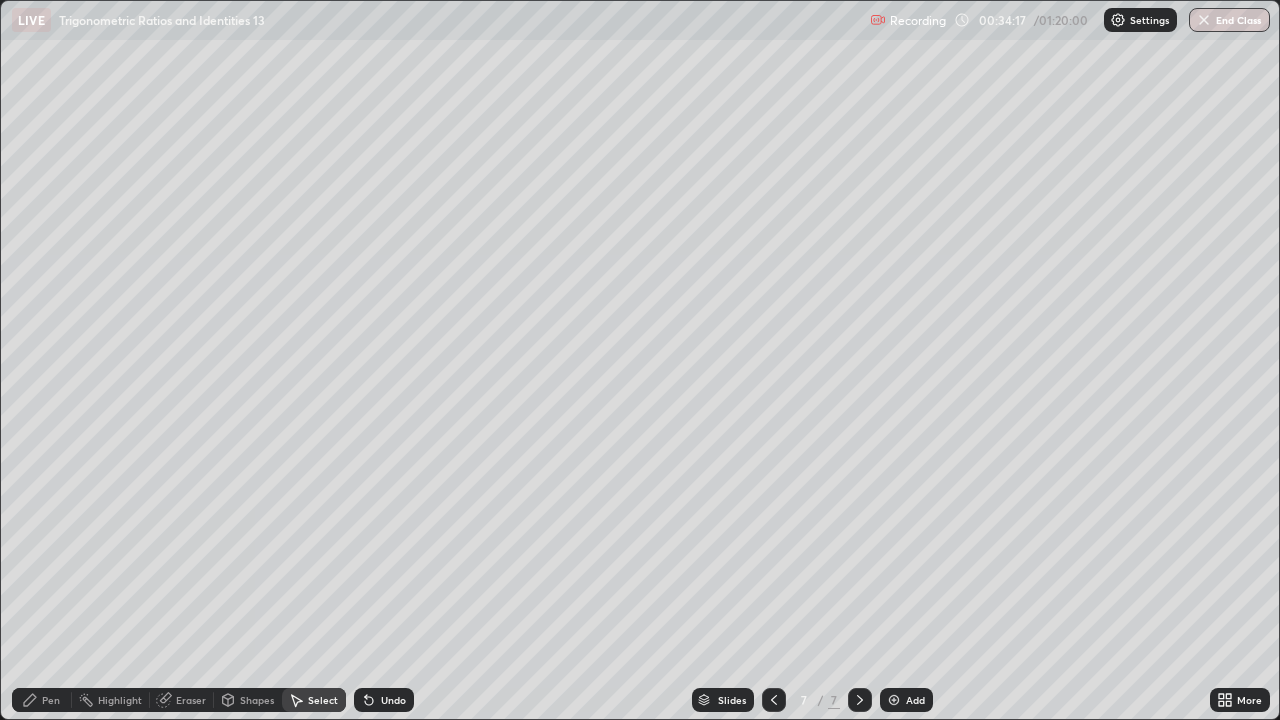 click on "Select" at bounding box center [323, 700] 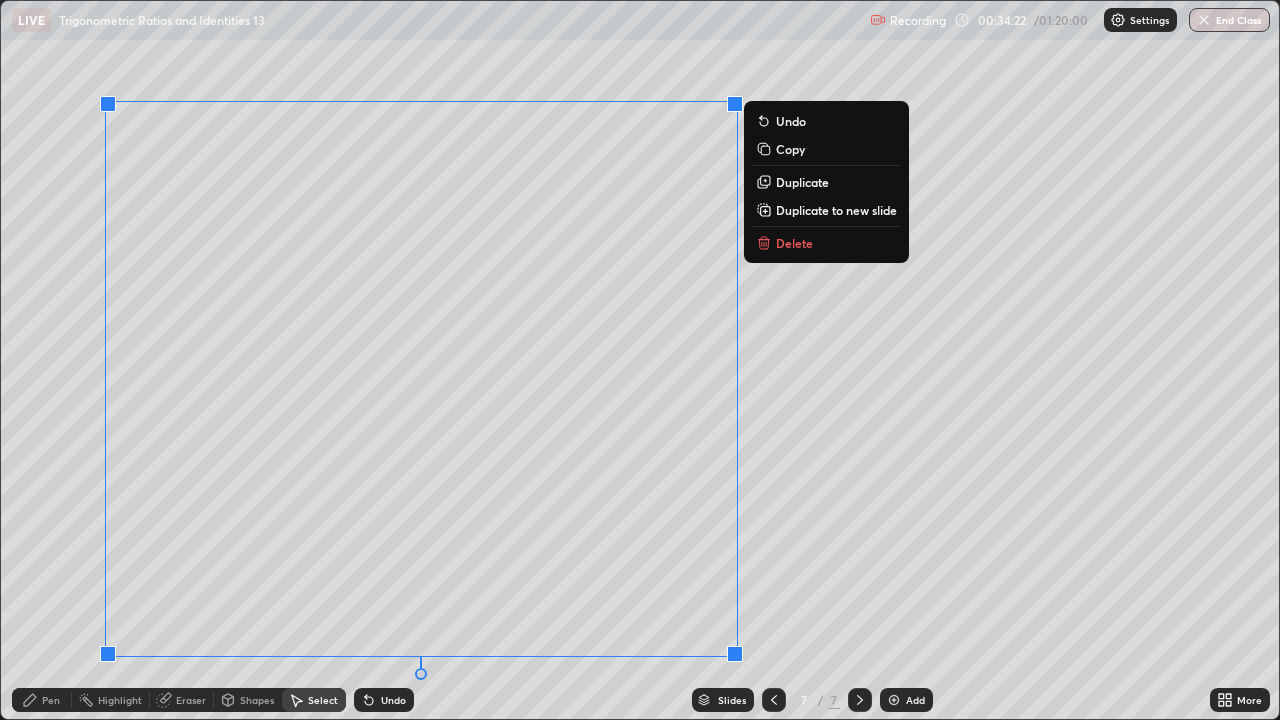 click on "Delete" at bounding box center [826, 243] 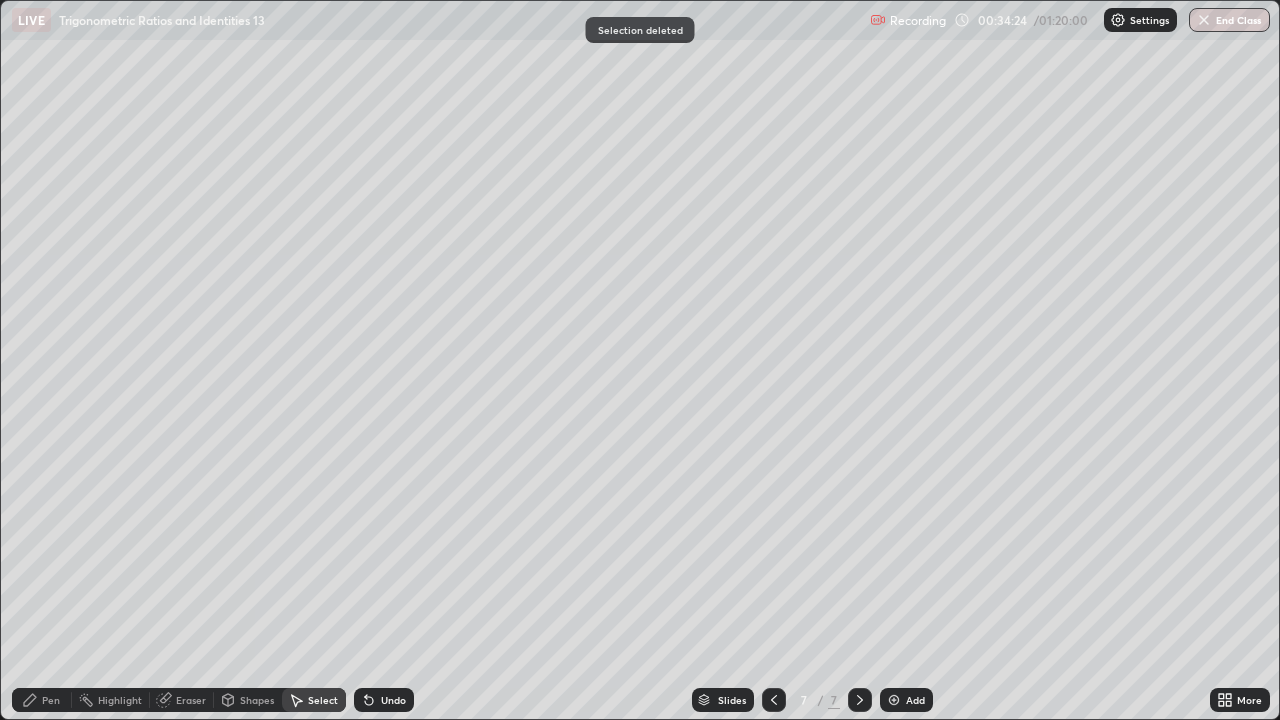click 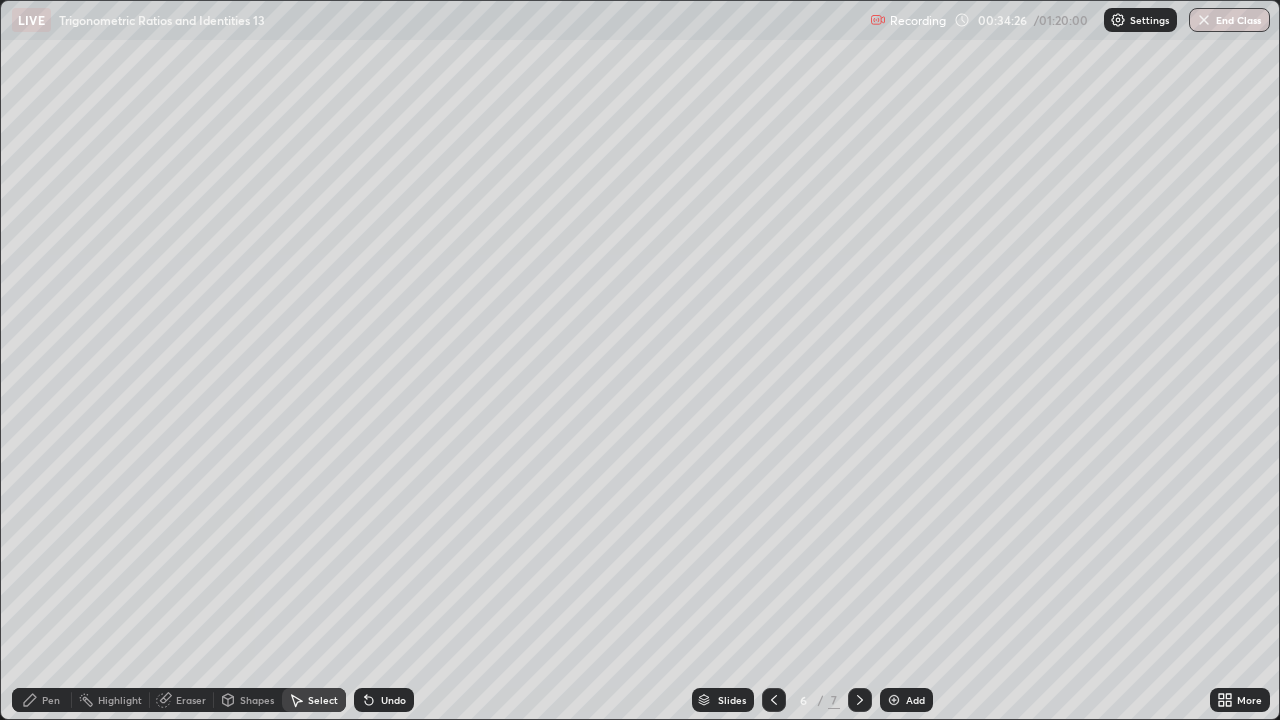 click 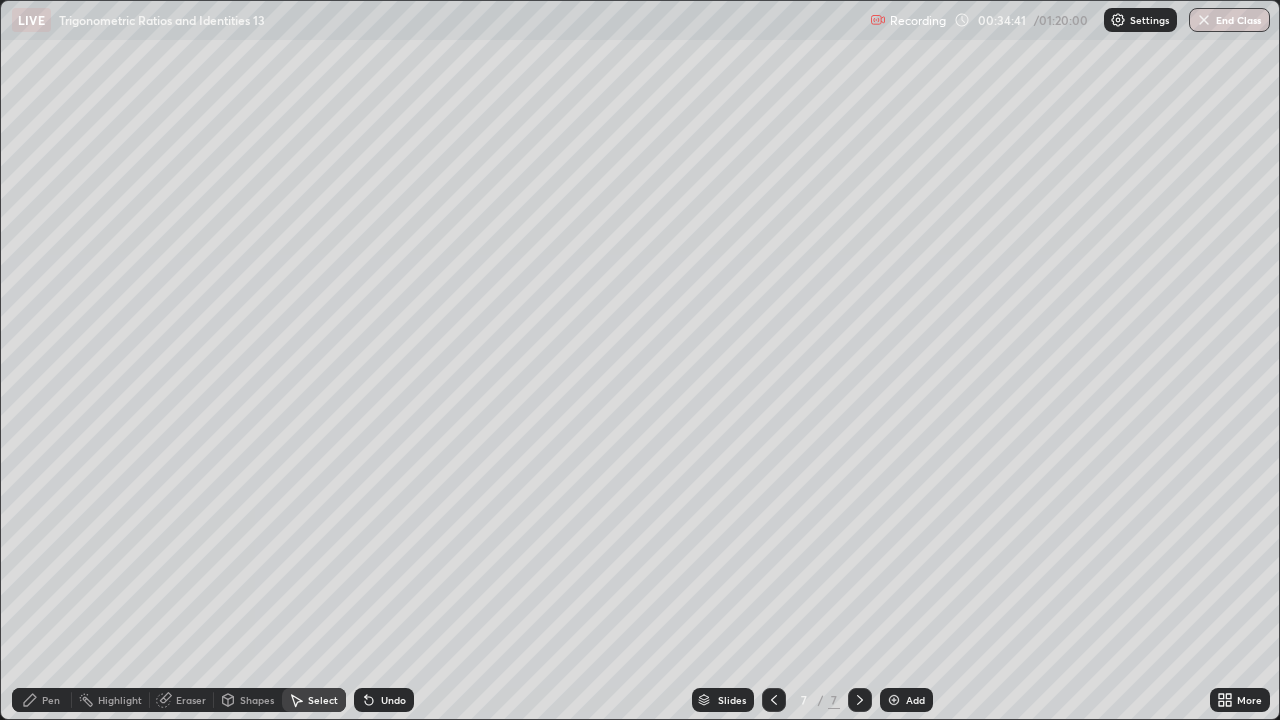 click on "Pen" at bounding box center (42, 700) 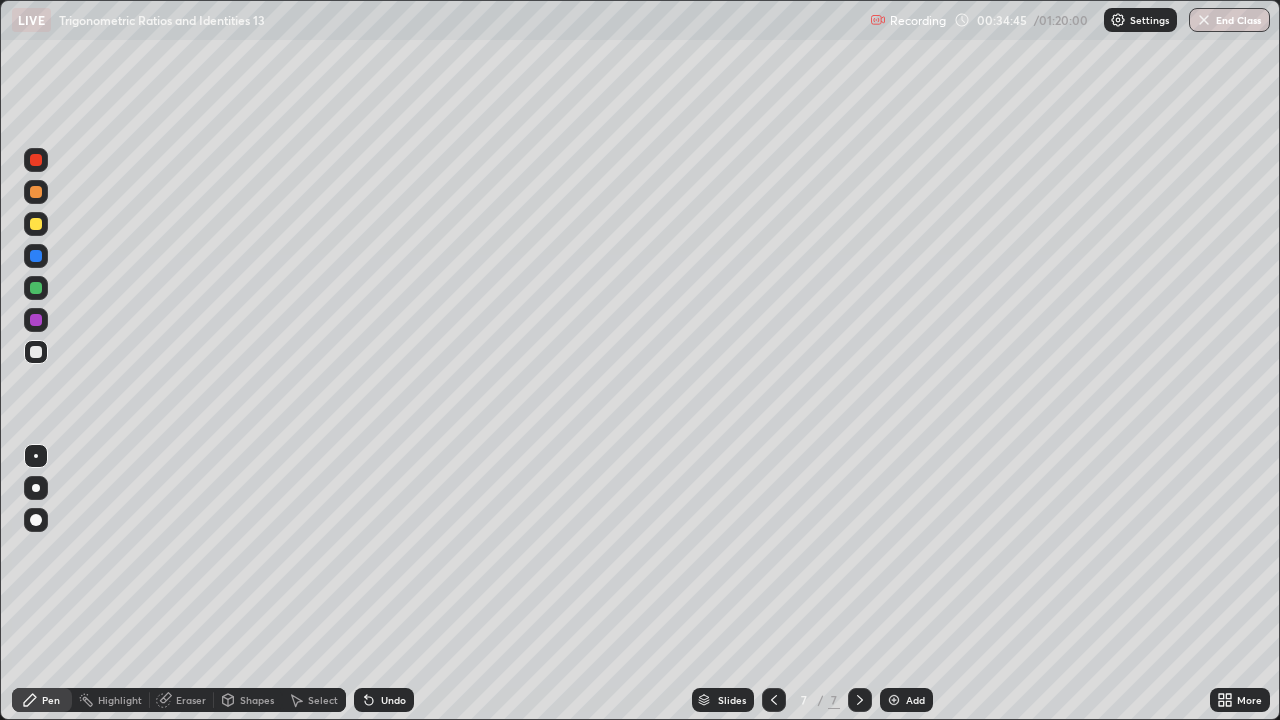 click on "Undo" at bounding box center [384, 700] 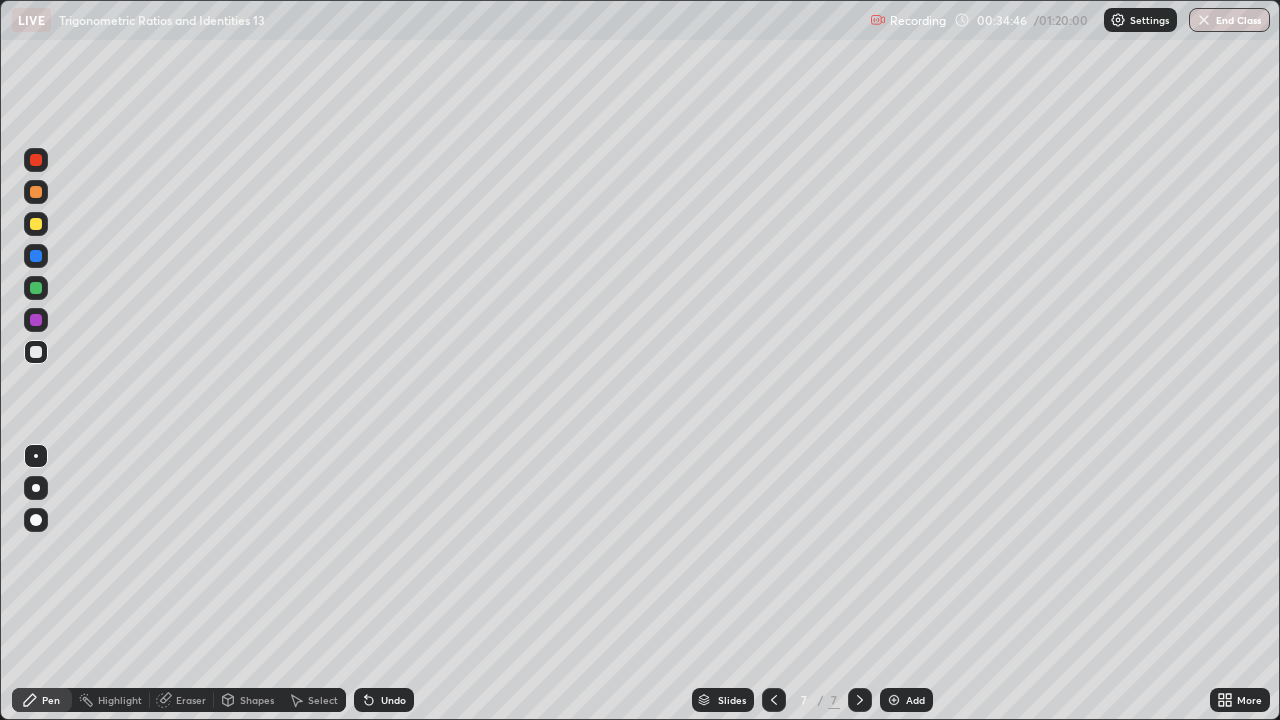click on "Shapes" at bounding box center (257, 700) 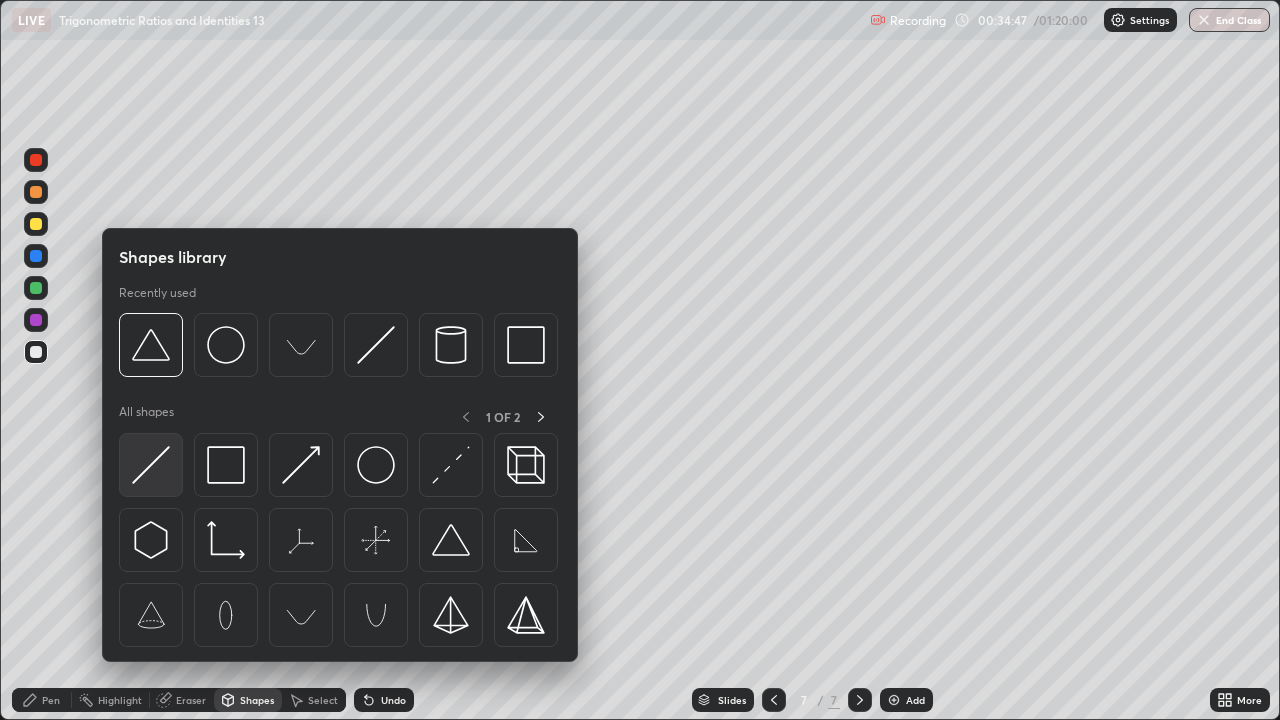 click at bounding box center [151, 465] 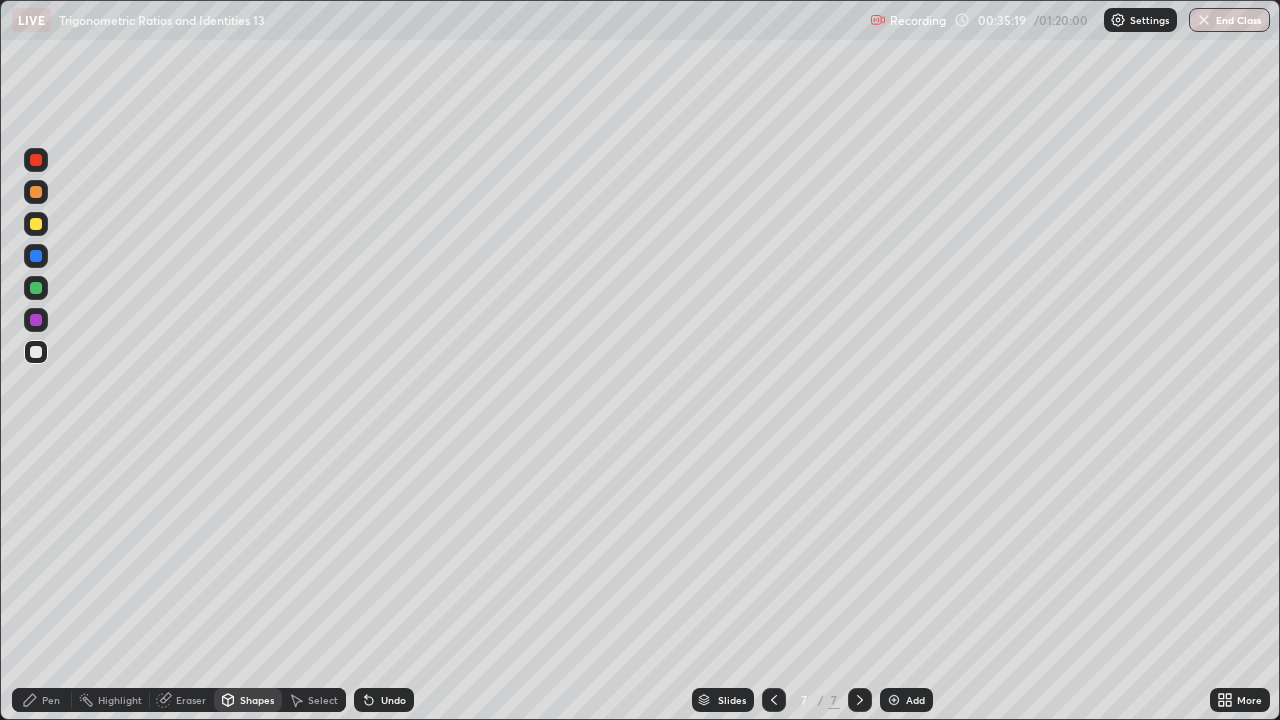 click on "Pen" at bounding box center [51, 700] 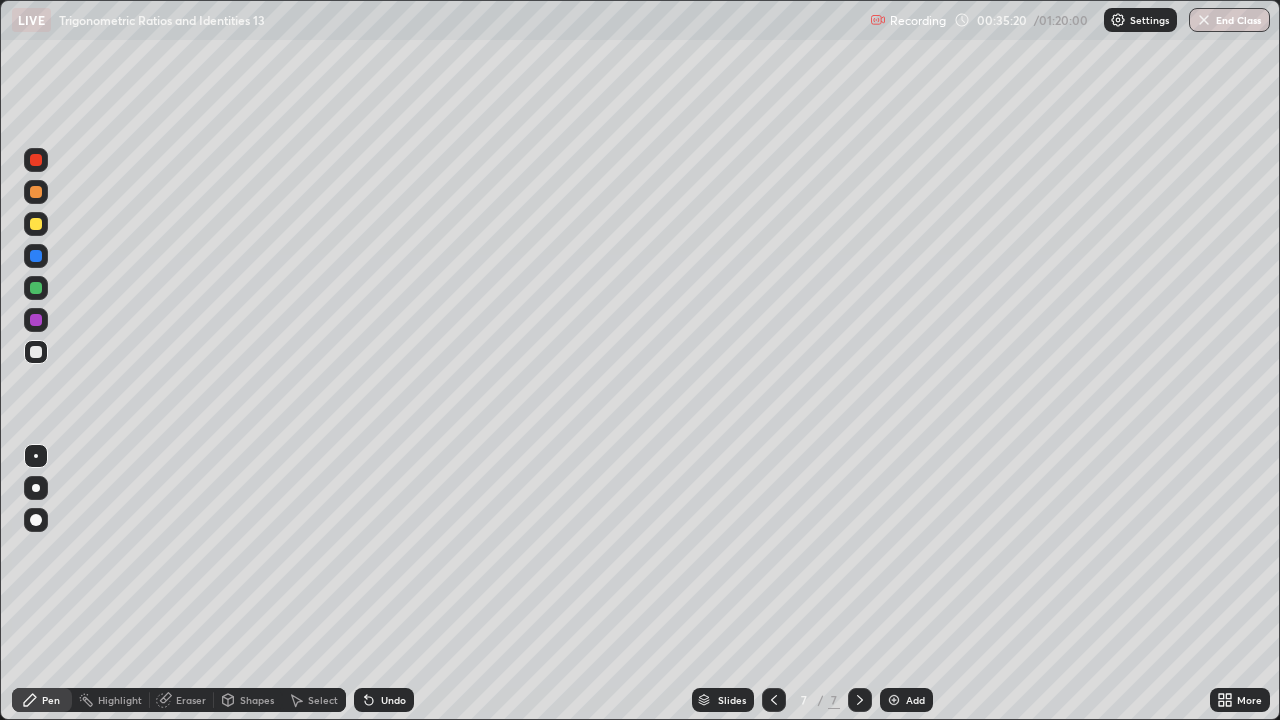 click at bounding box center [36, 224] 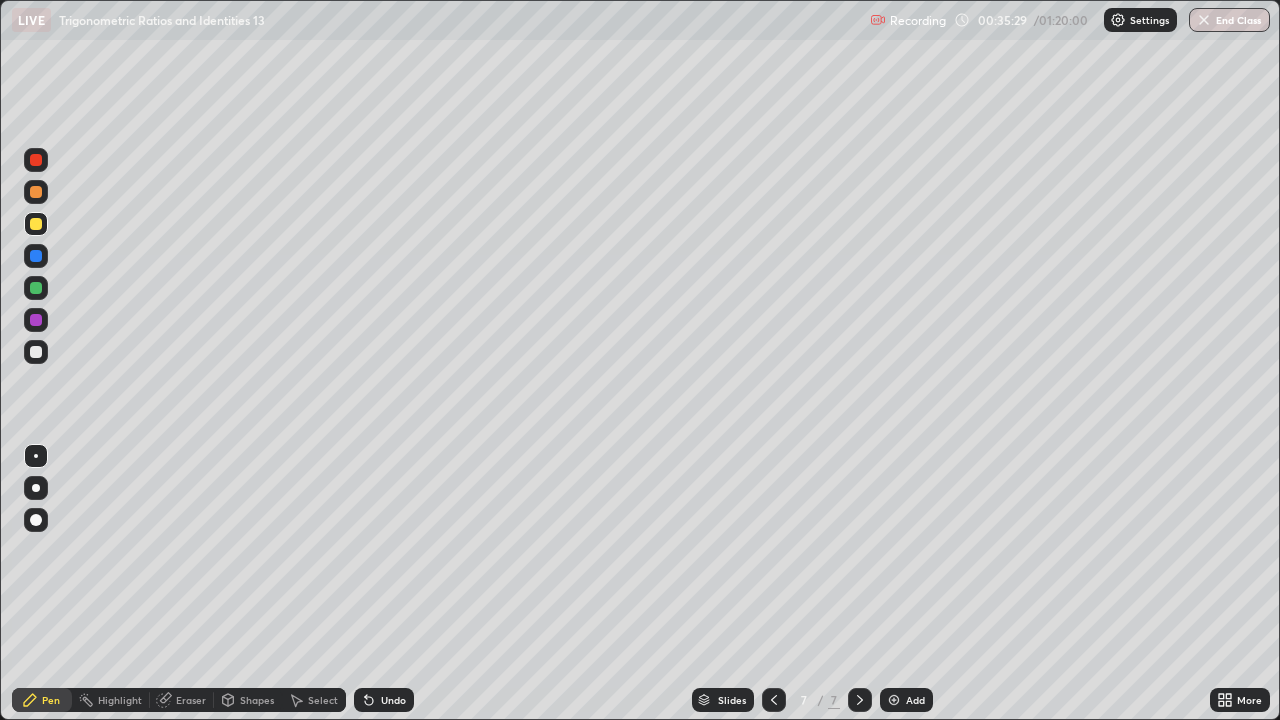 click on "Undo" at bounding box center (384, 700) 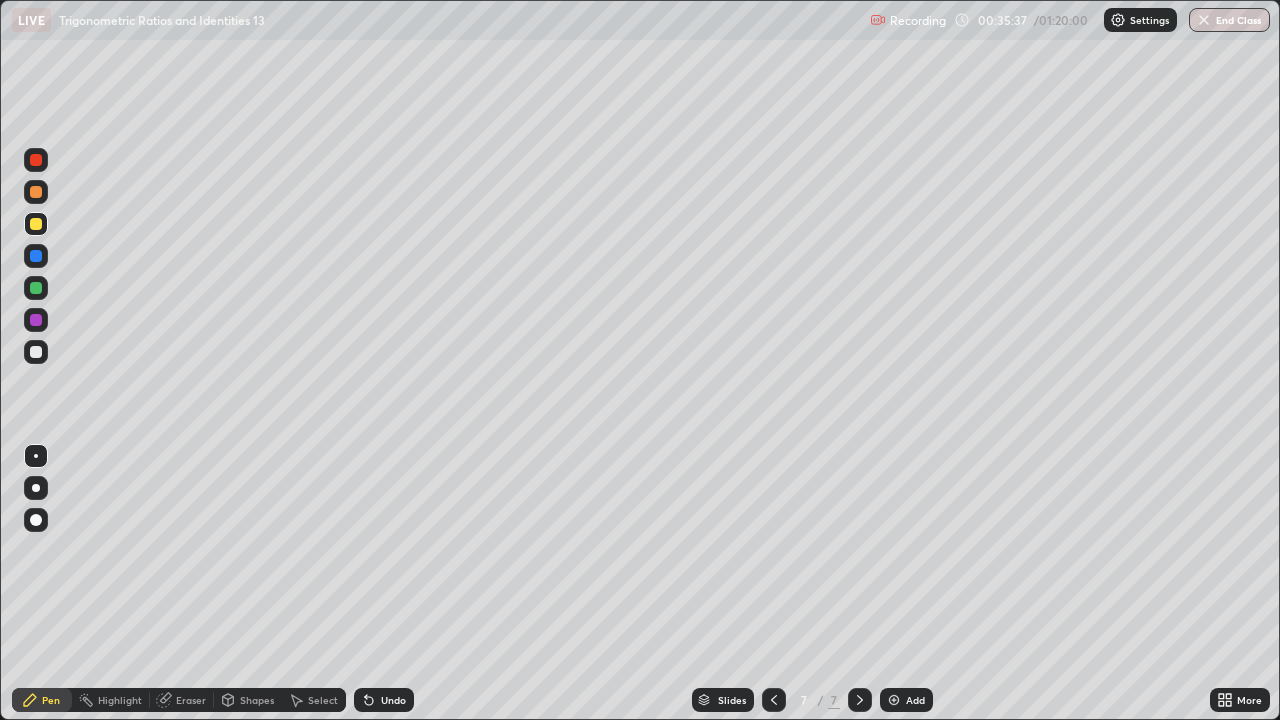 click at bounding box center [36, 192] 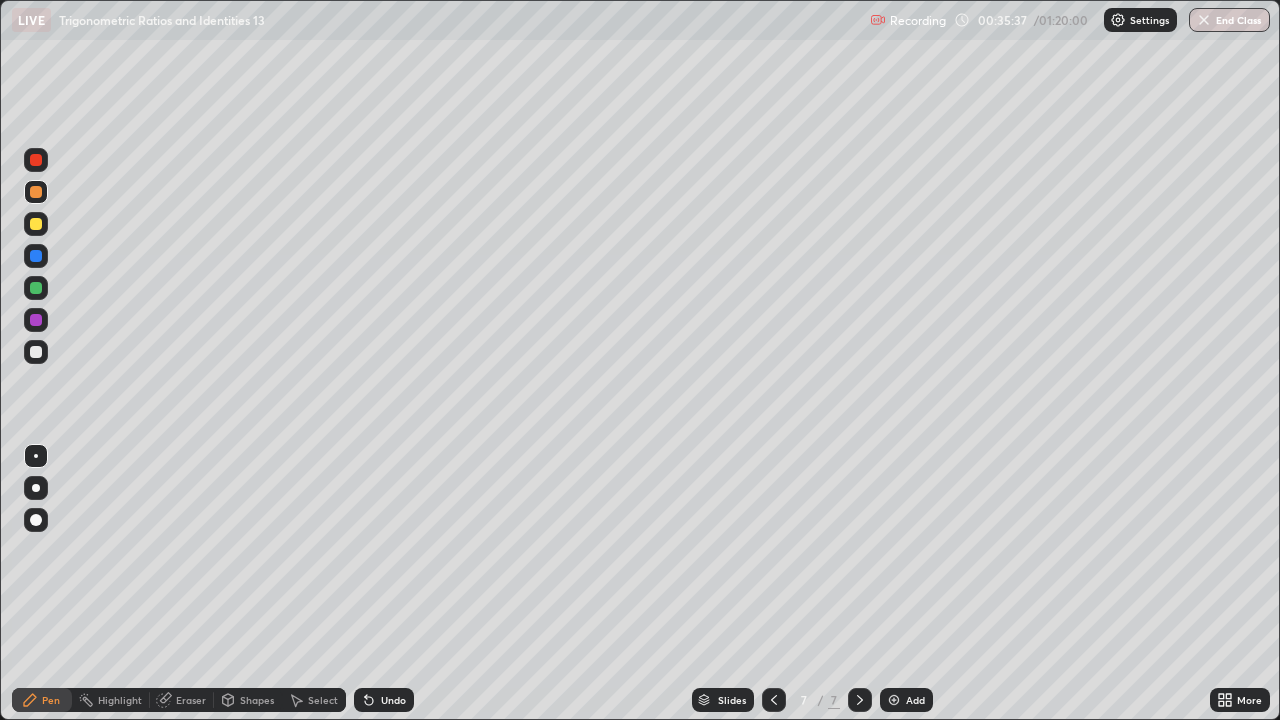 click at bounding box center [36, 288] 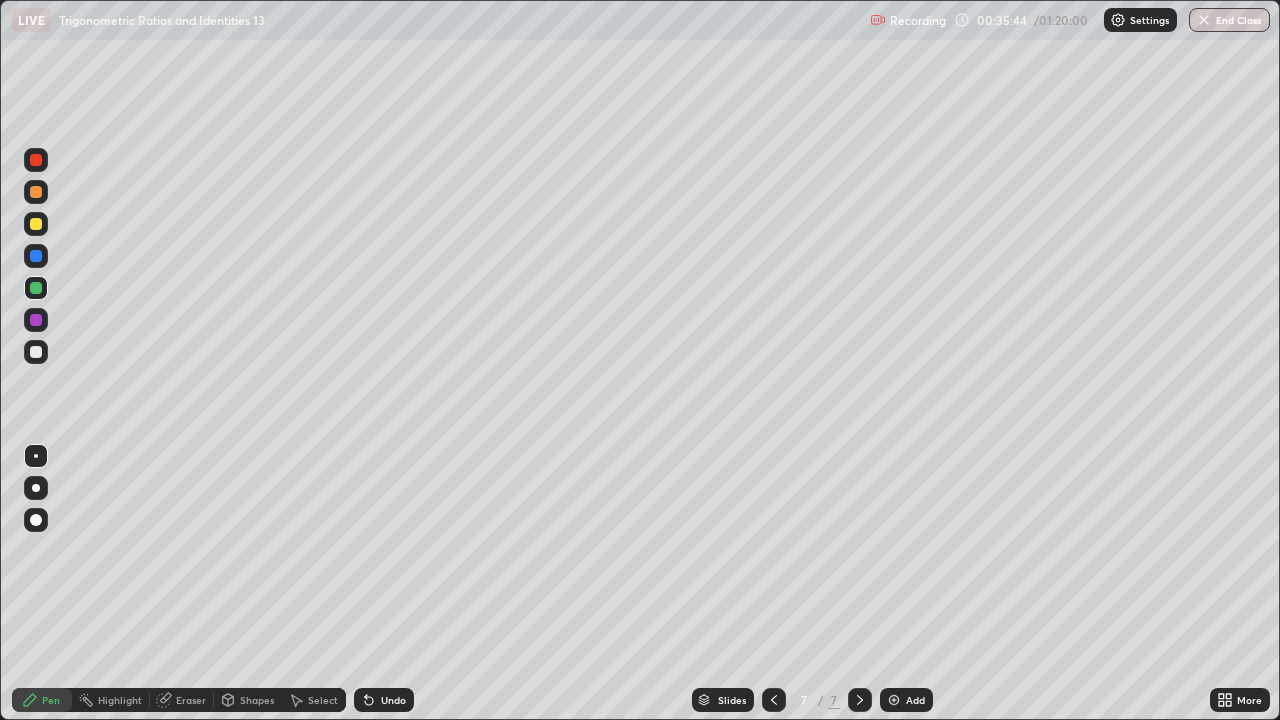 click on "Undo" at bounding box center (393, 700) 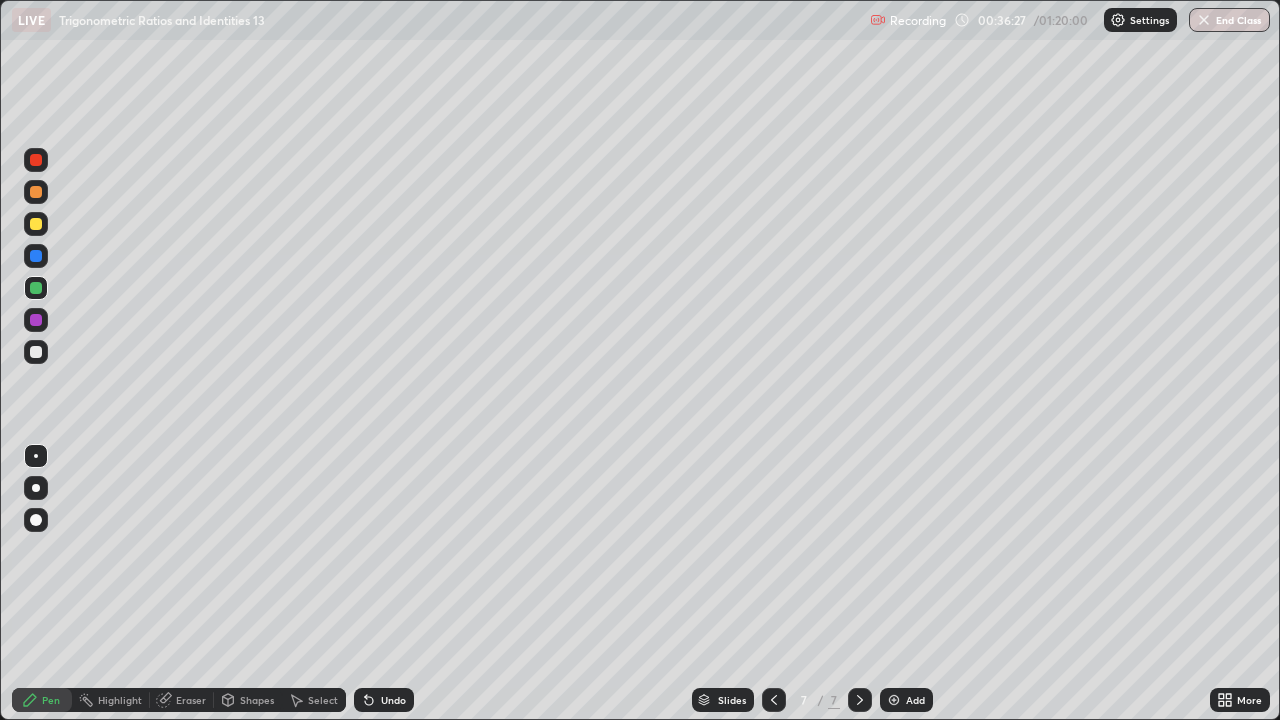 click on "Undo" at bounding box center (384, 700) 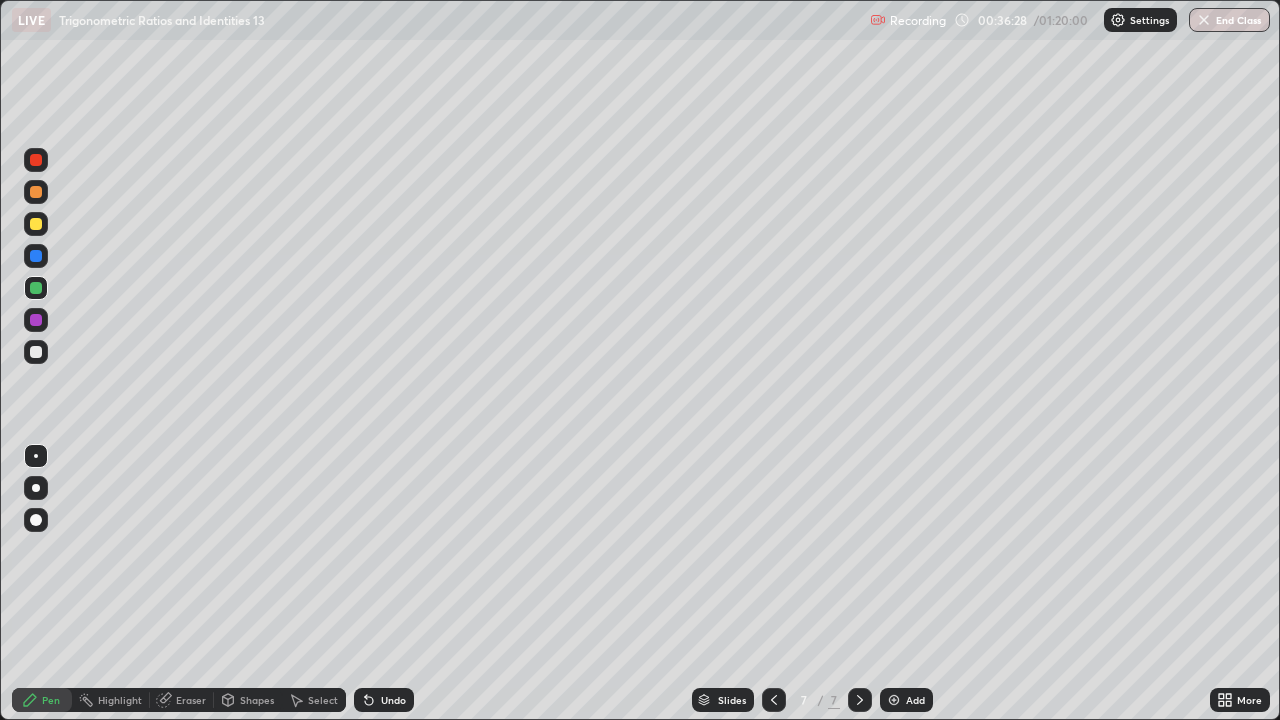 click on "Undo" at bounding box center [384, 700] 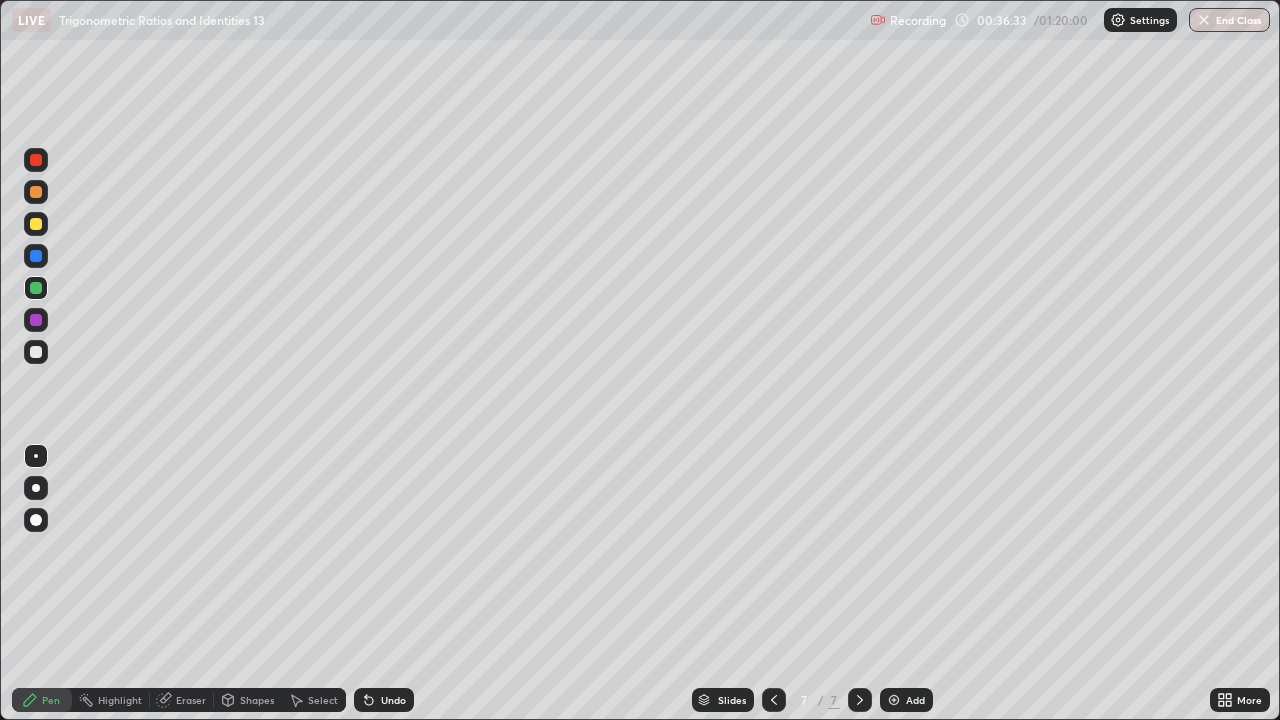 click at bounding box center (36, 352) 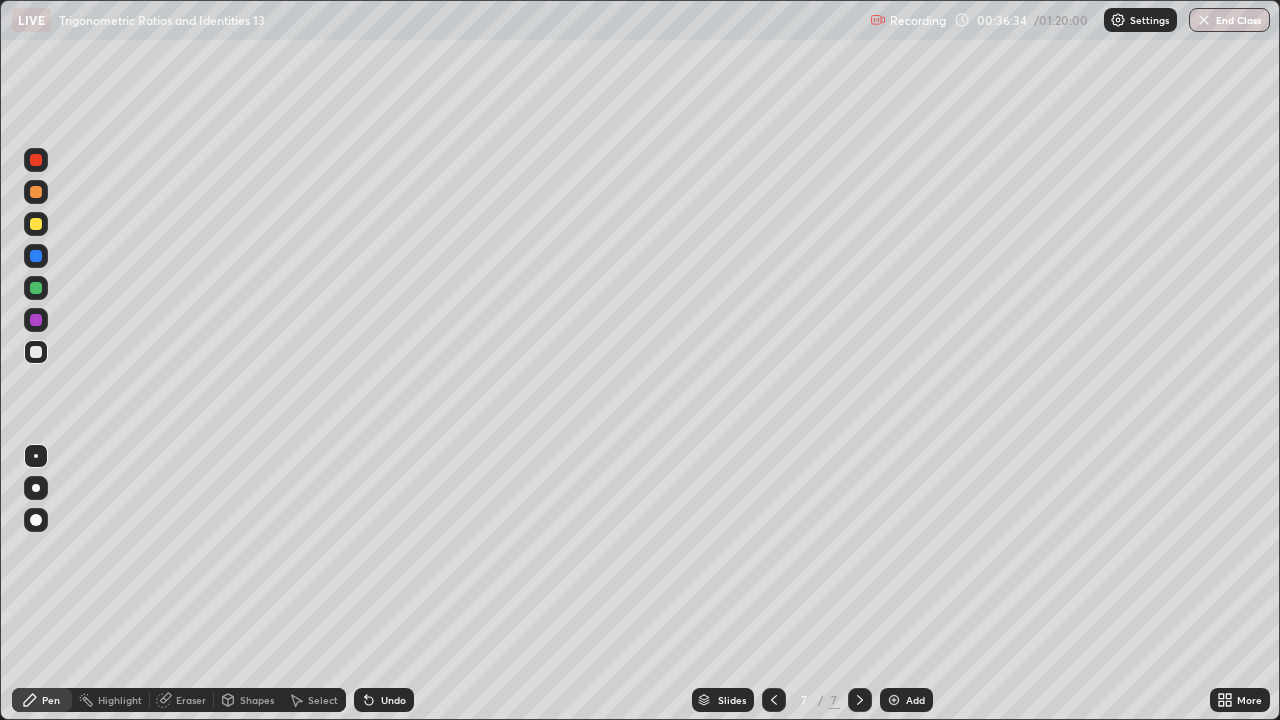 click at bounding box center (36, 288) 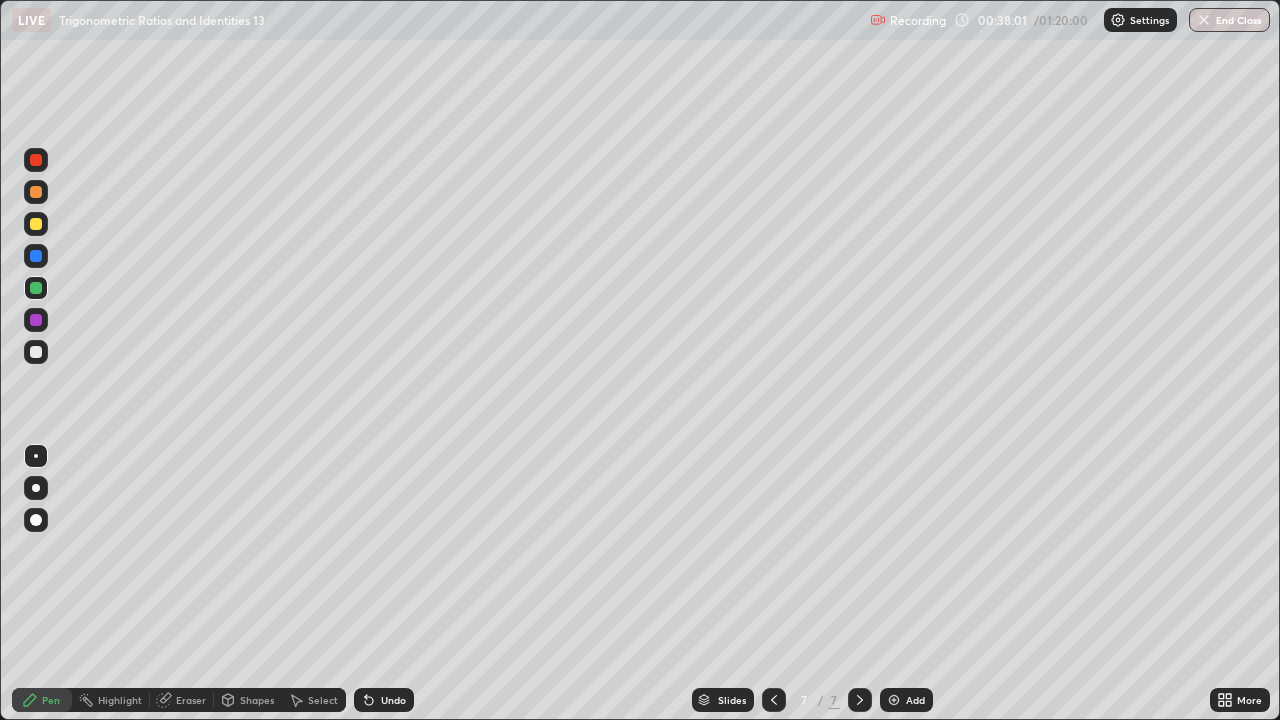 click on "Undo" at bounding box center (384, 700) 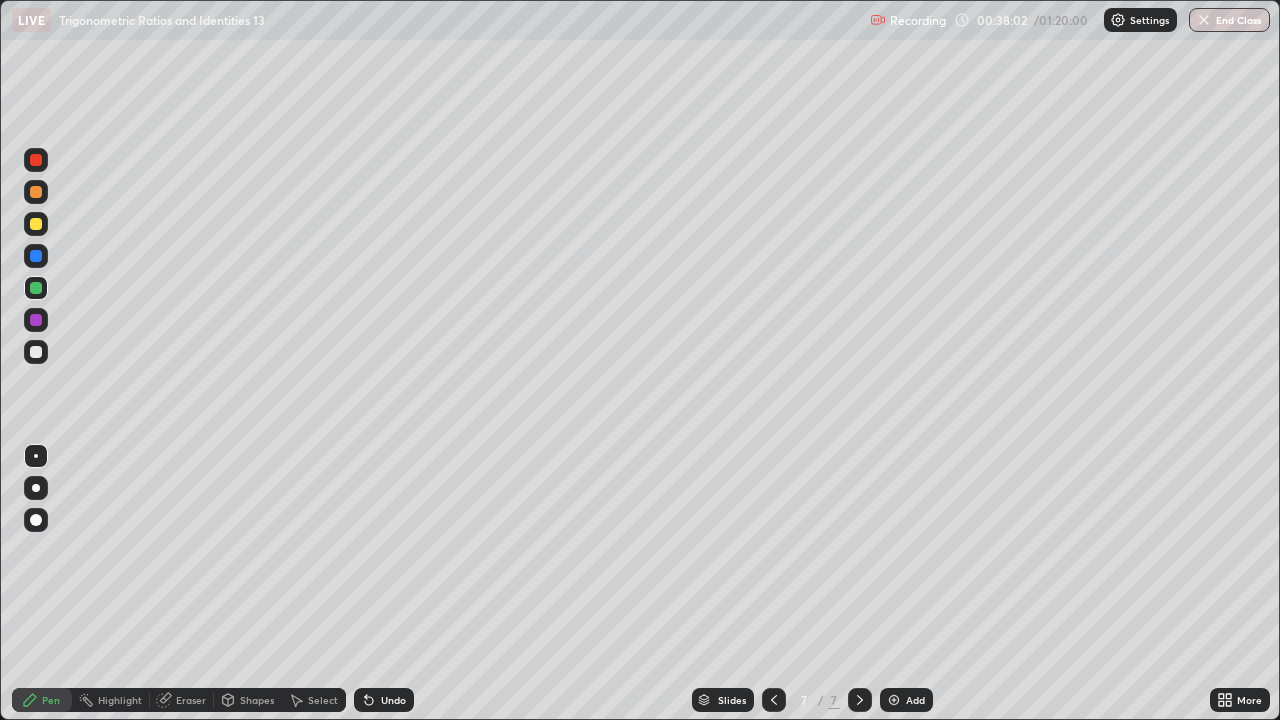 click on "Undo" at bounding box center [384, 700] 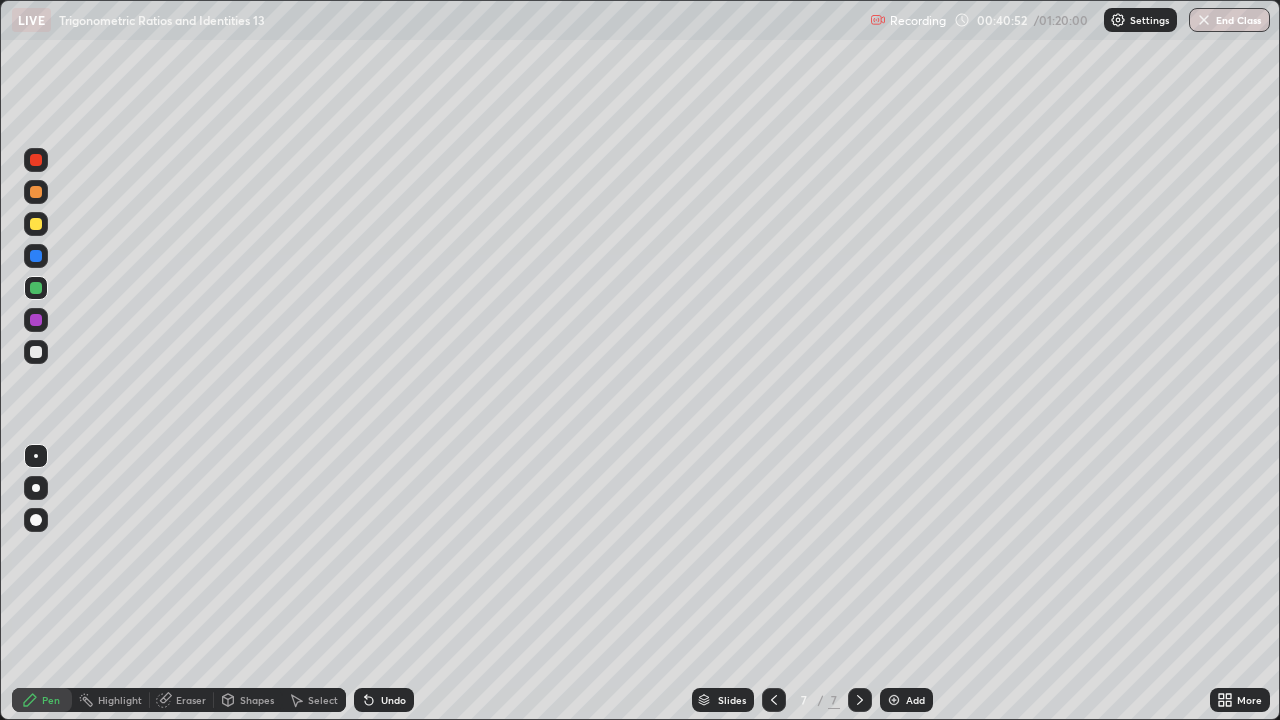 click at bounding box center (36, 224) 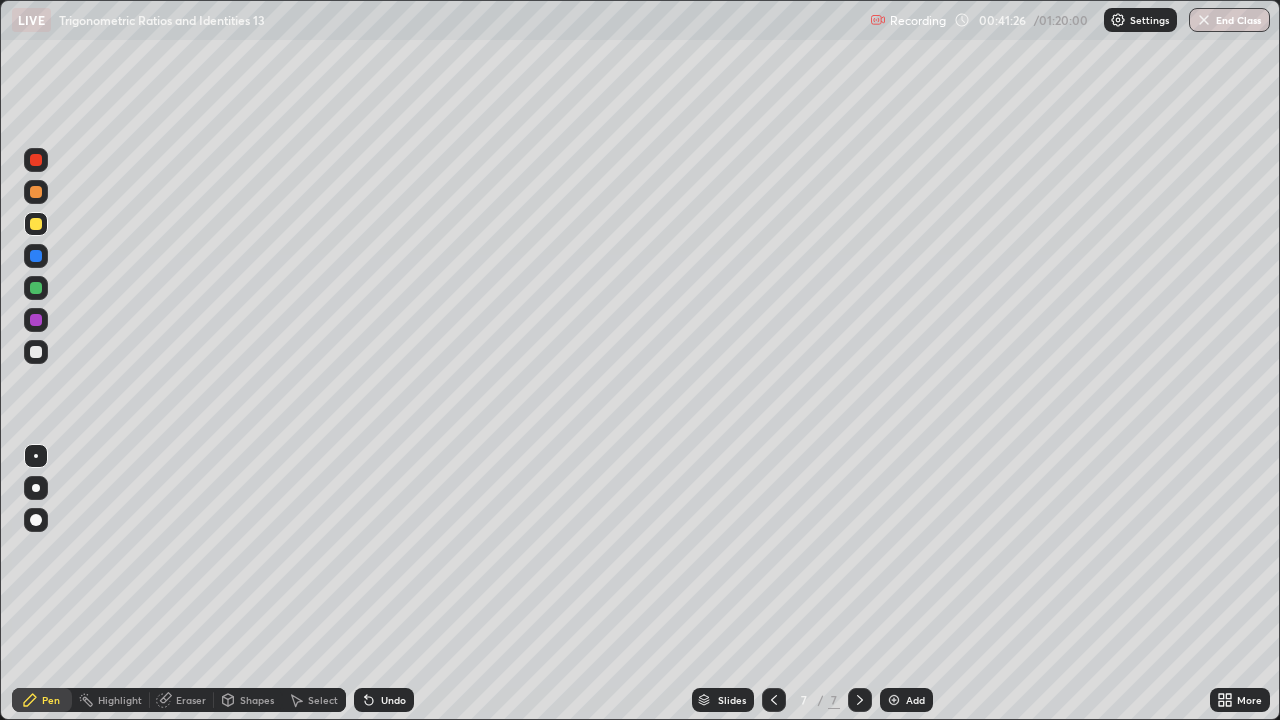 click on "Select" at bounding box center (314, 700) 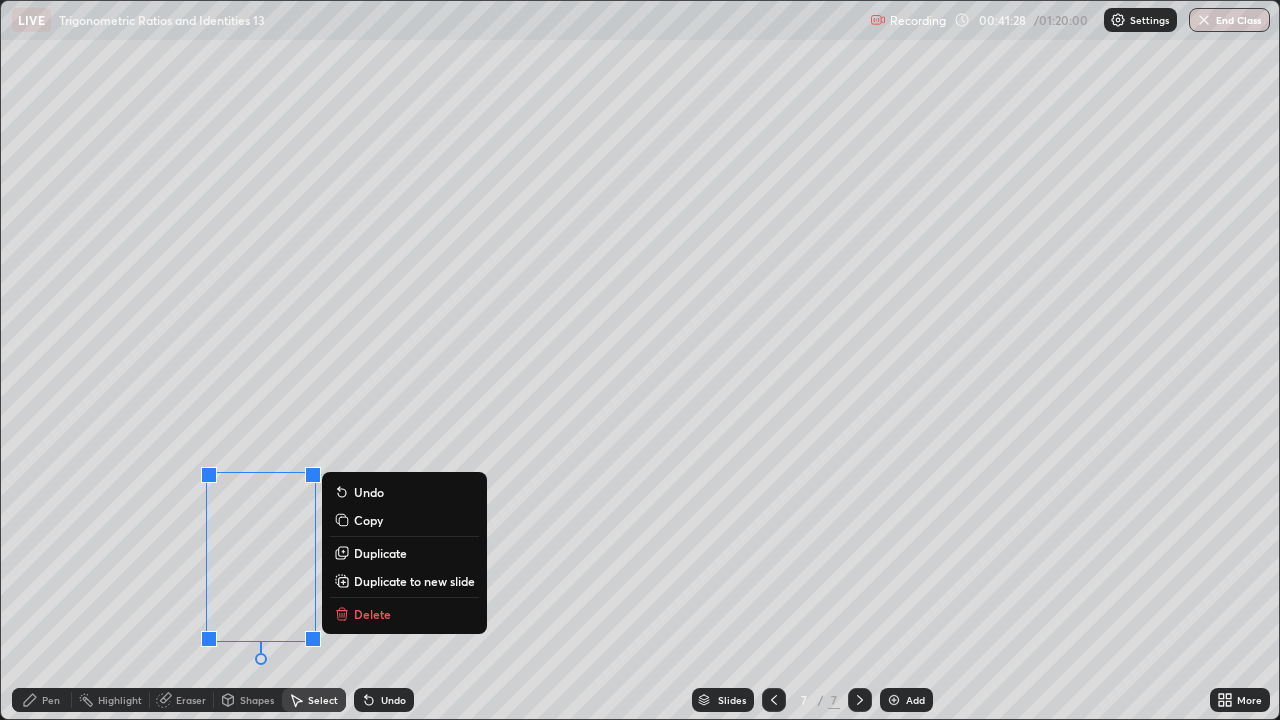 click on "0 ° Undo Copy Duplicate Duplicate to new slide Delete" at bounding box center (640, 360) 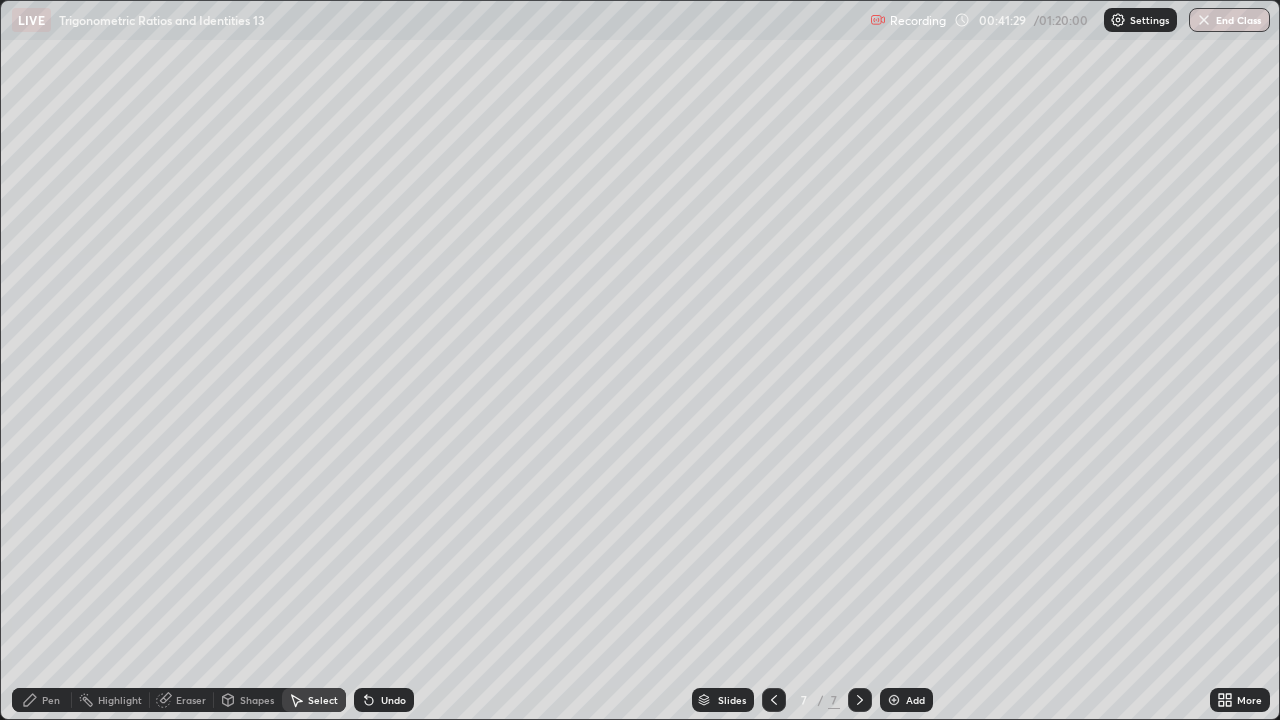 click on "Undo" at bounding box center [384, 700] 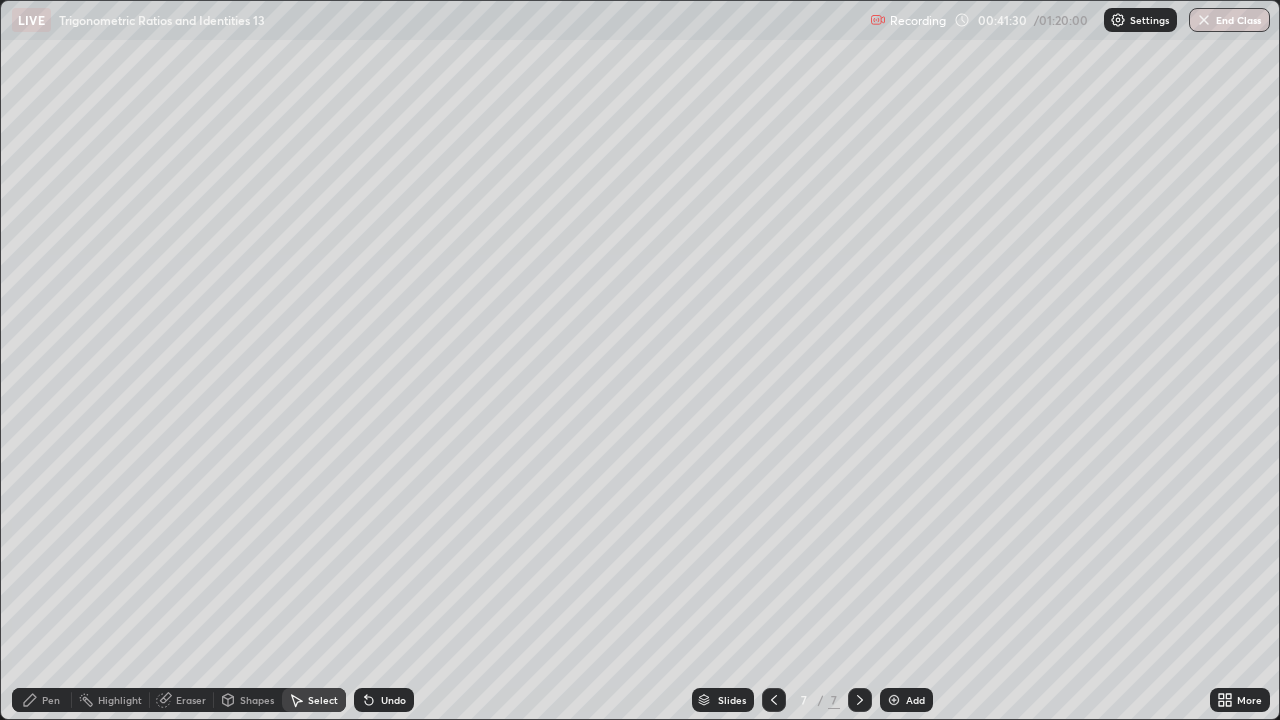 click on "Undo" at bounding box center (384, 700) 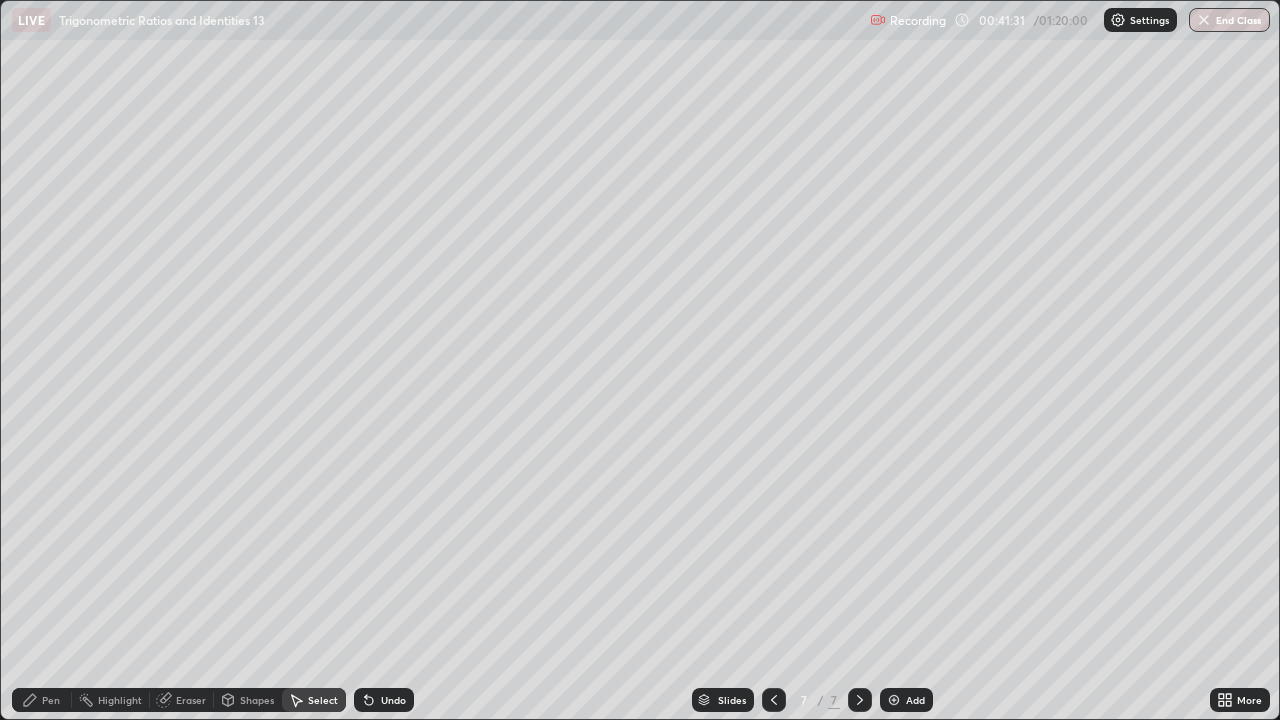 click 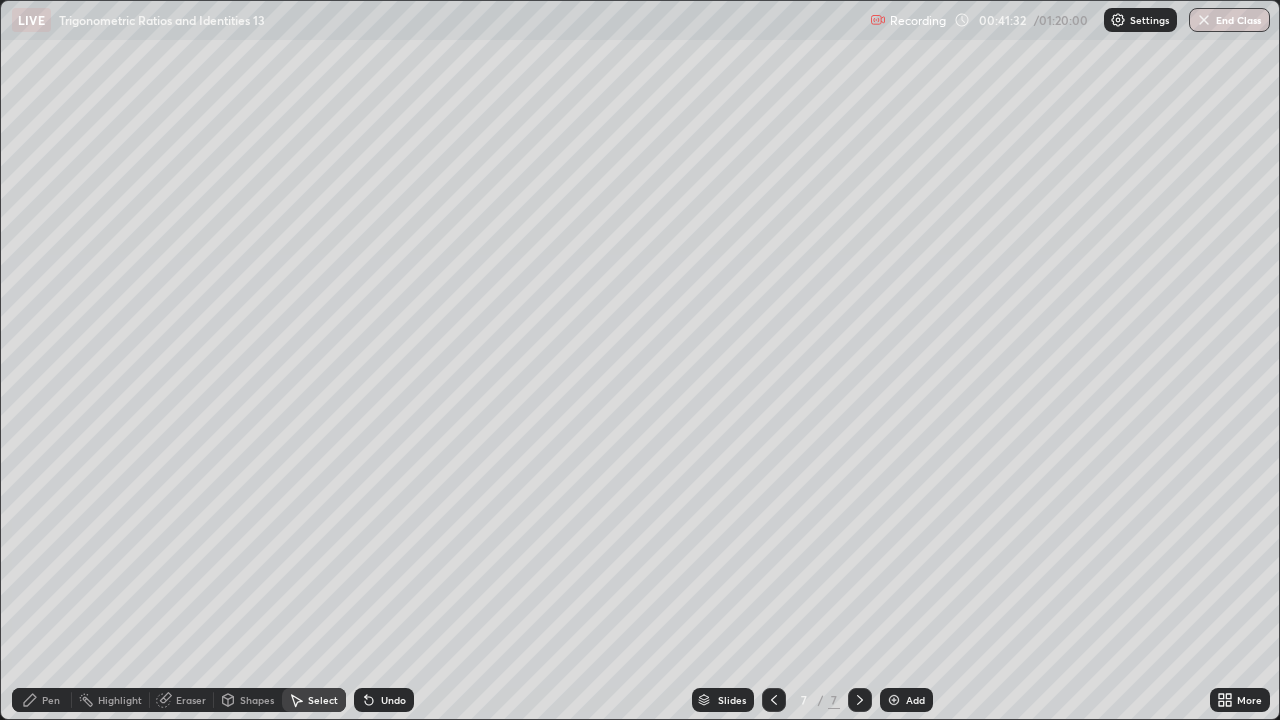 click 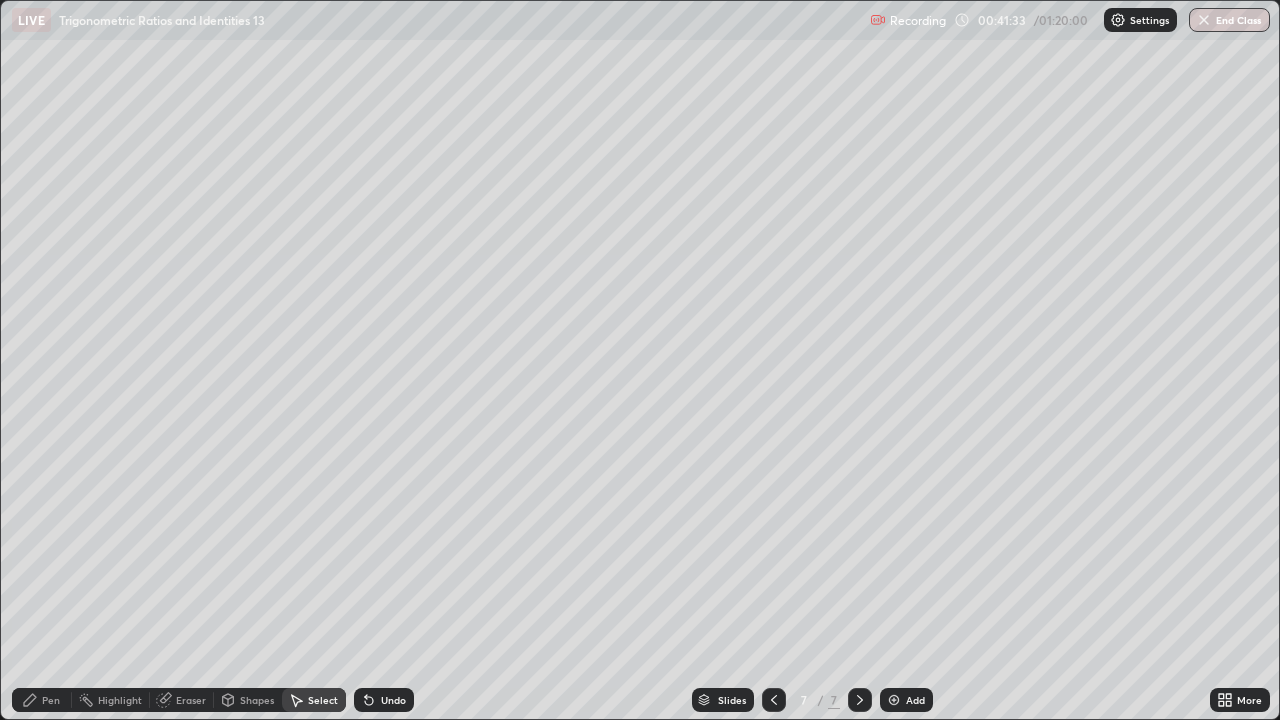 click 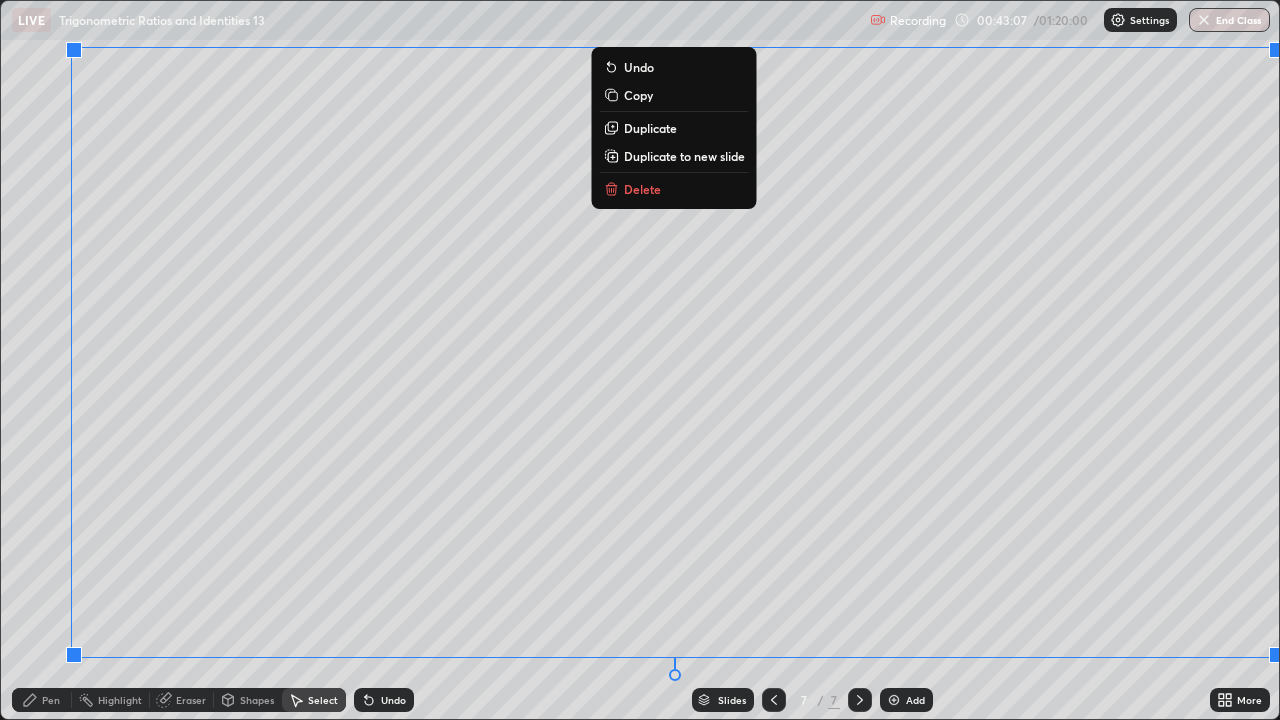 click on "0 ° Undo Copy Duplicate Duplicate to new slide Delete" at bounding box center (640, 360) 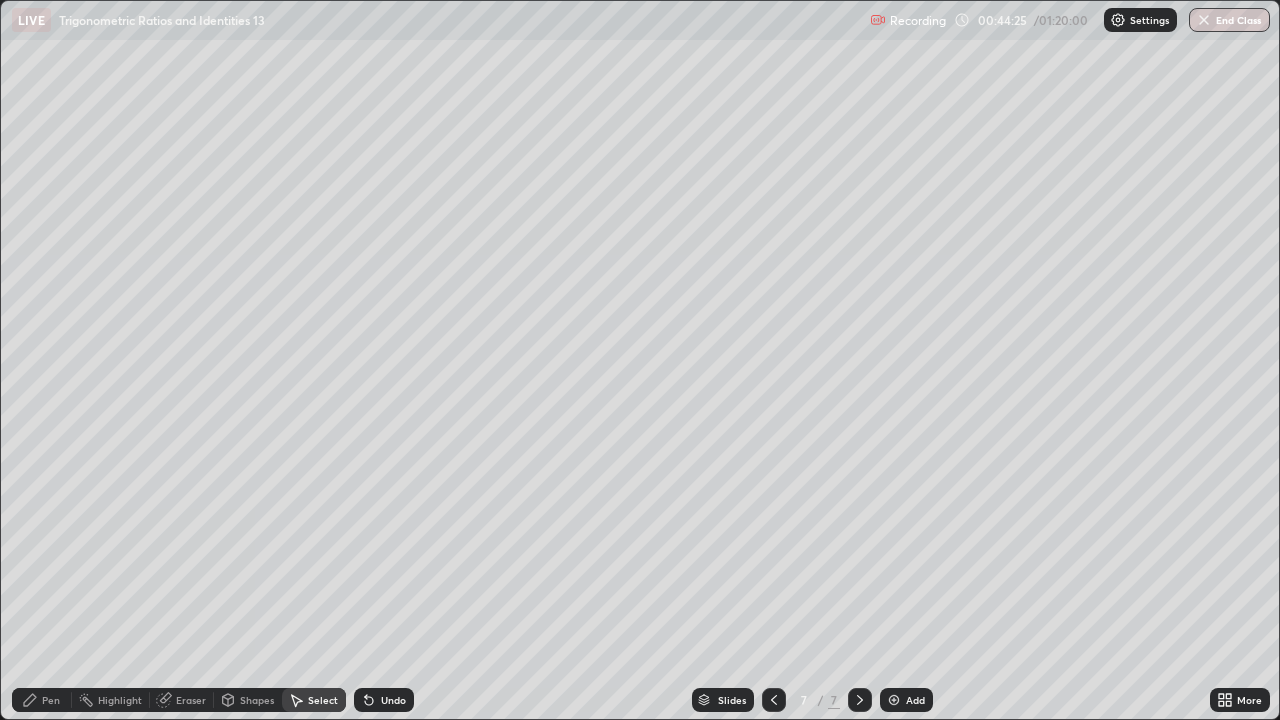 click 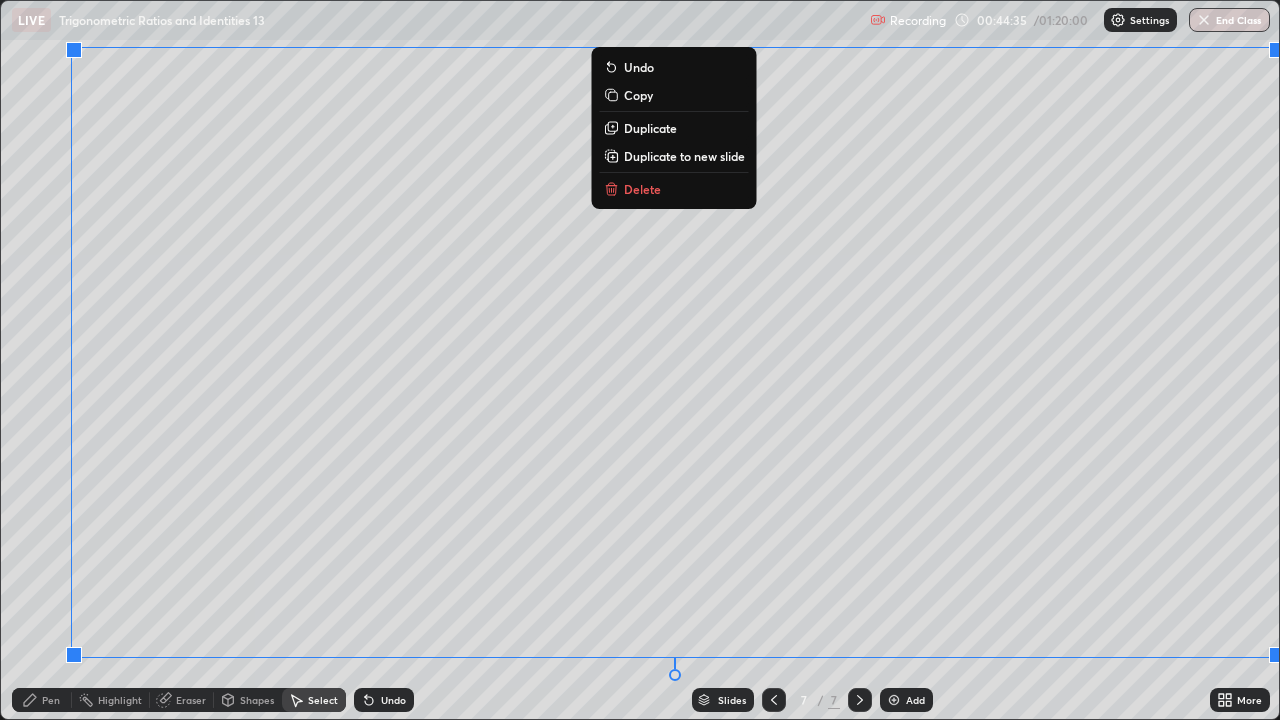 click on "Duplicate to new slide" at bounding box center [684, 156] 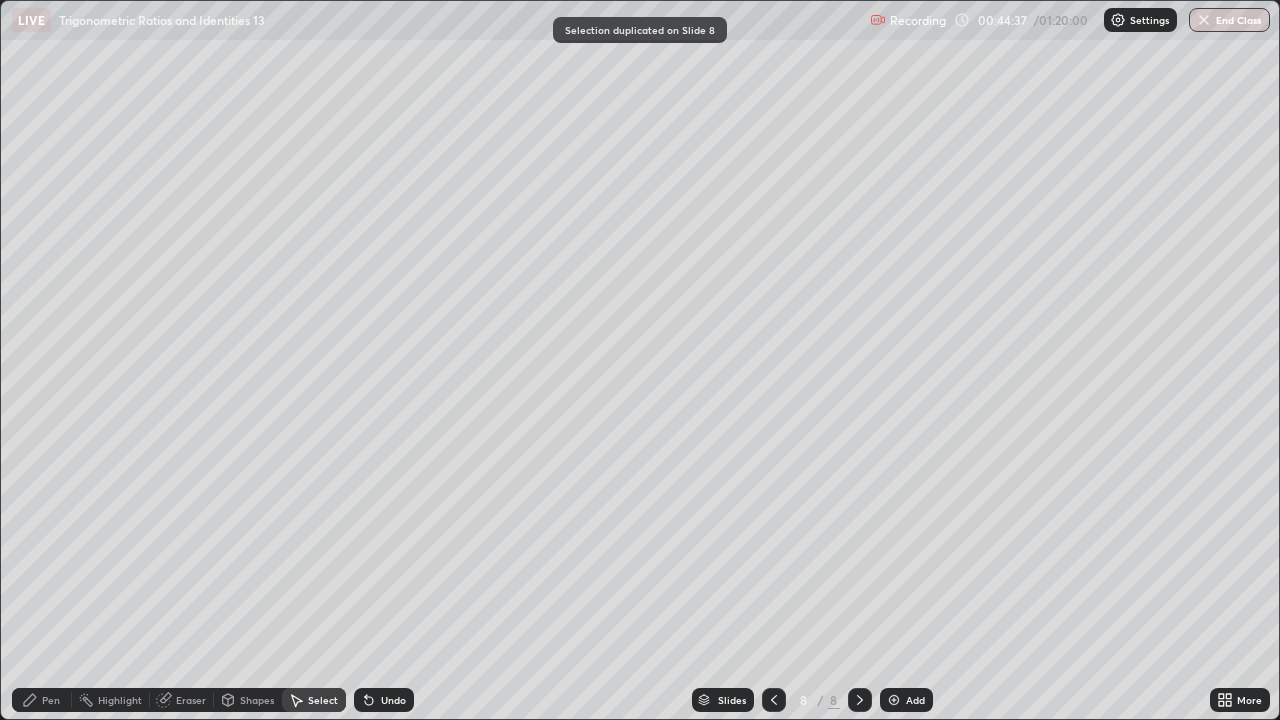 click on "Select" at bounding box center (323, 700) 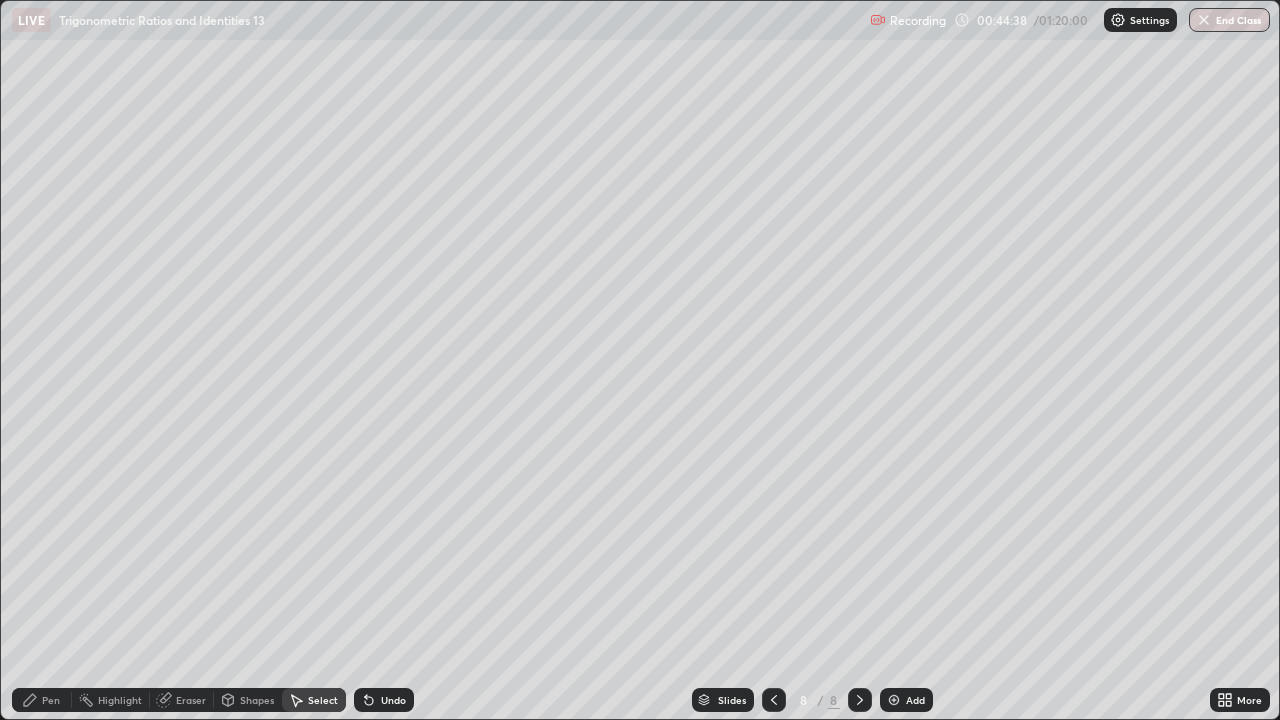 click on "Undo" at bounding box center (393, 700) 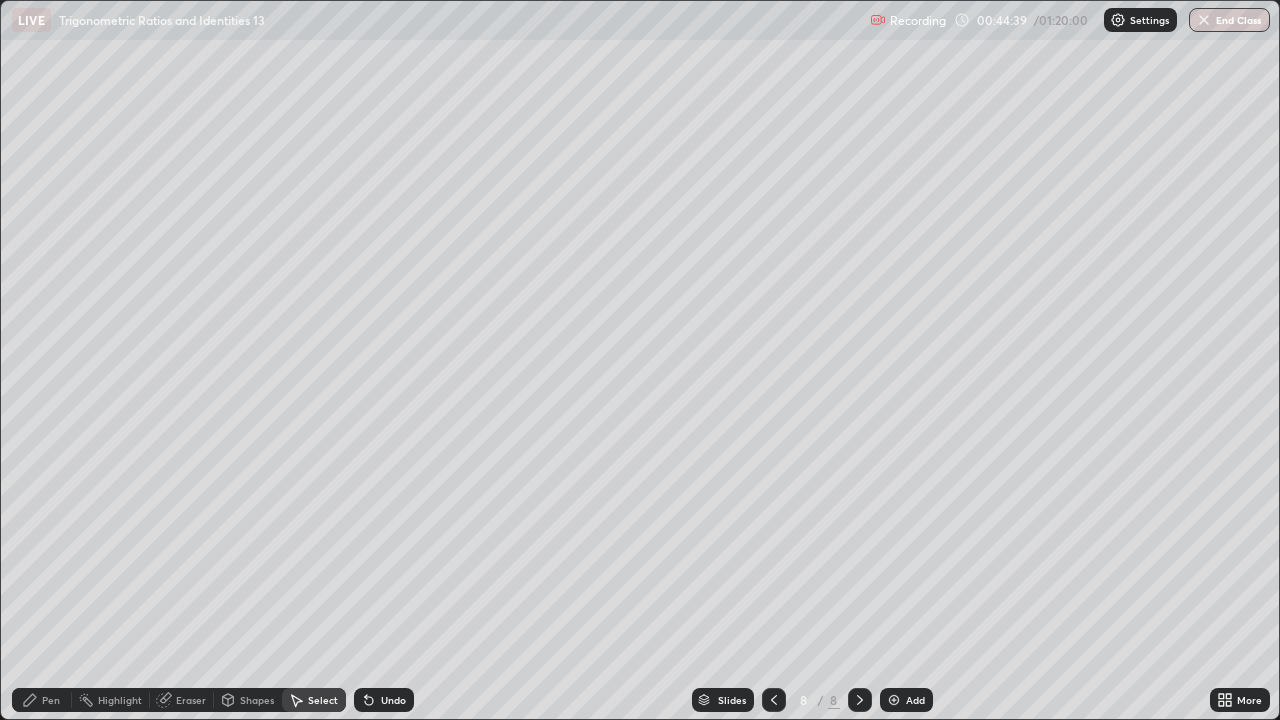 click 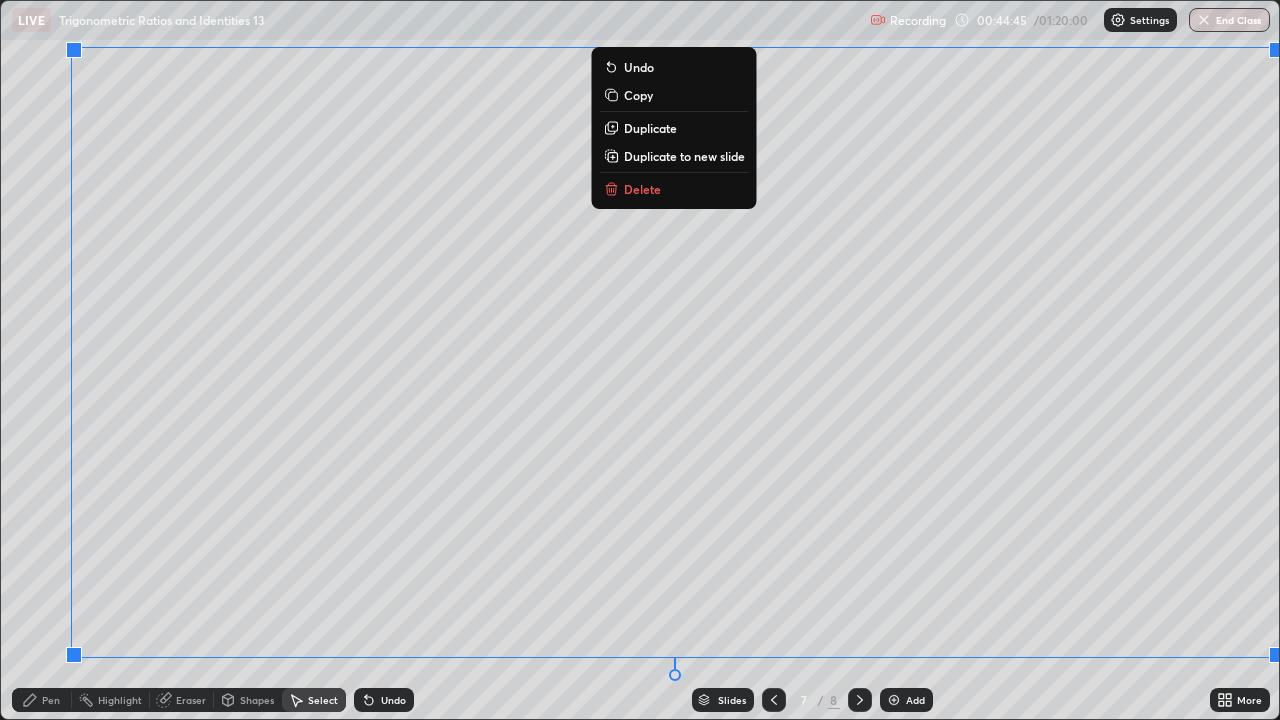 click on "Duplicate to new slide" at bounding box center (684, 156) 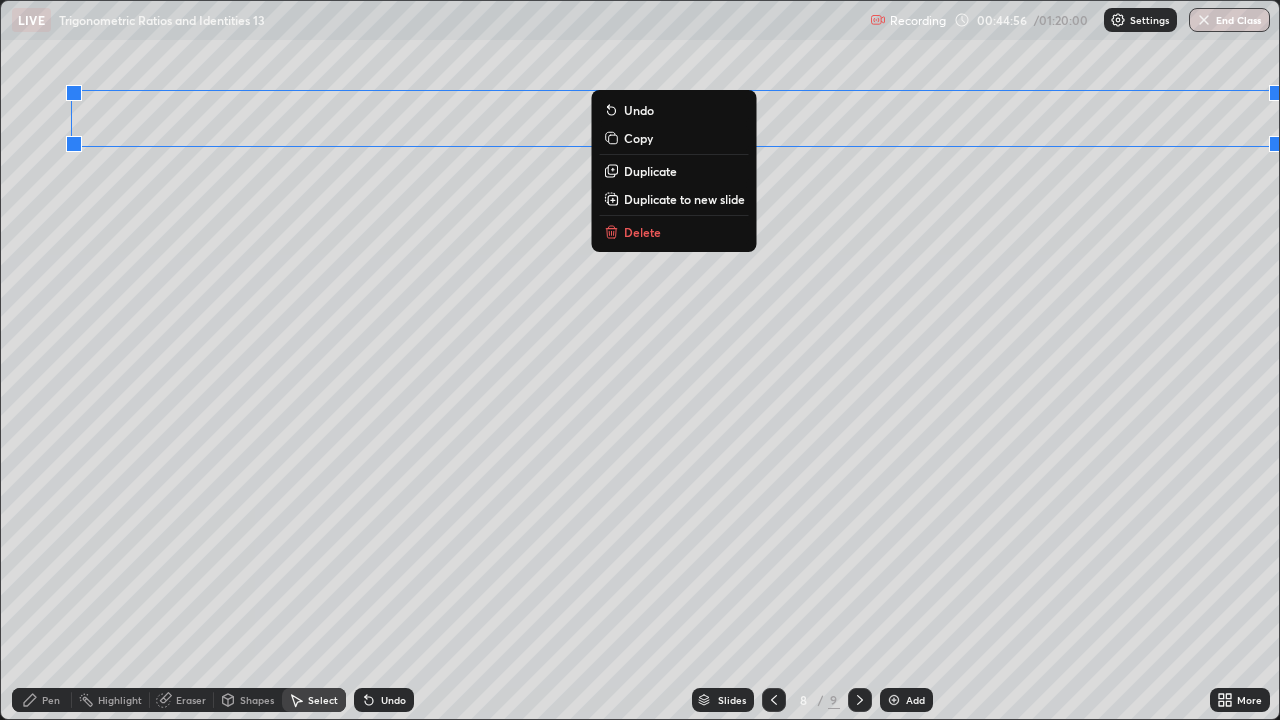 click on "Undo" at bounding box center [384, 700] 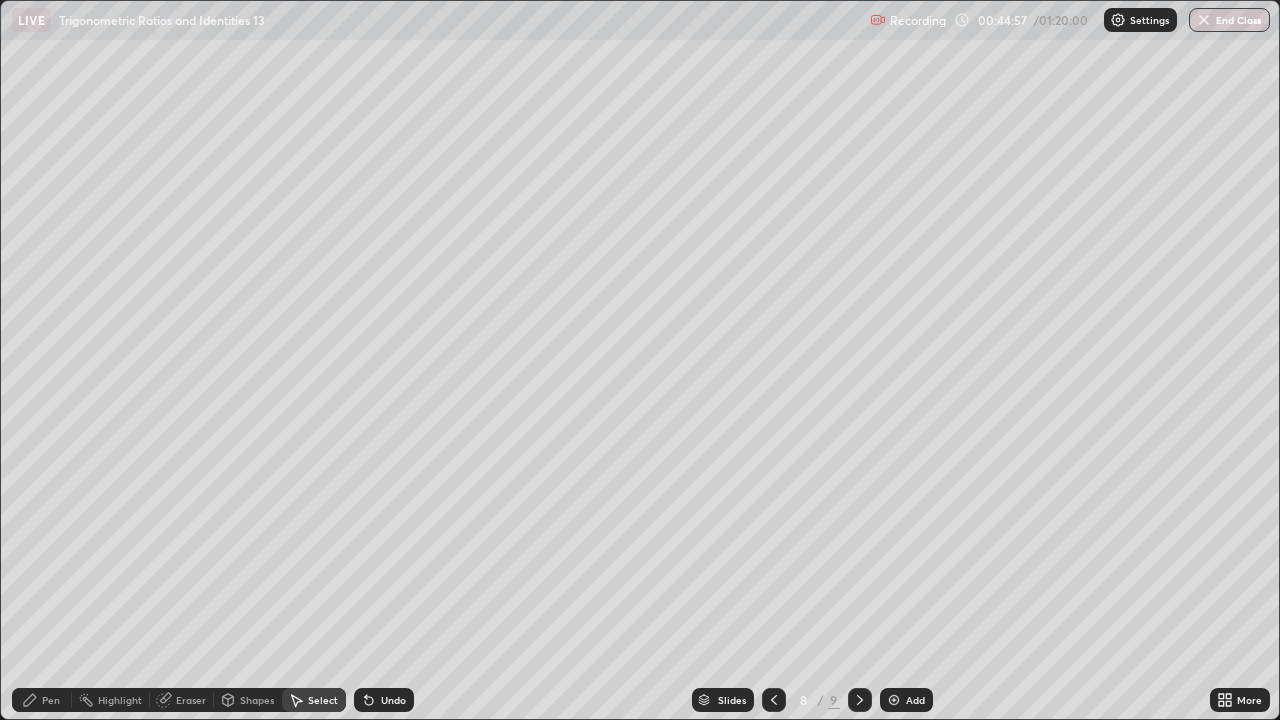 click on "Pen" at bounding box center (51, 700) 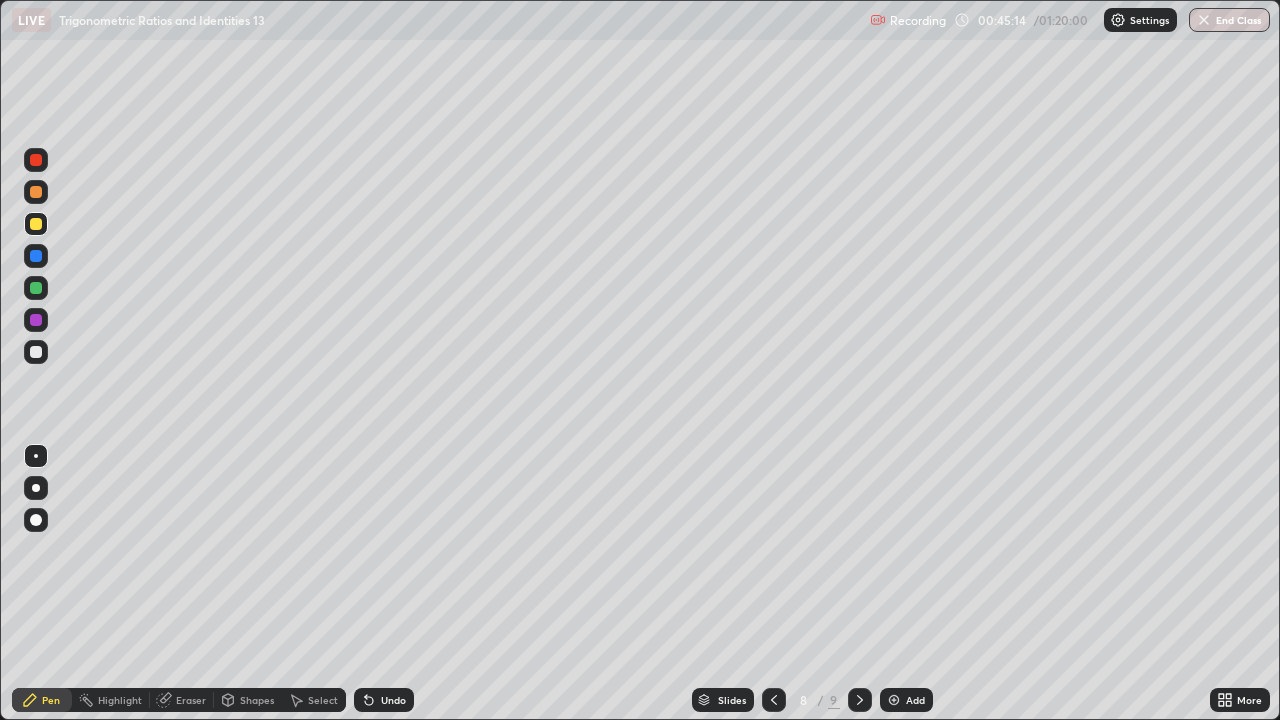 click 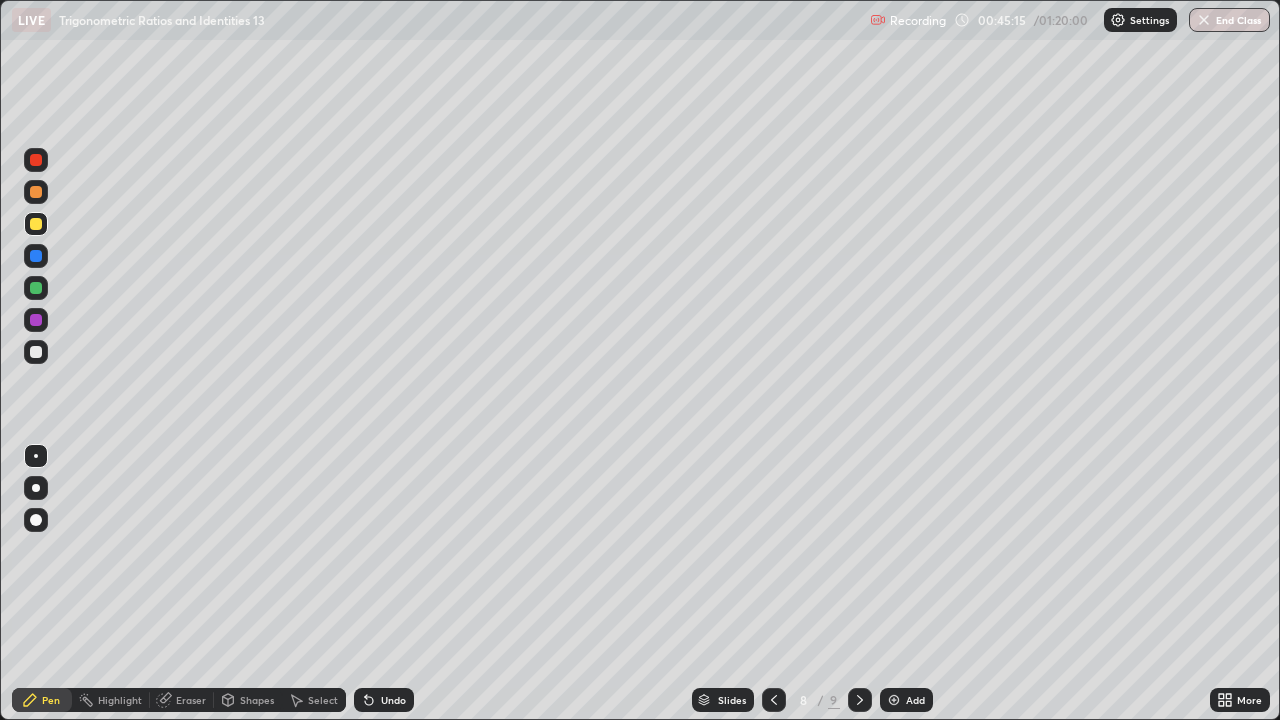 click 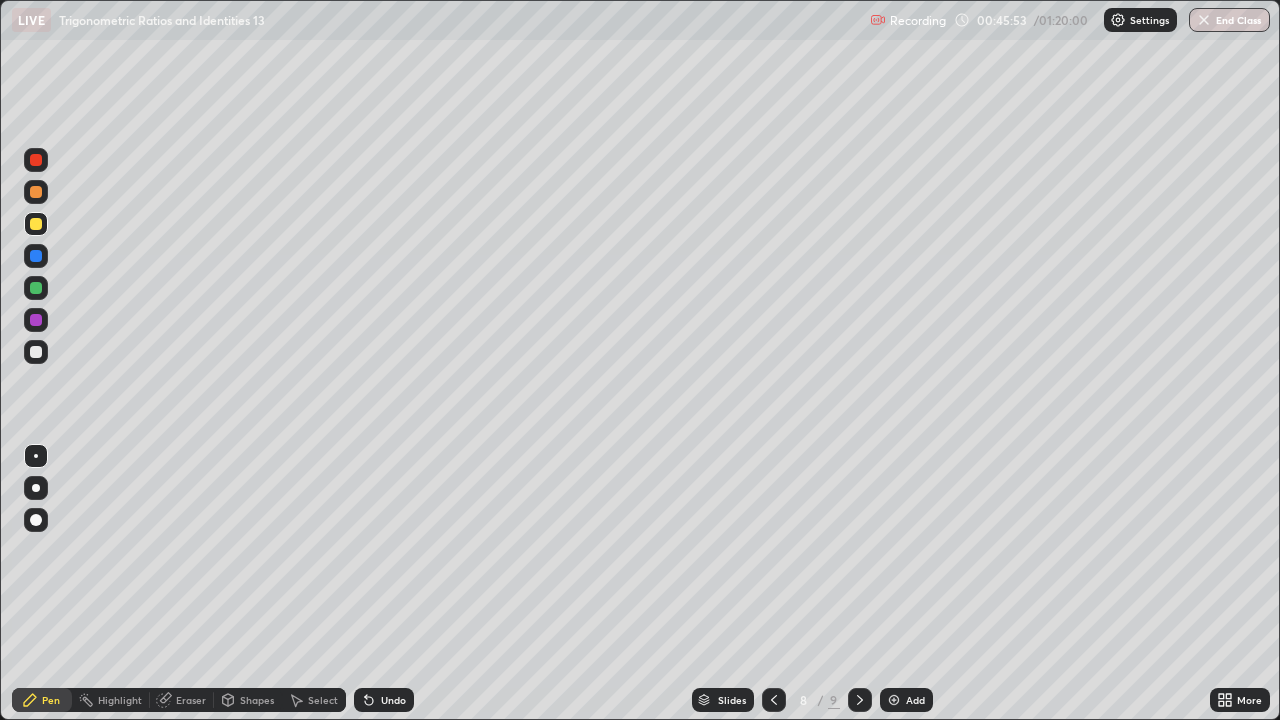 click at bounding box center (774, 700) 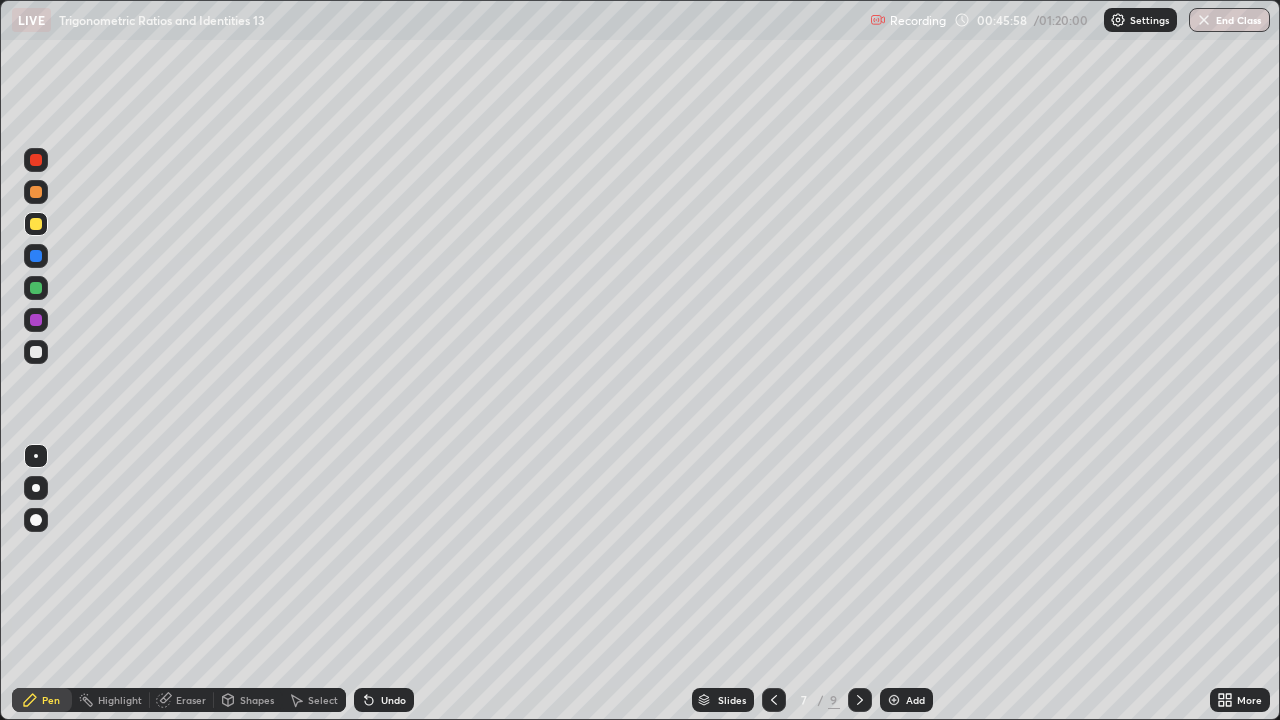 click 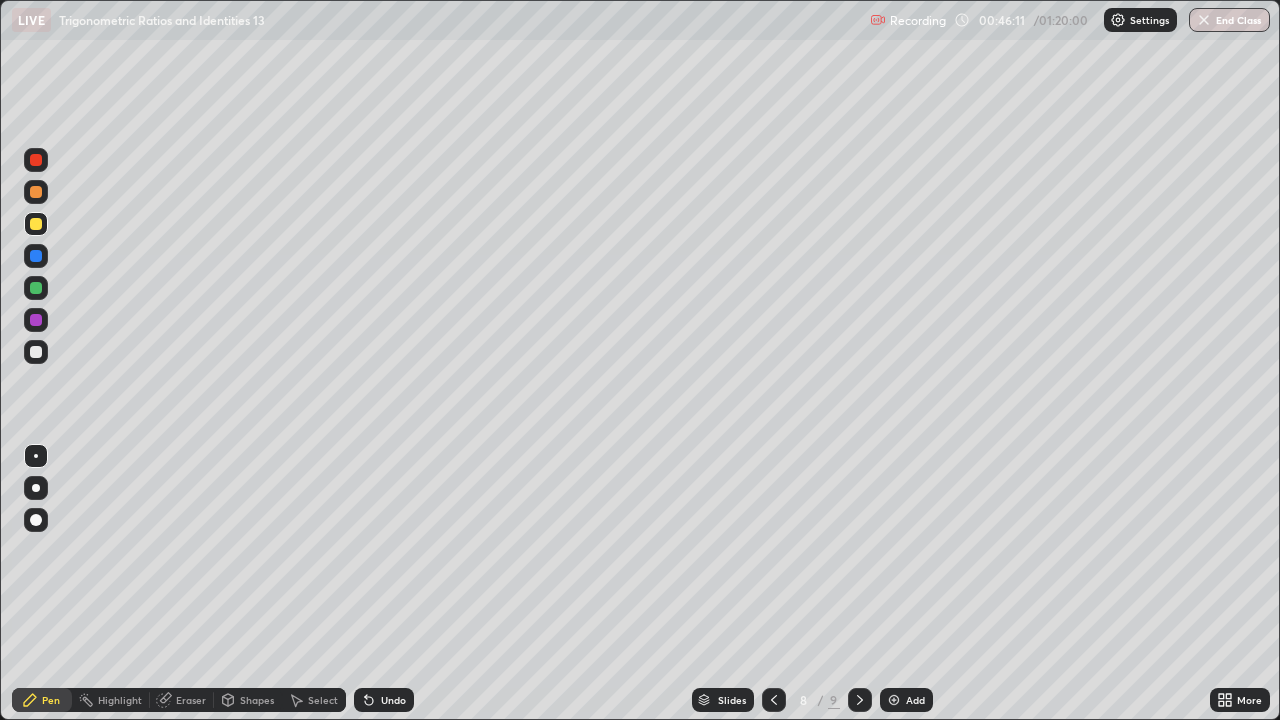 click 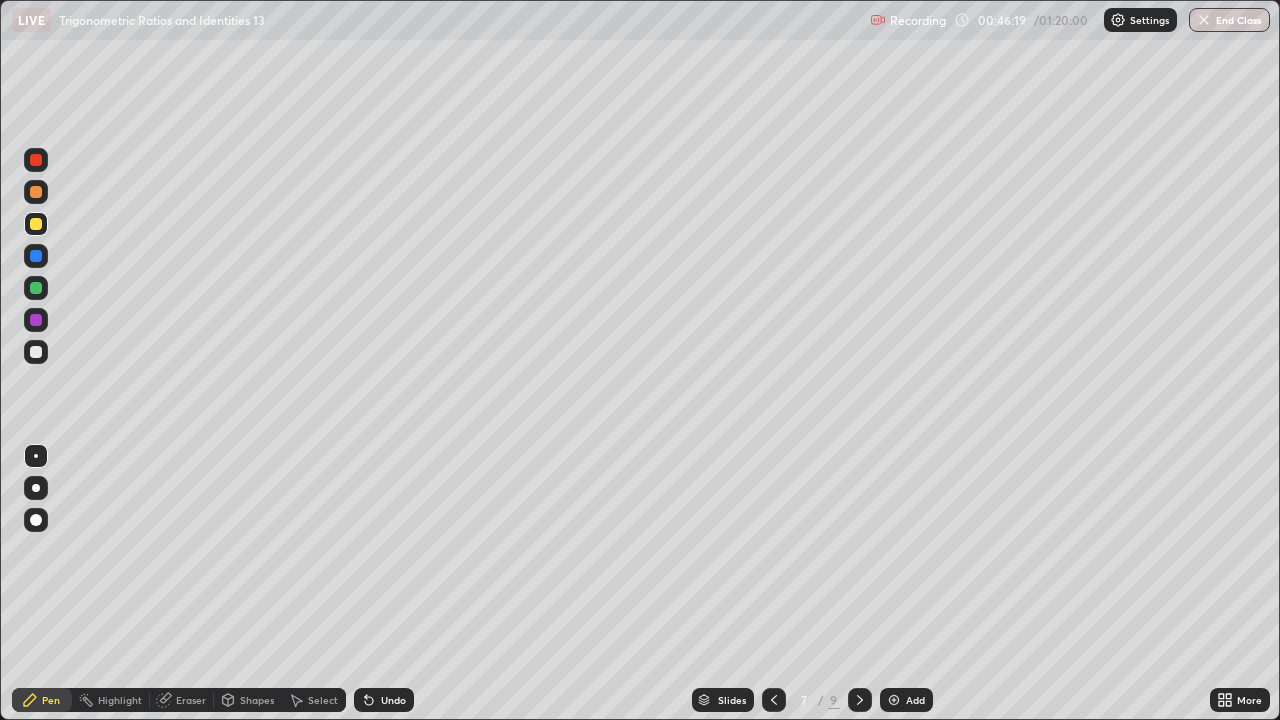 click 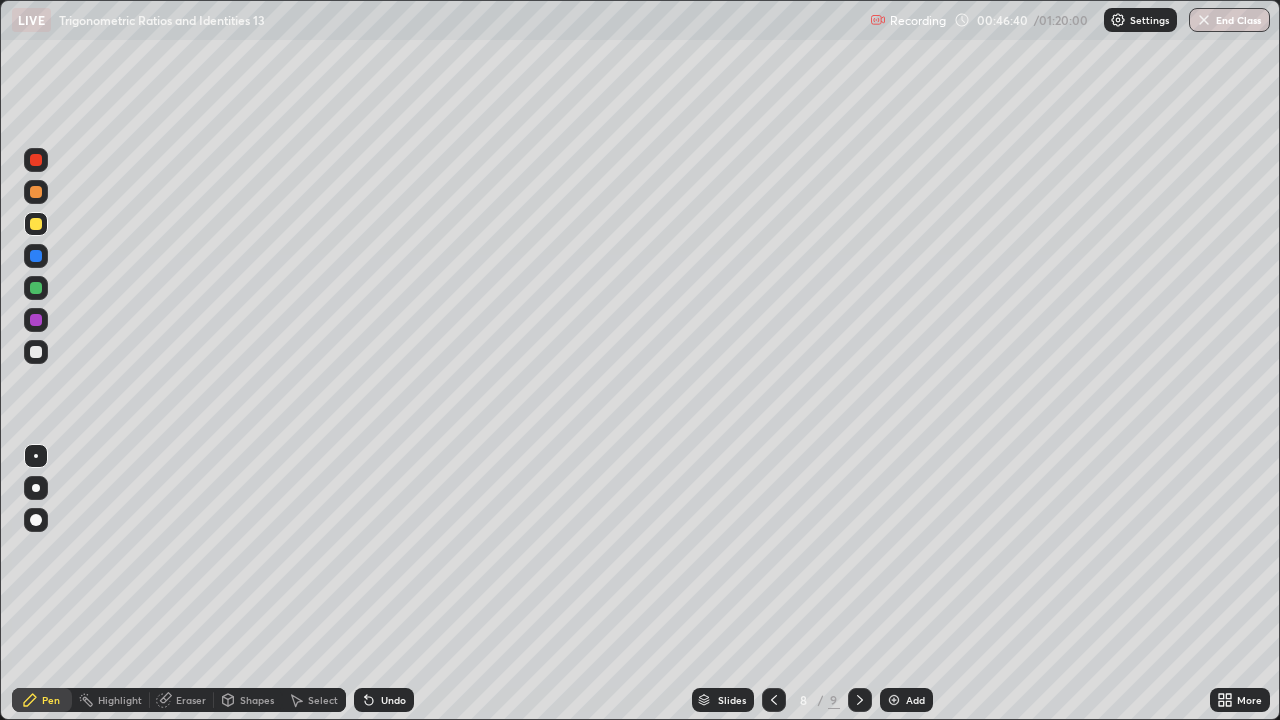 click on "Select" at bounding box center (323, 700) 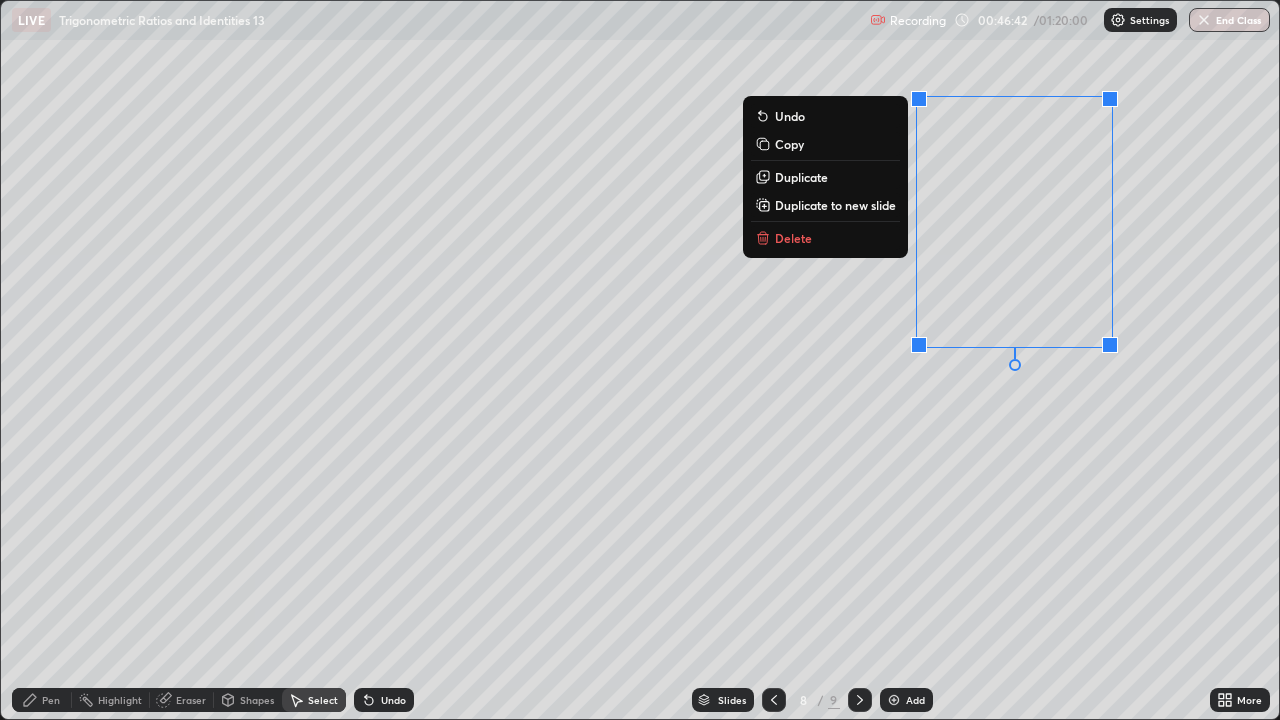 click on "Delete" at bounding box center (825, 238) 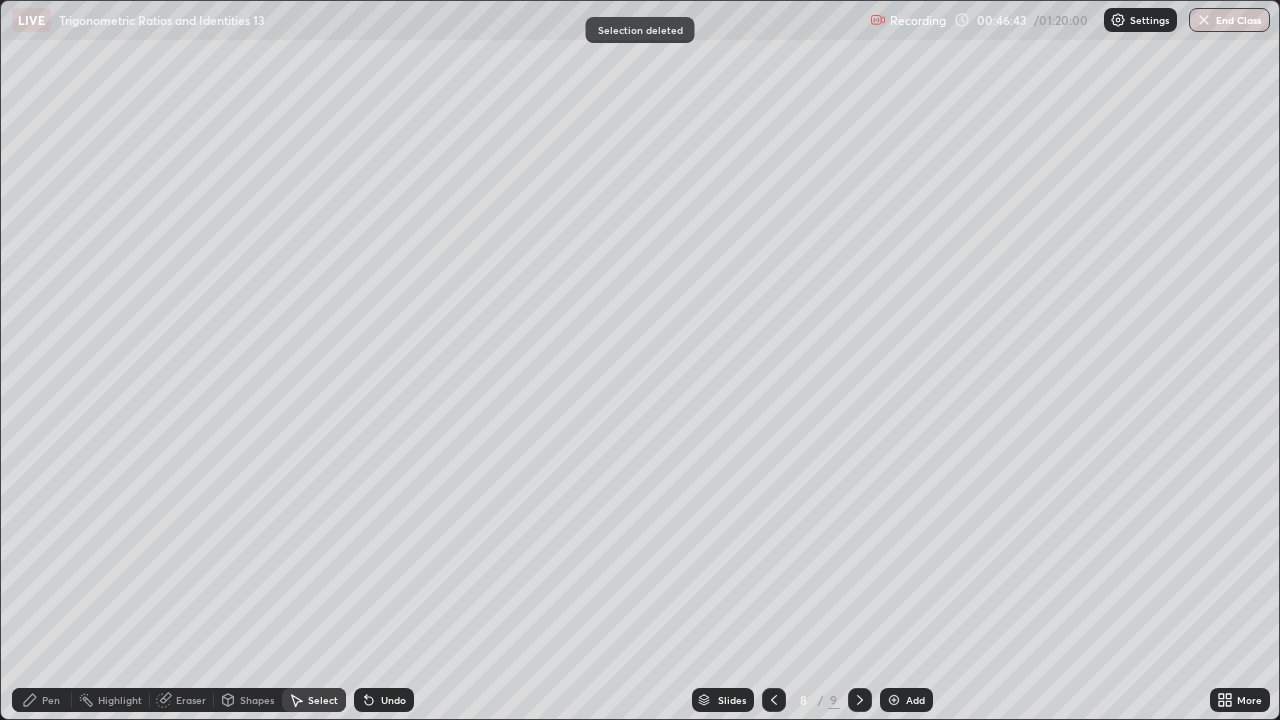 click on "Pen" at bounding box center [42, 700] 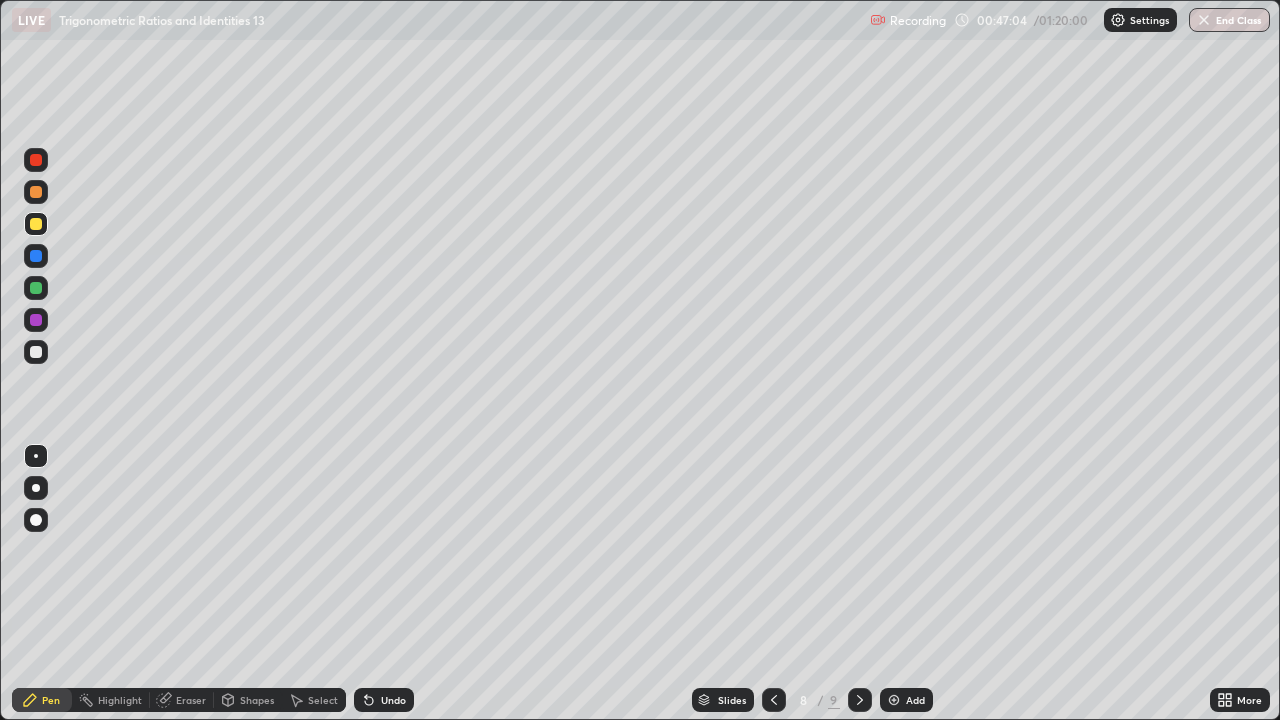 click 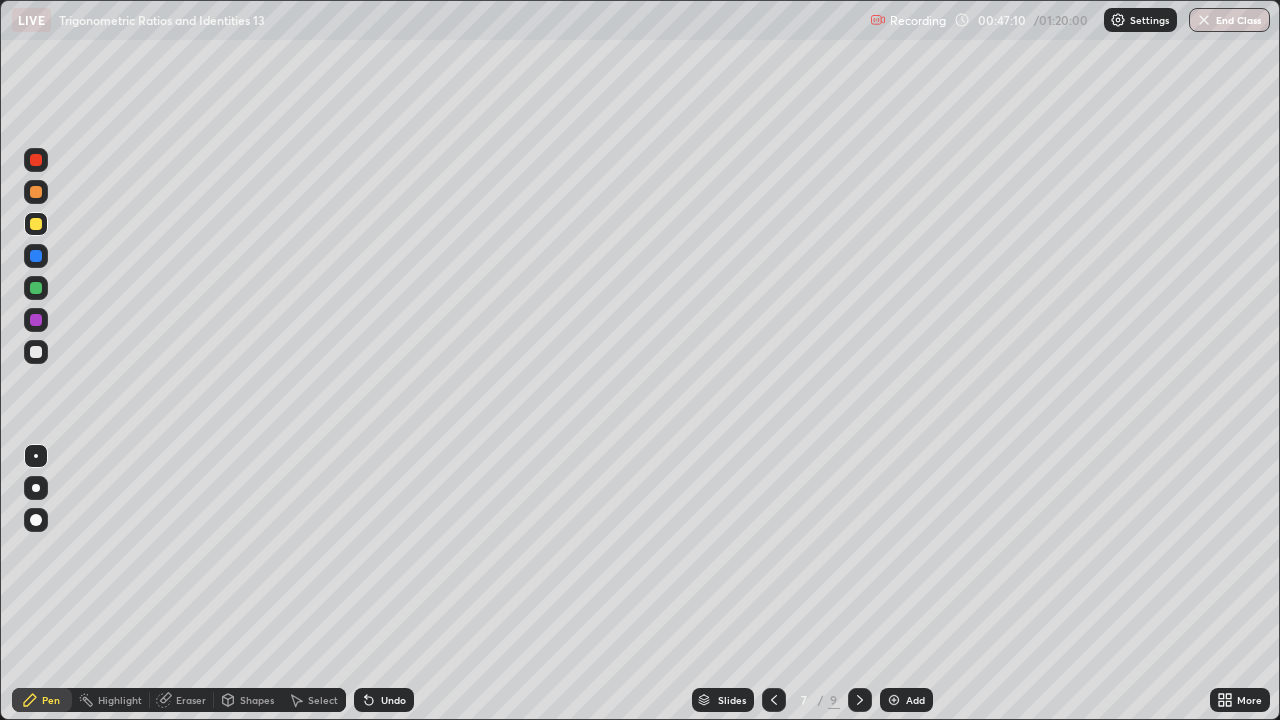 click 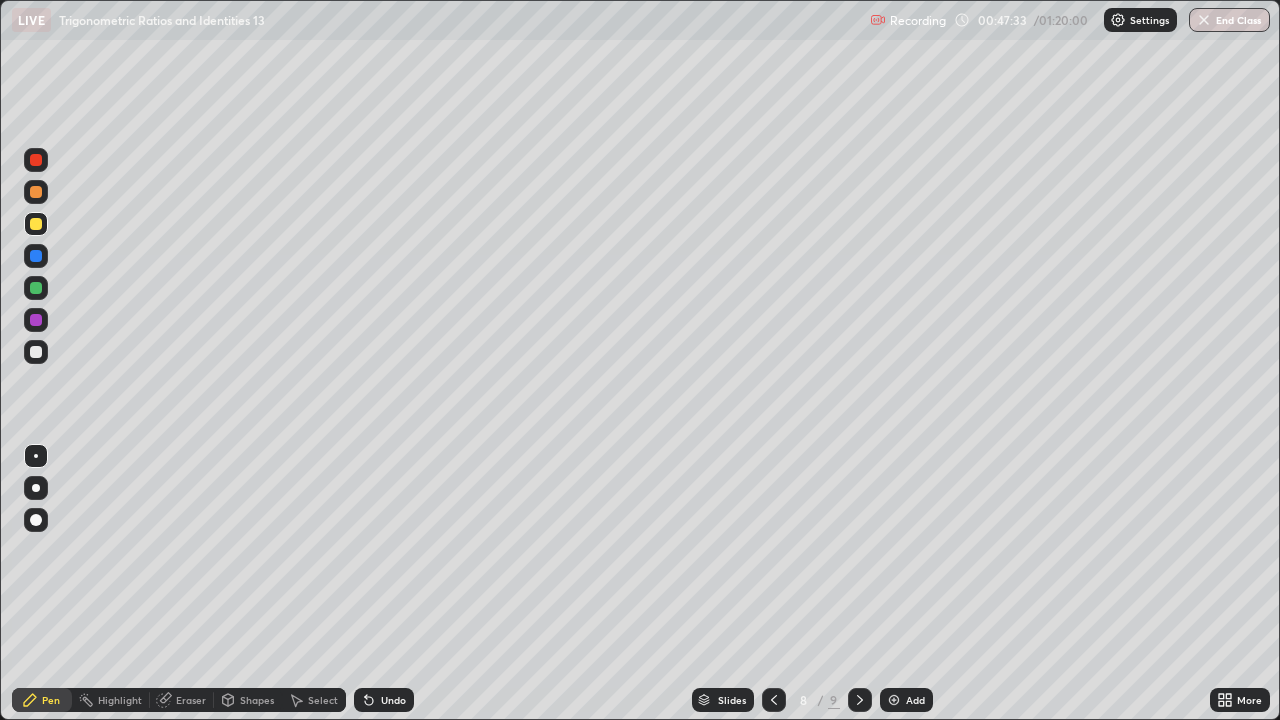 click 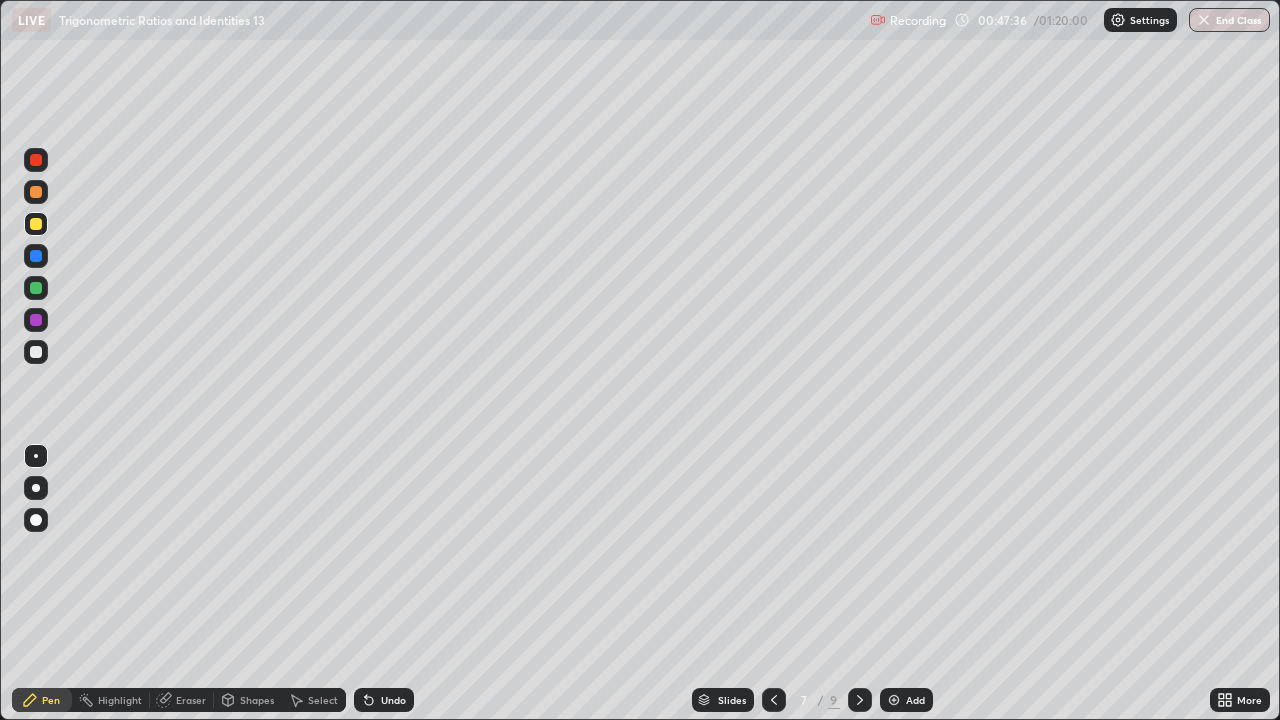click 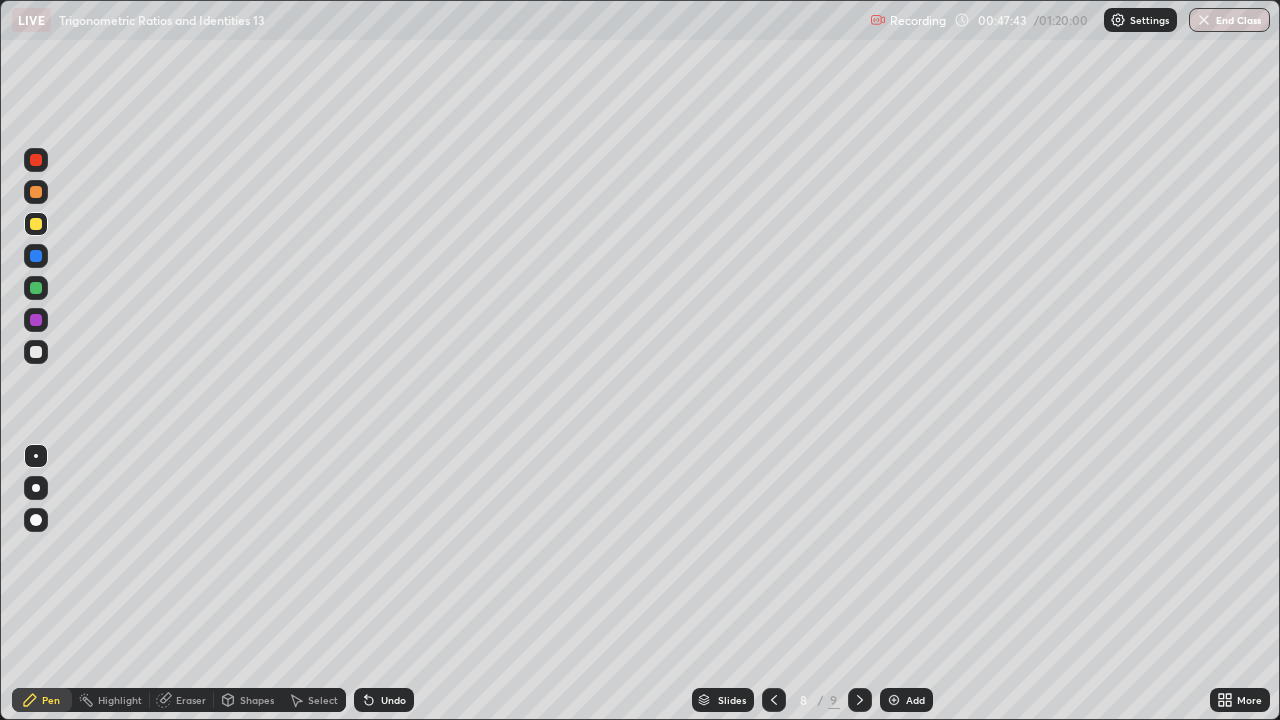 click at bounding box center [36, 352] 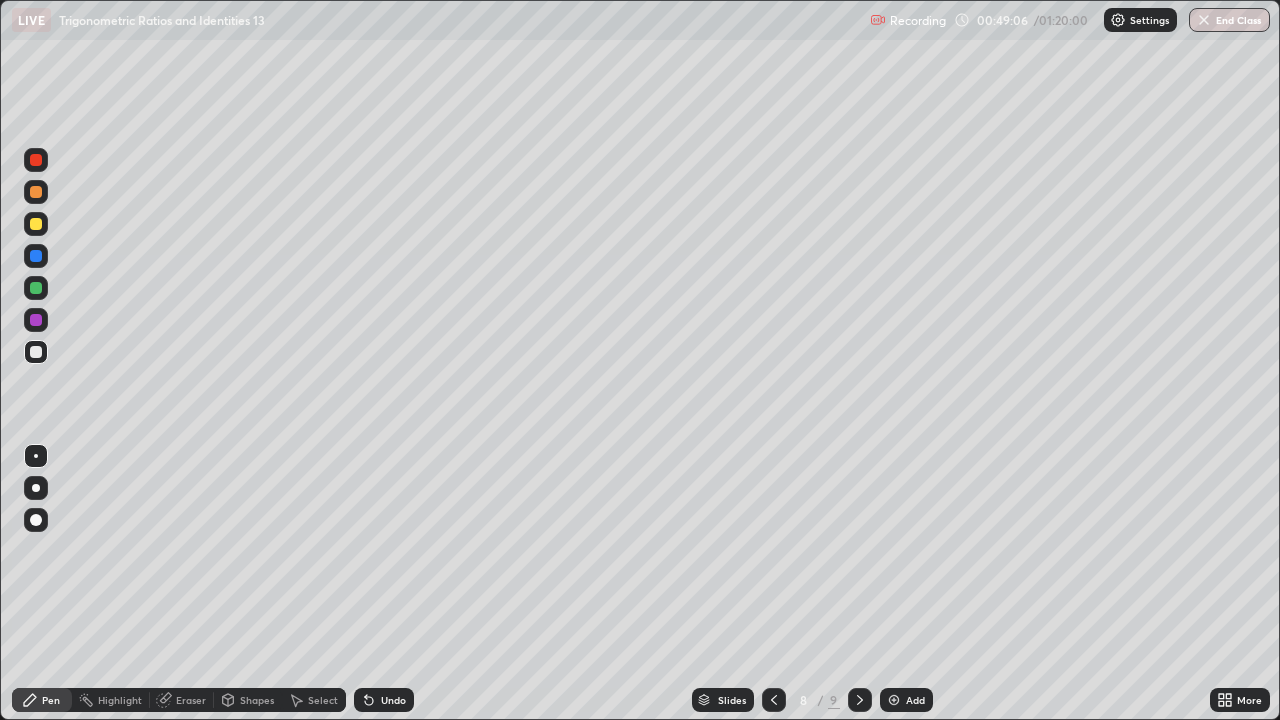 click on "Add" at bounding box center [906, 700] 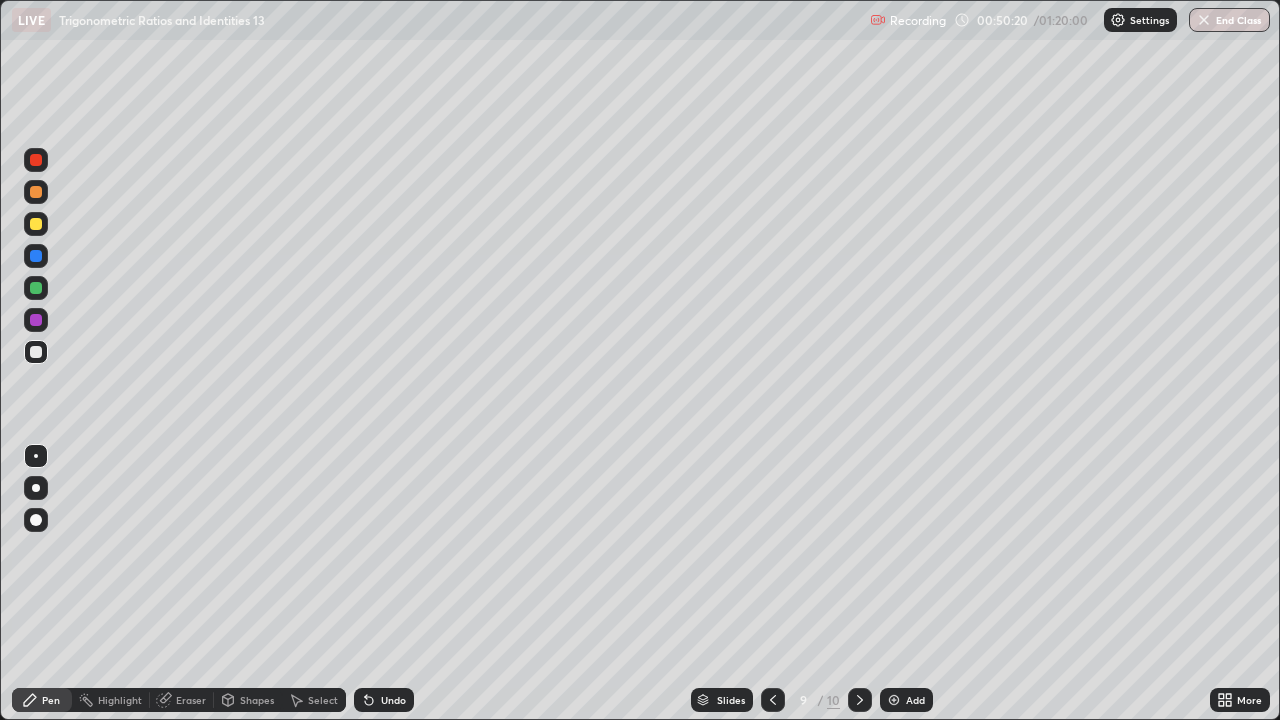 click at bounding box center [36, 224] 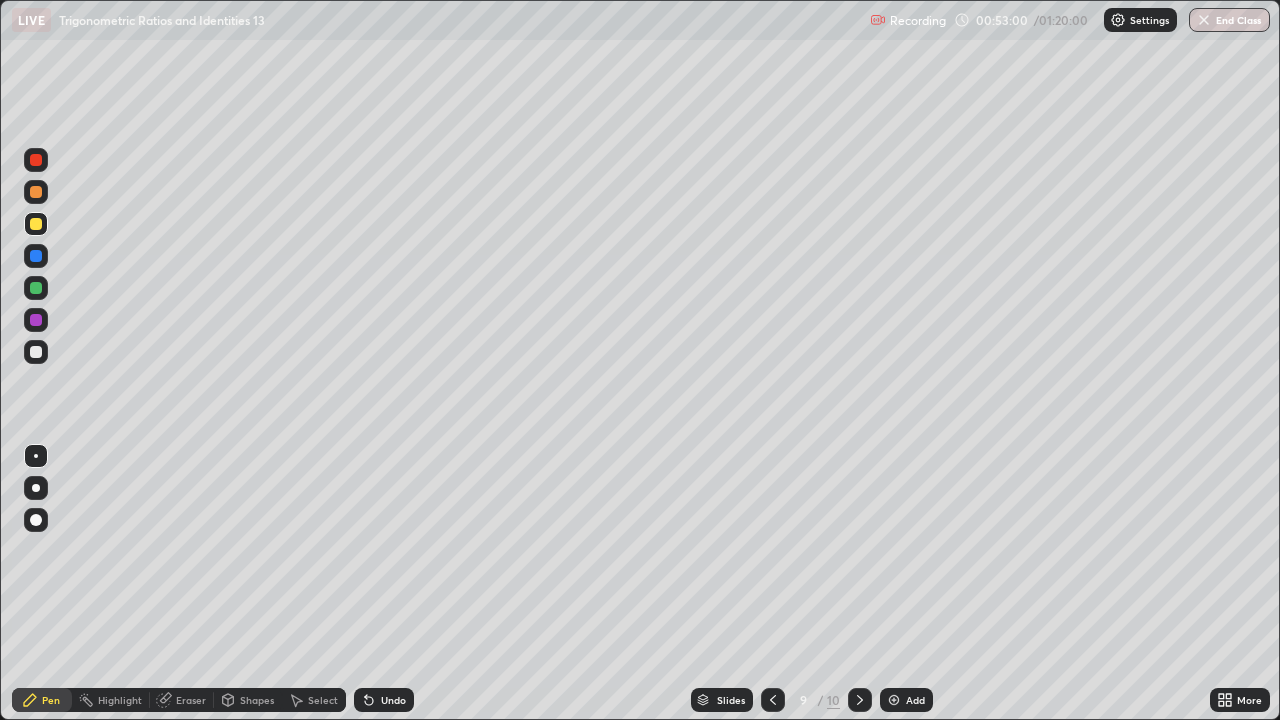 click 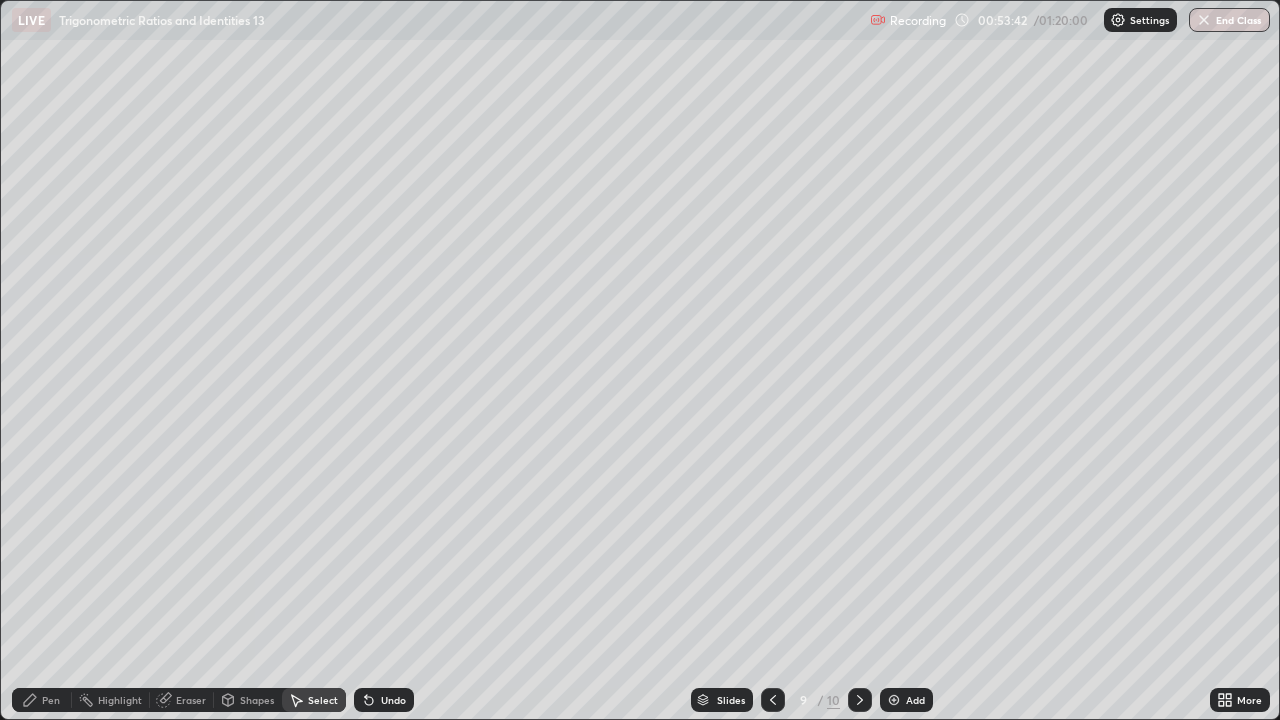 click on "Select" at bounding box center [323, 700] 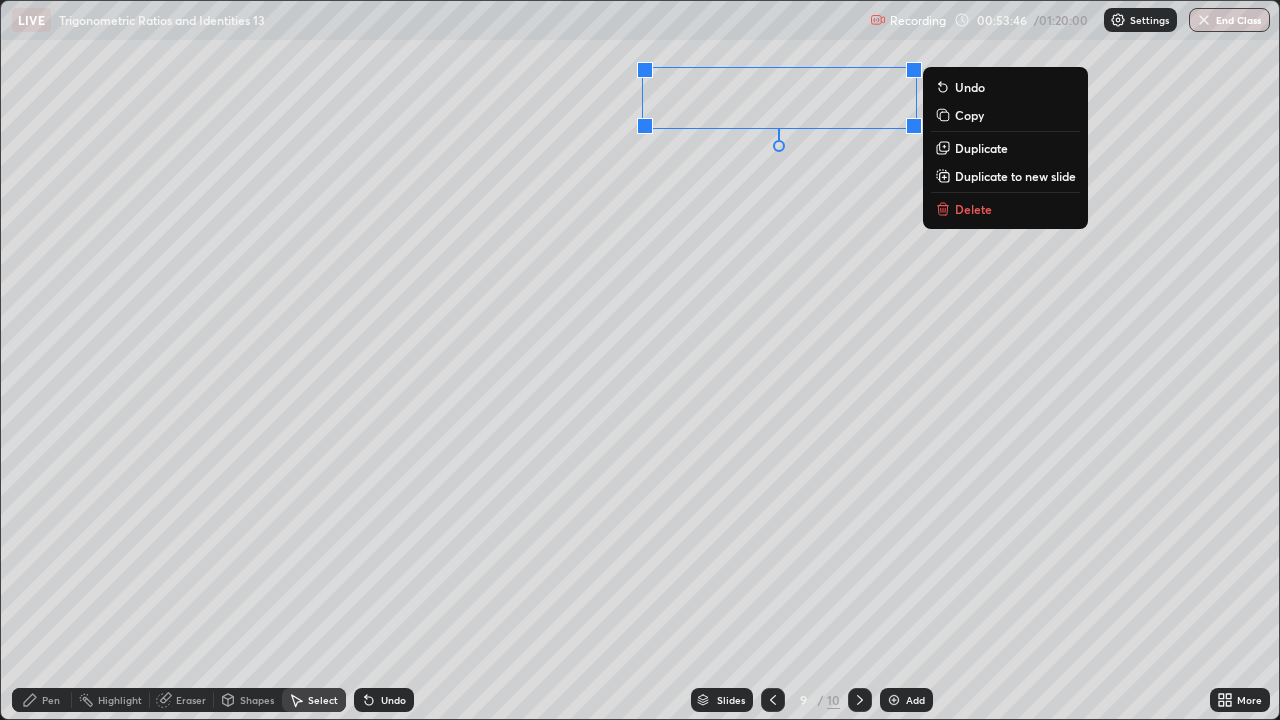 click on "Duplicate to new slide" at bounding box center (1015, 176) 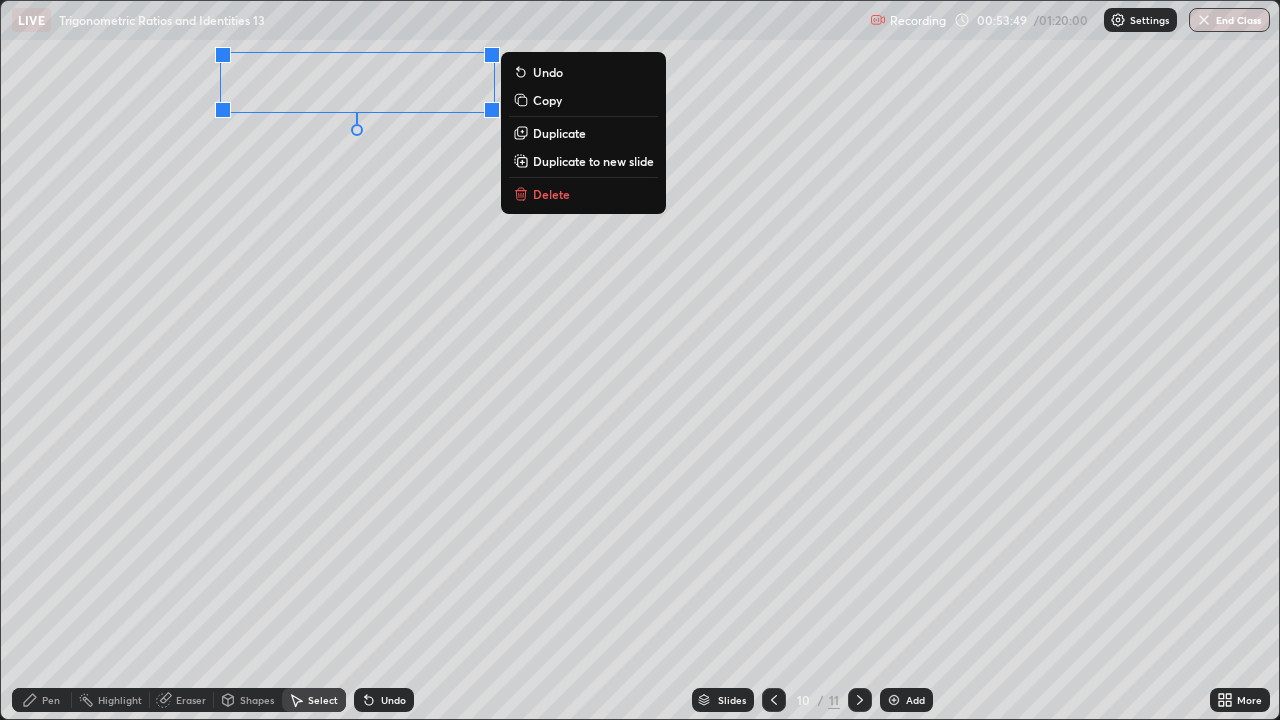 click on "Pen" at bounding box center [51, 700] 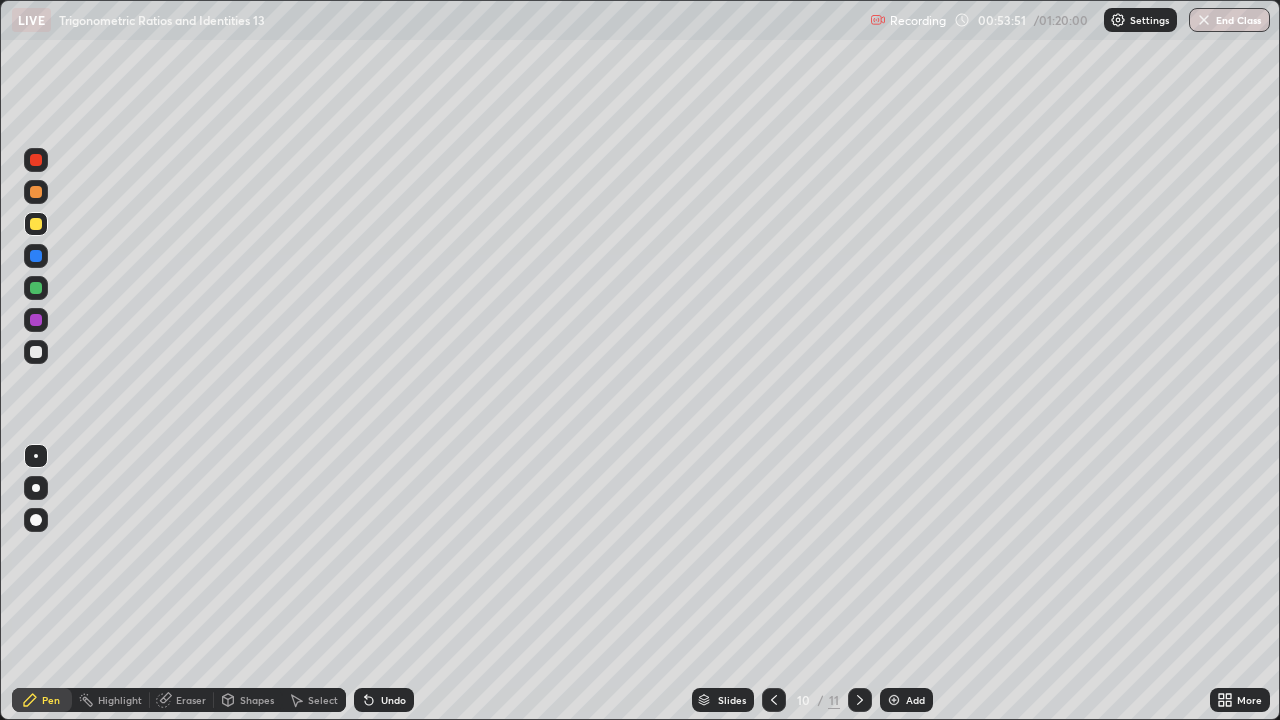 click at bounding box center [36, 288] 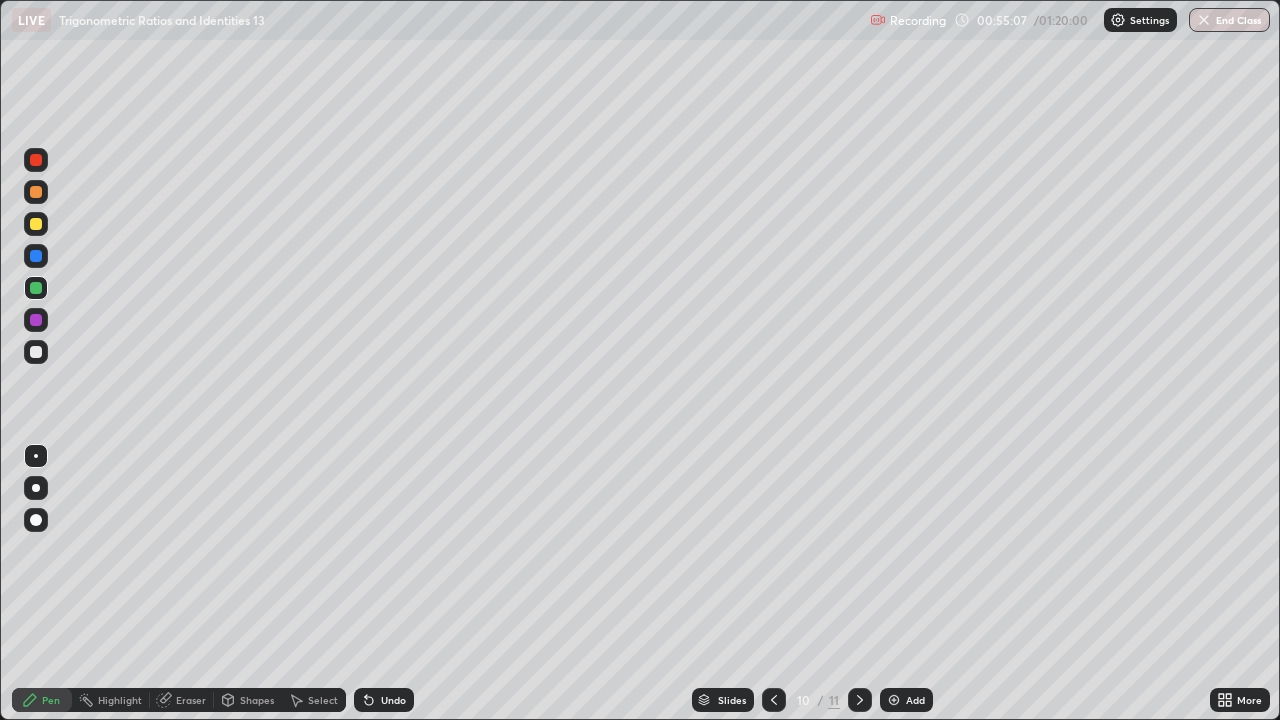 click 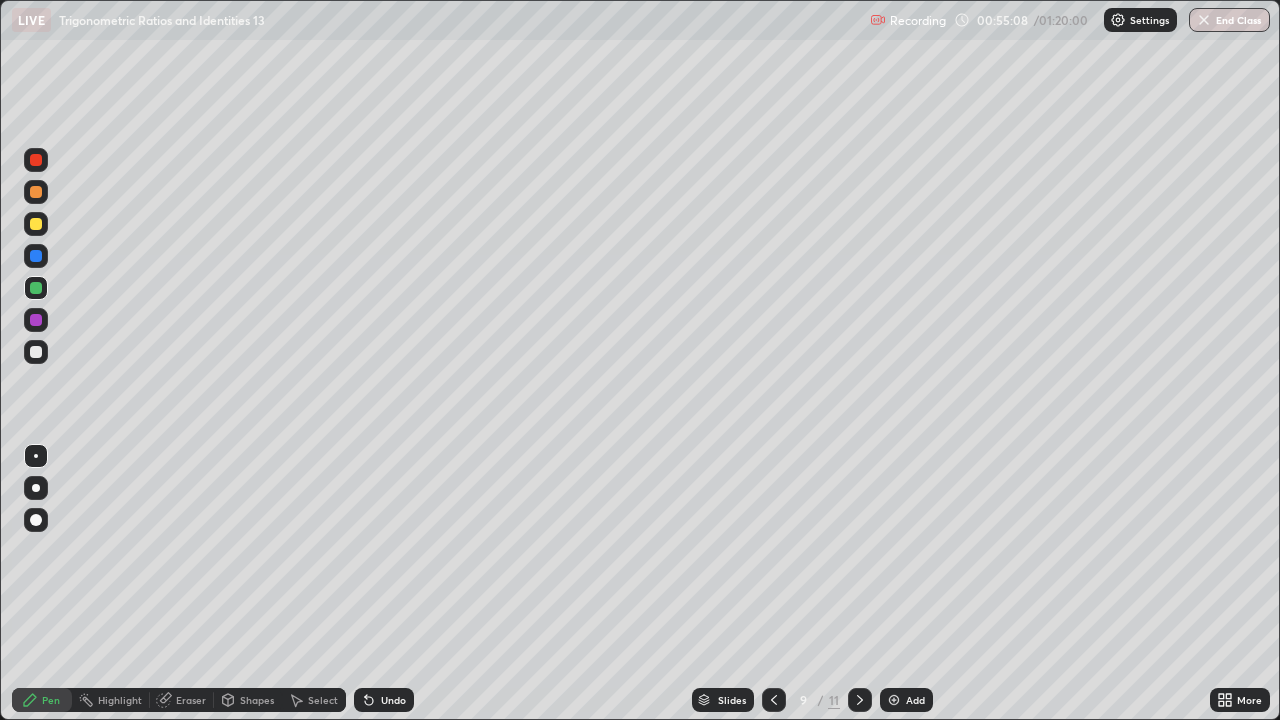 click 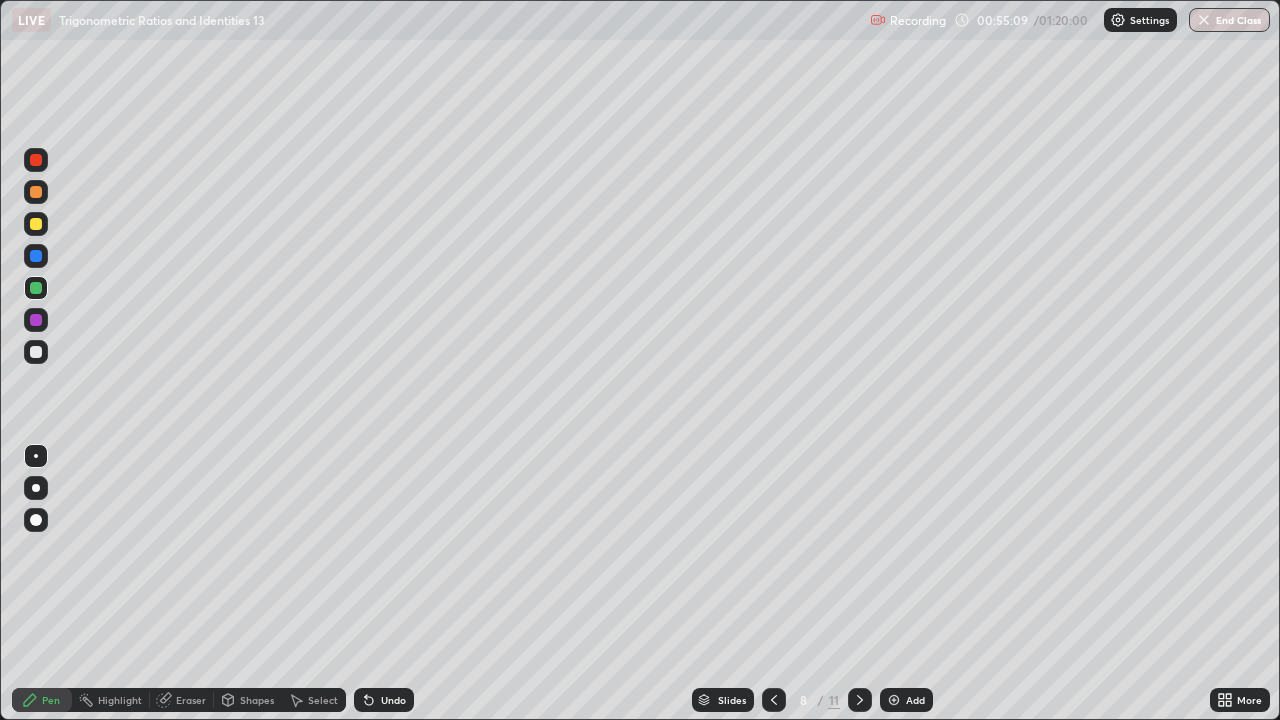 click 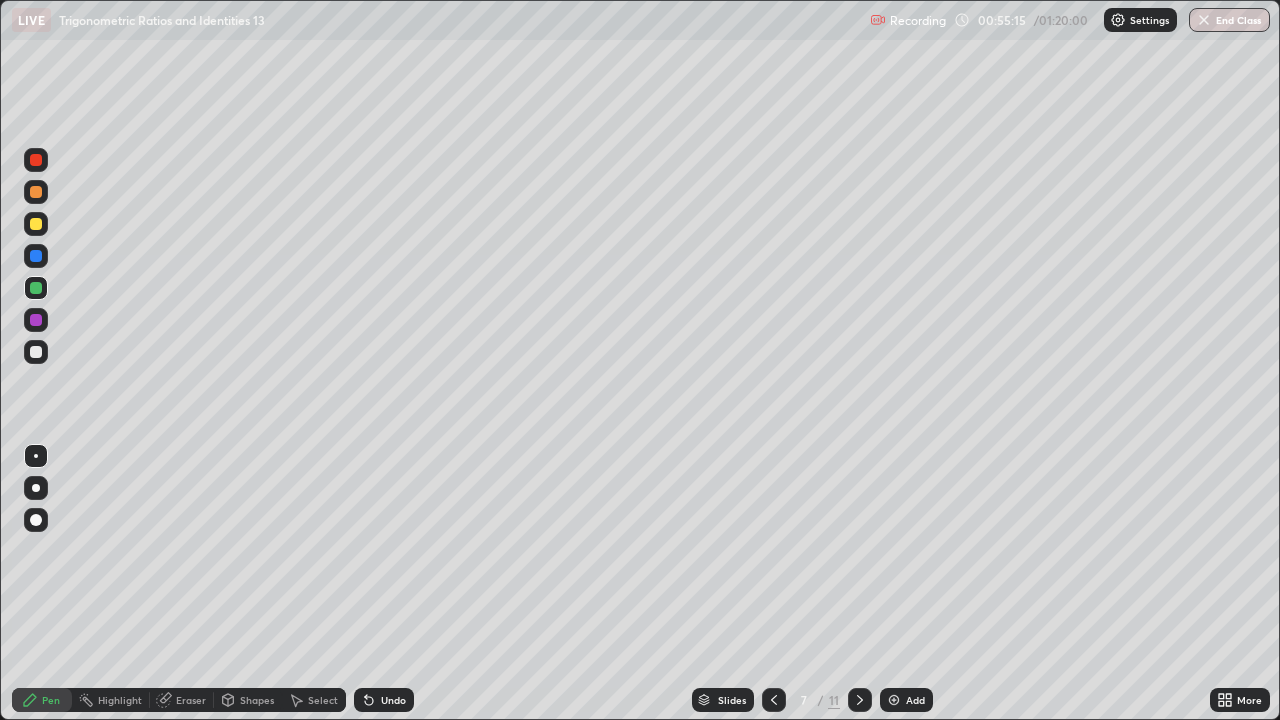 click 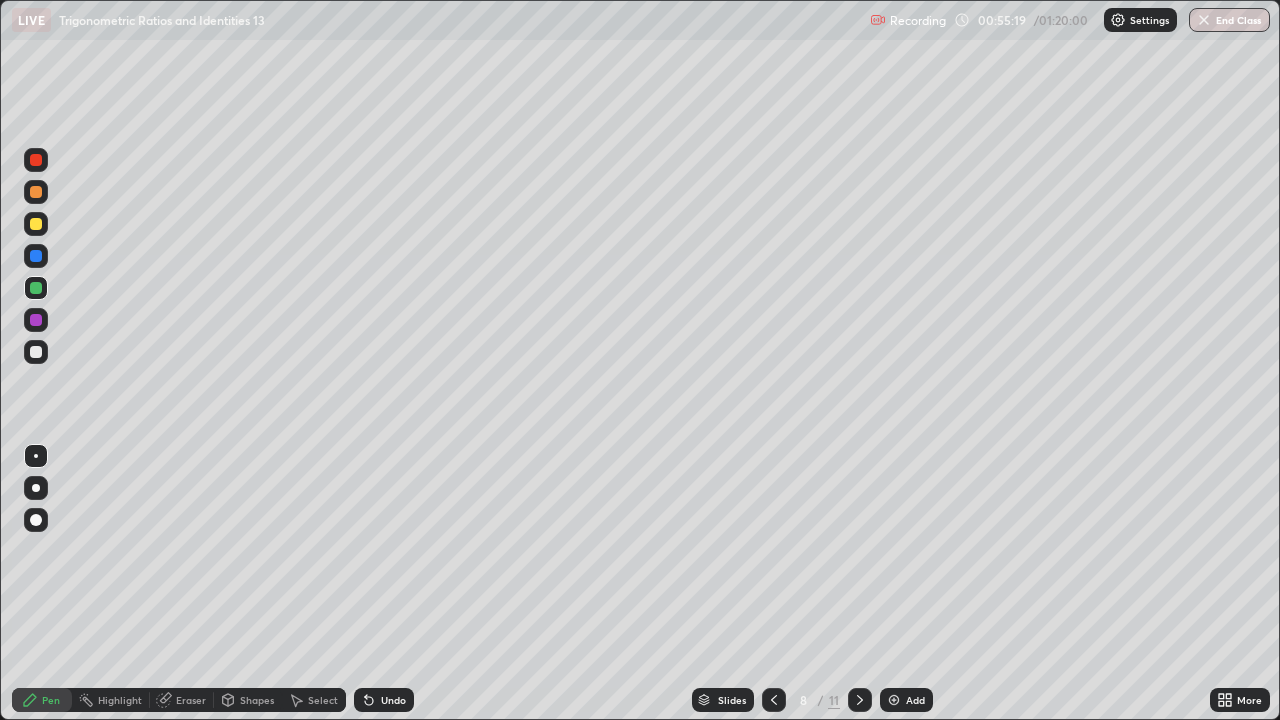 click 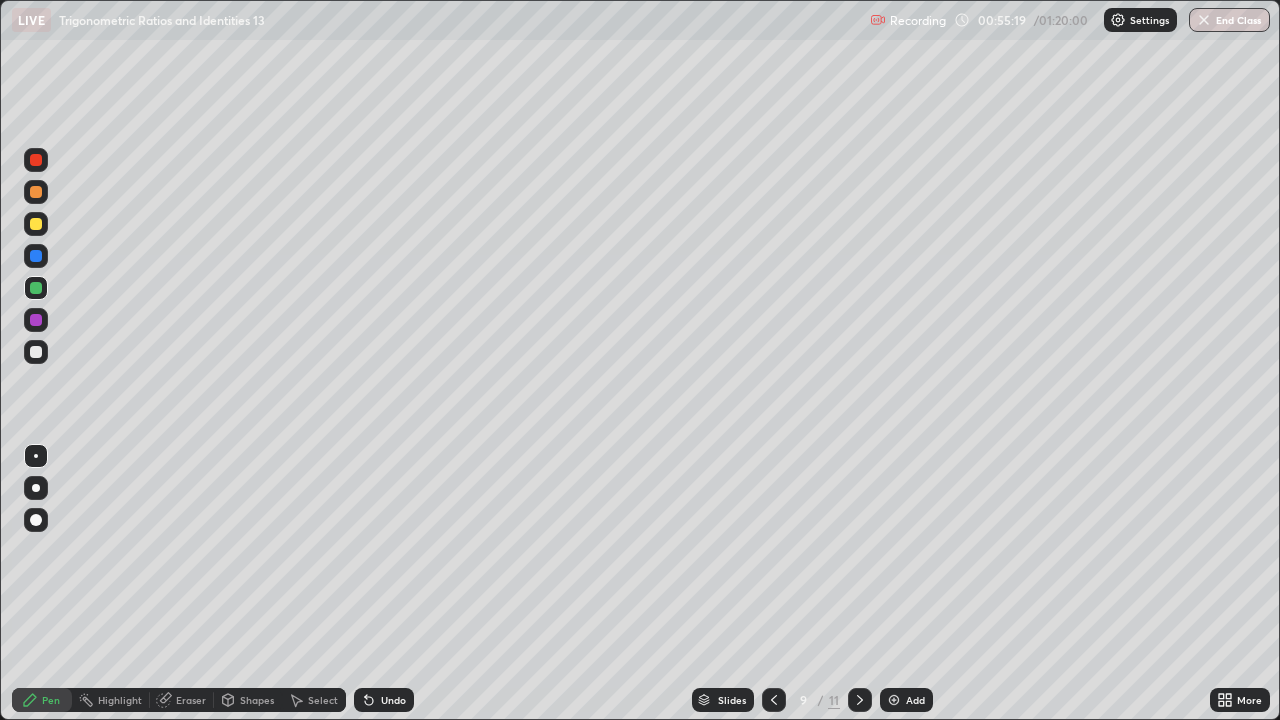 click at bounding box center (860, 700) 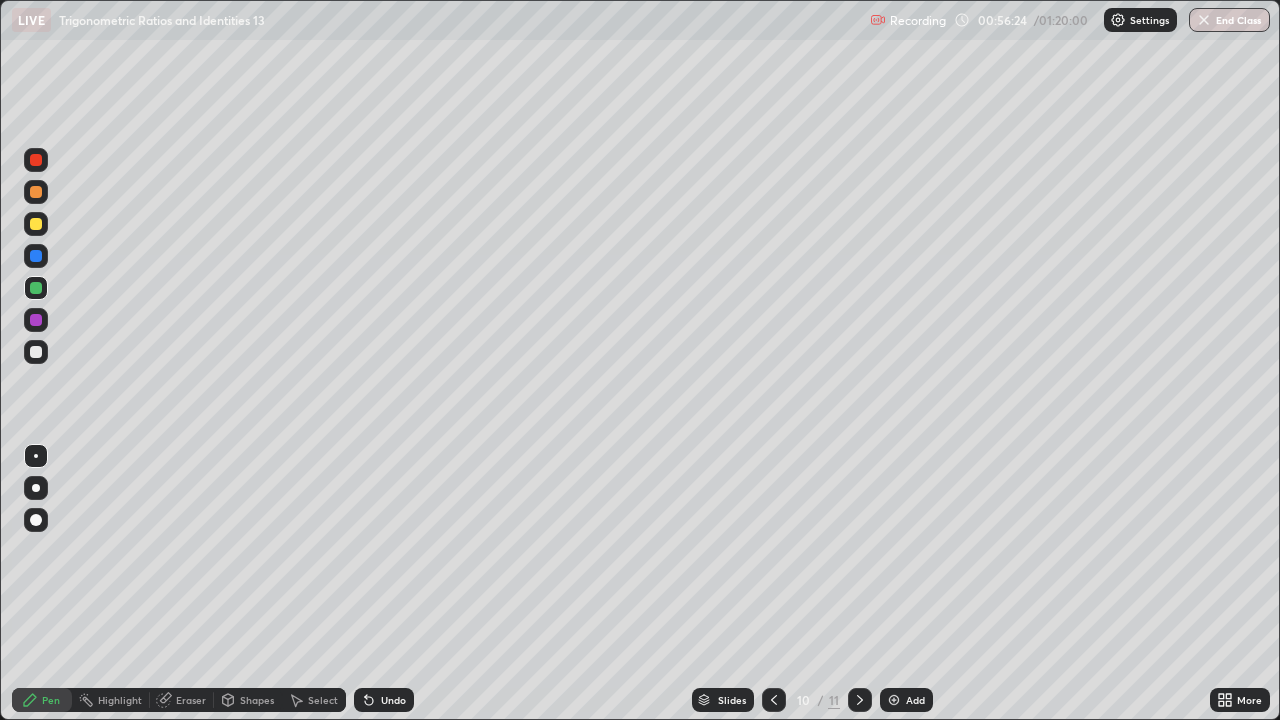 click at bounding box center (774, 700) 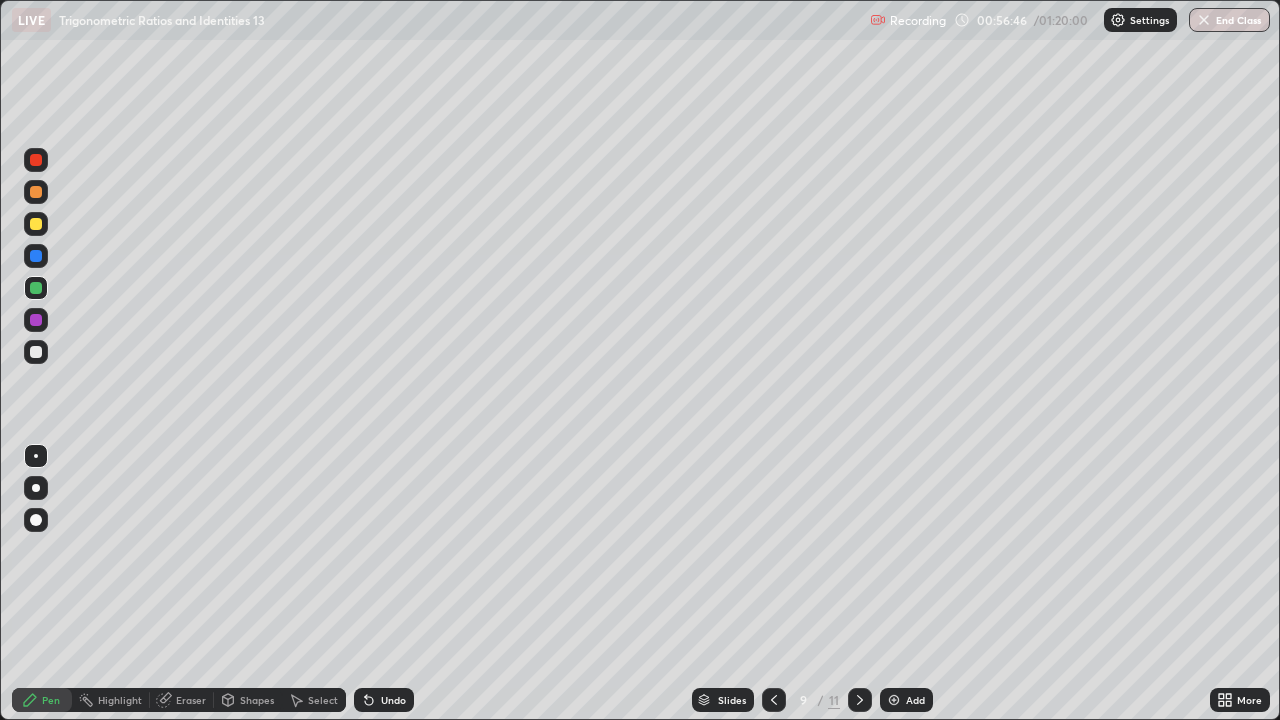 click on "Select" at bounding box center (314, 700) 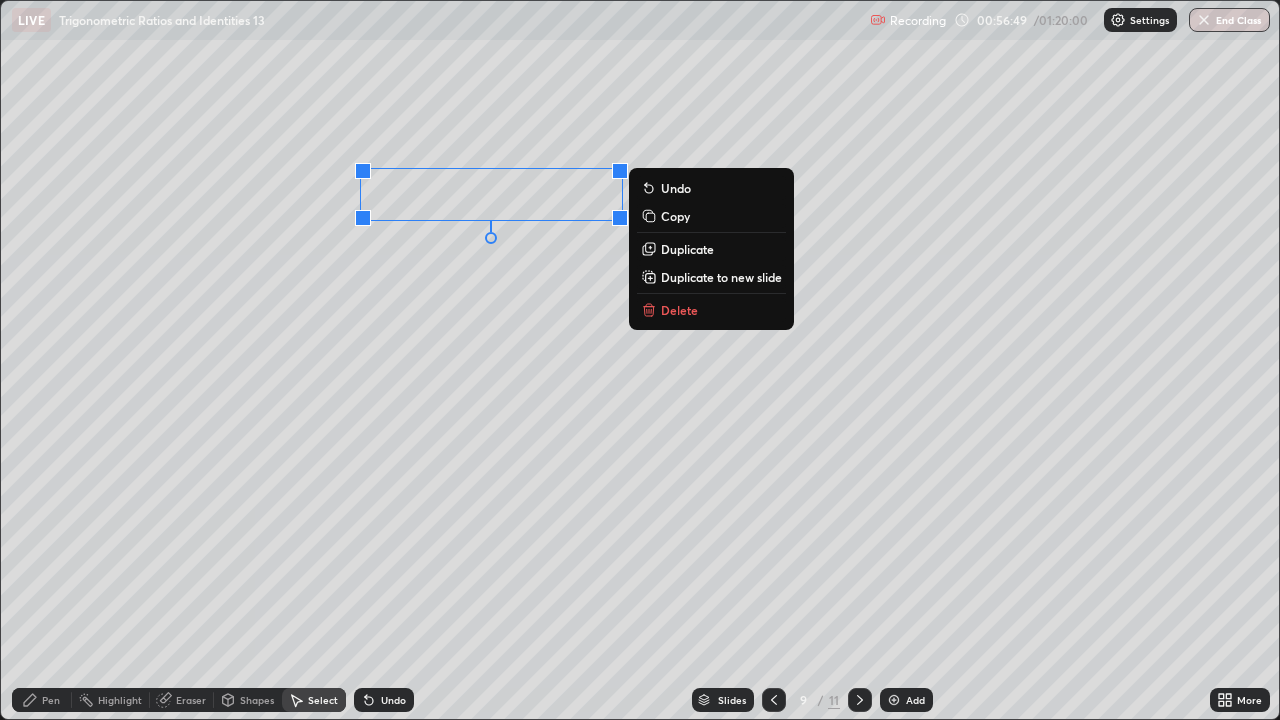 click on "0 ° Undo Copy Duplicate Duplicate to new slide Delete" at bounding box center (640, 360) 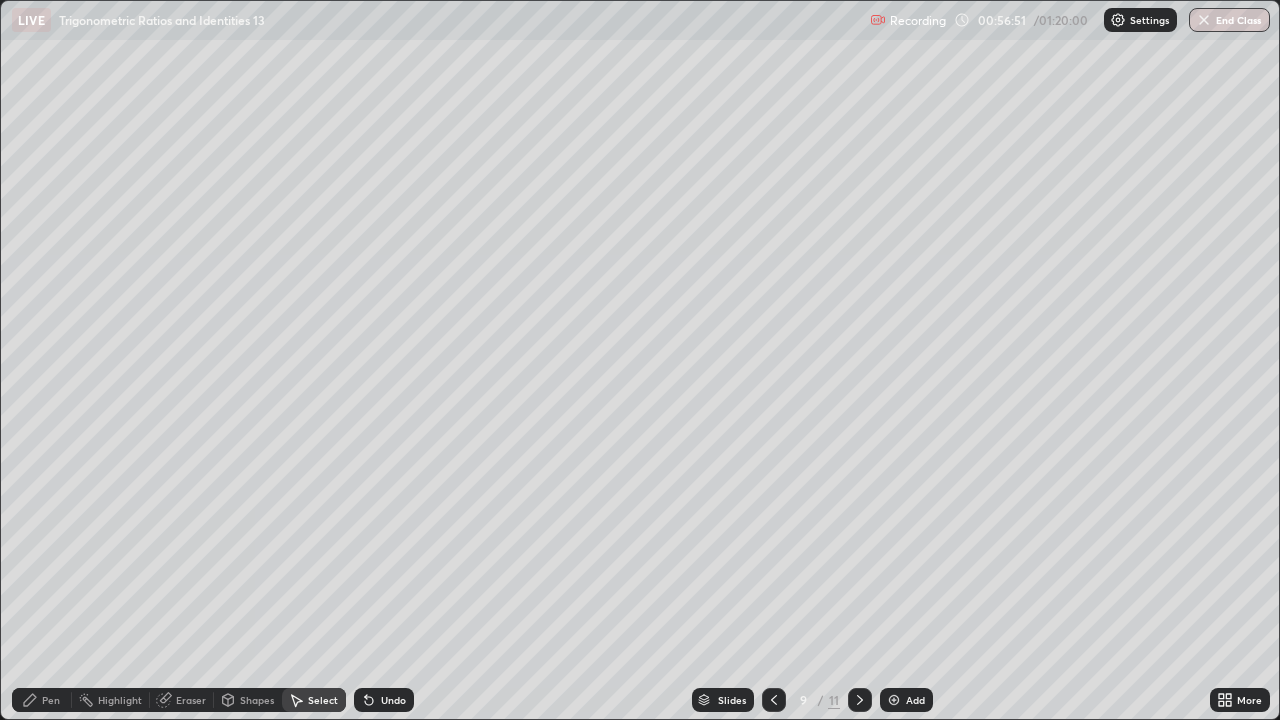 click 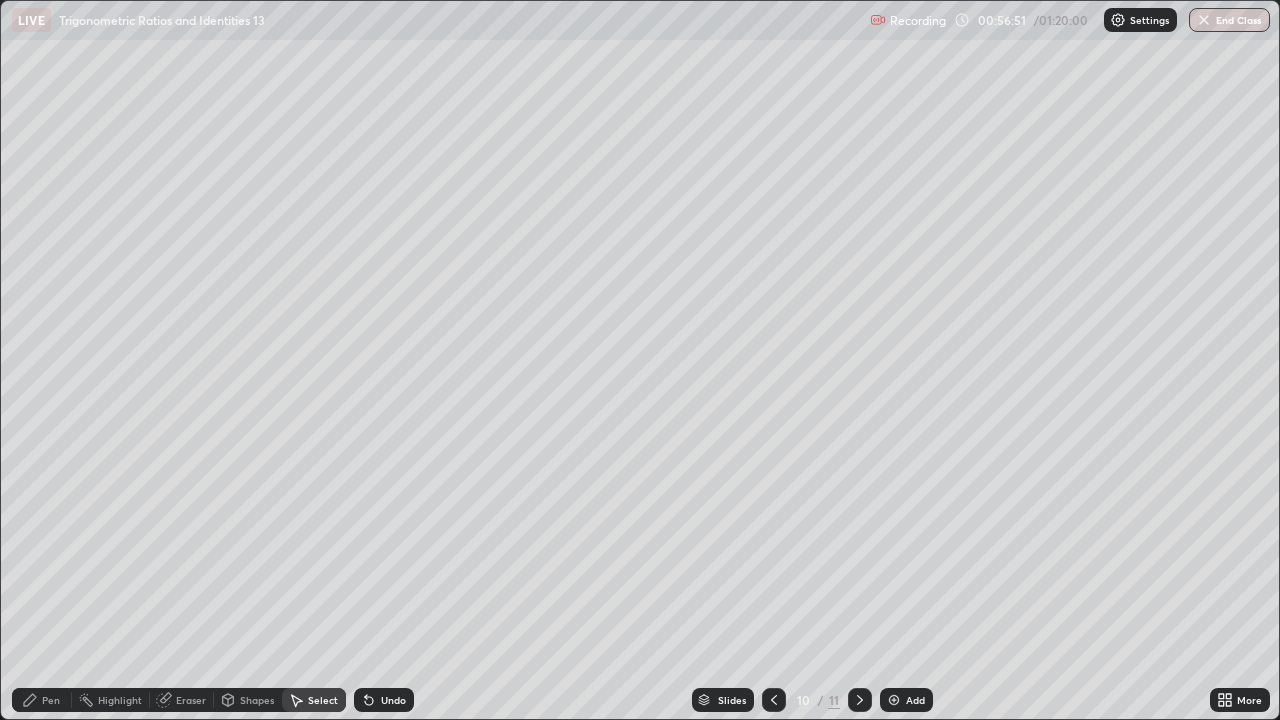click 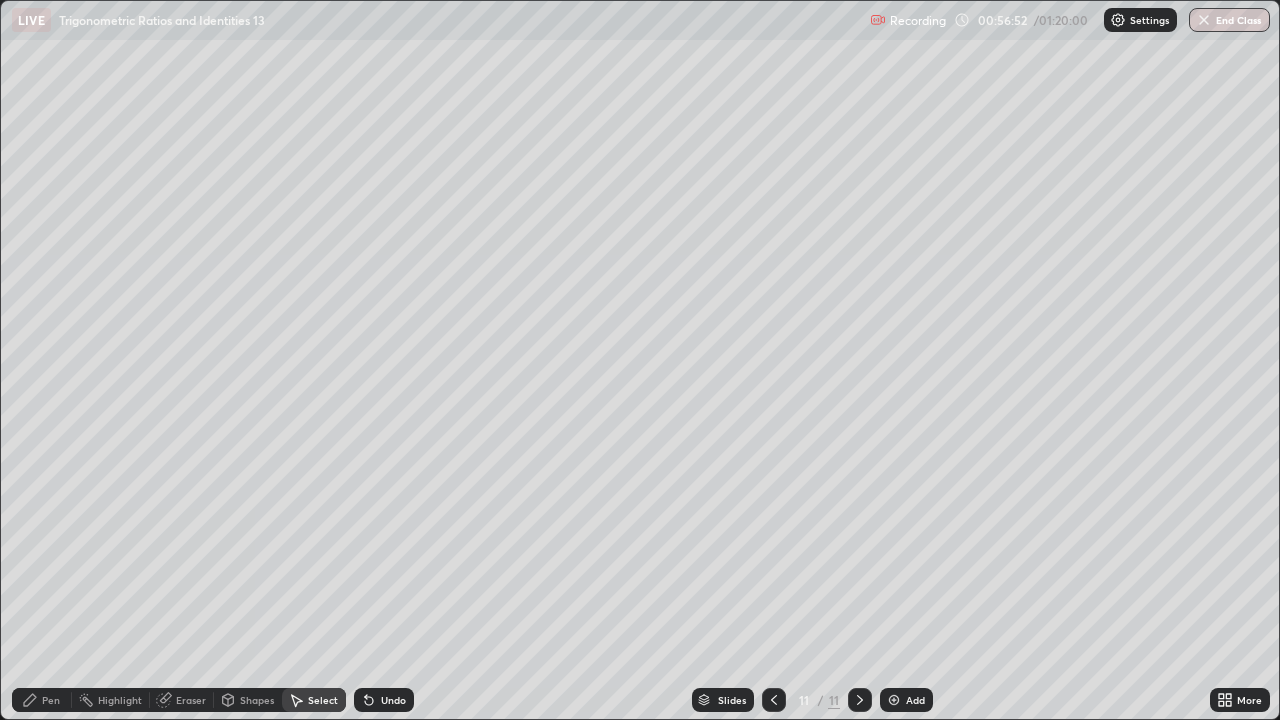 click 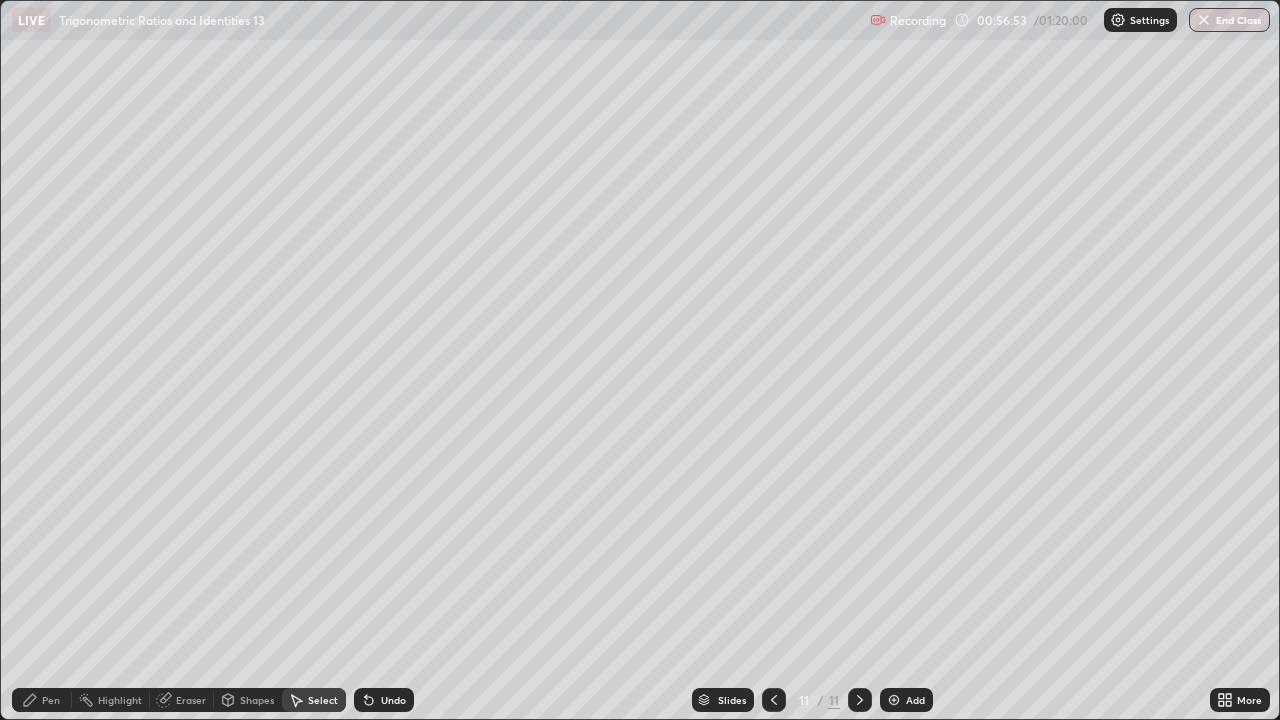 click on "Pen" at bounding box center [42, 700] 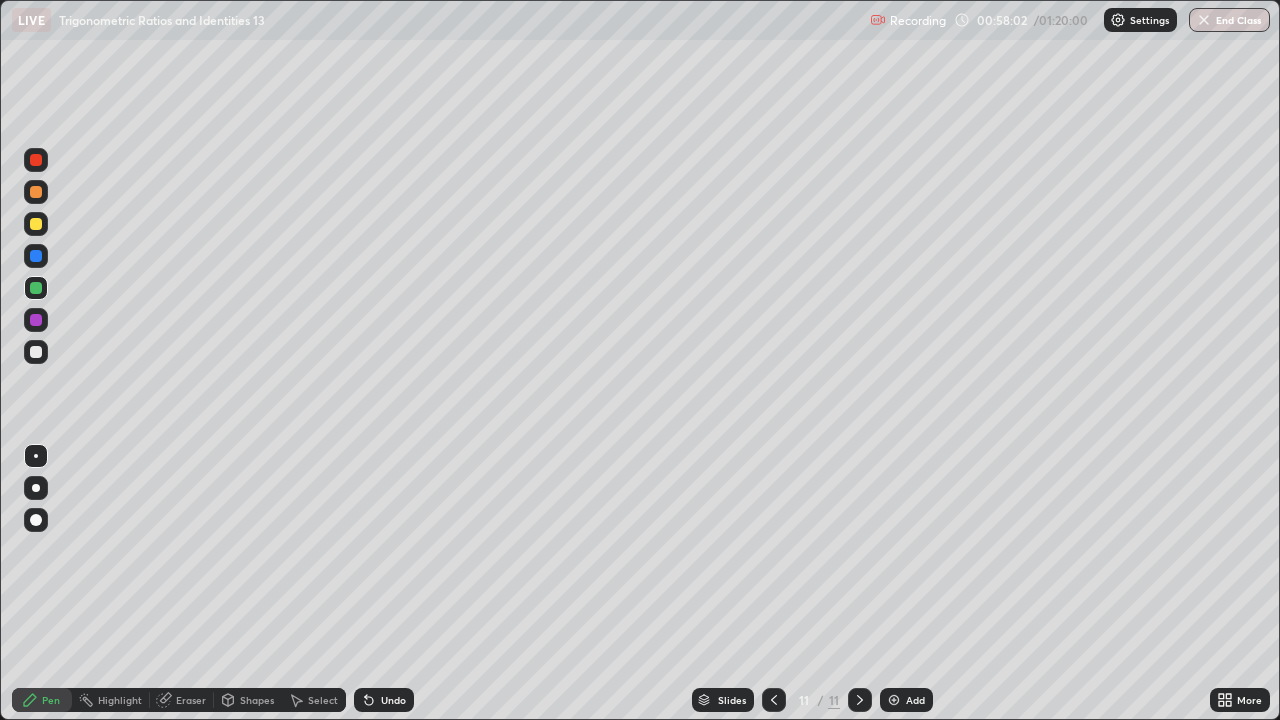 click 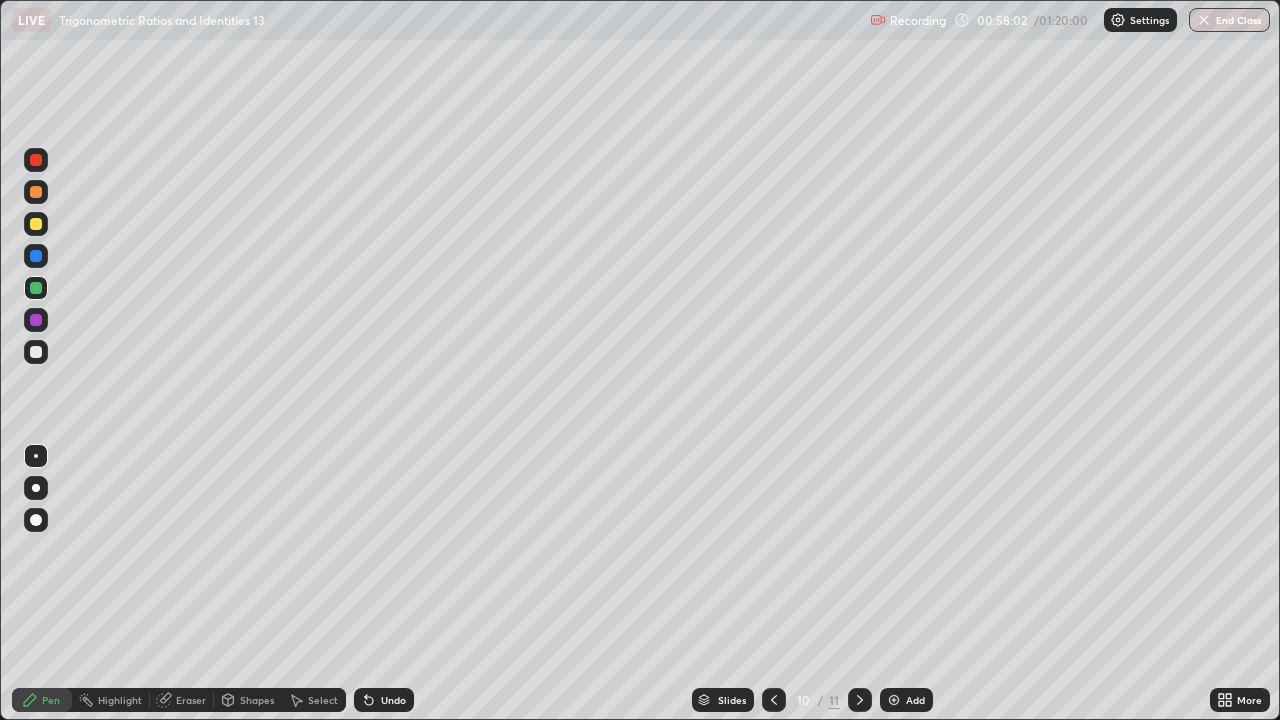 click at bounding box center (774, 700) 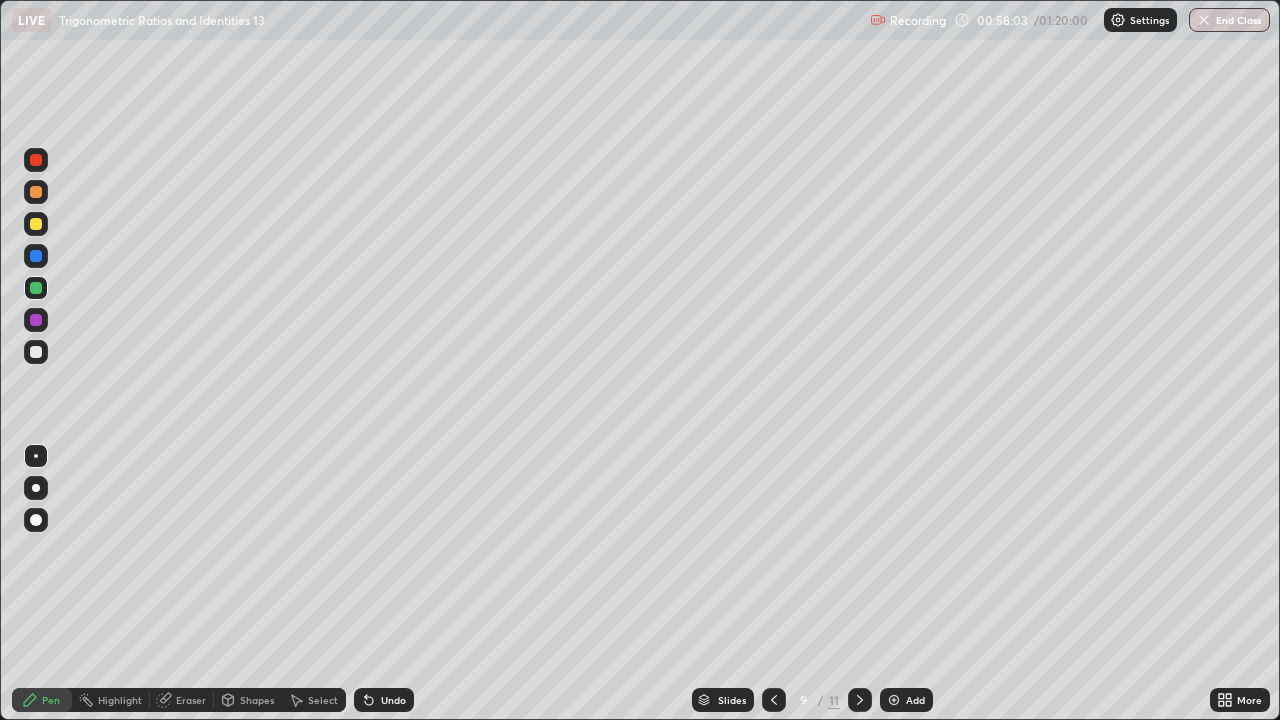 click at bounding box center (774, 700) 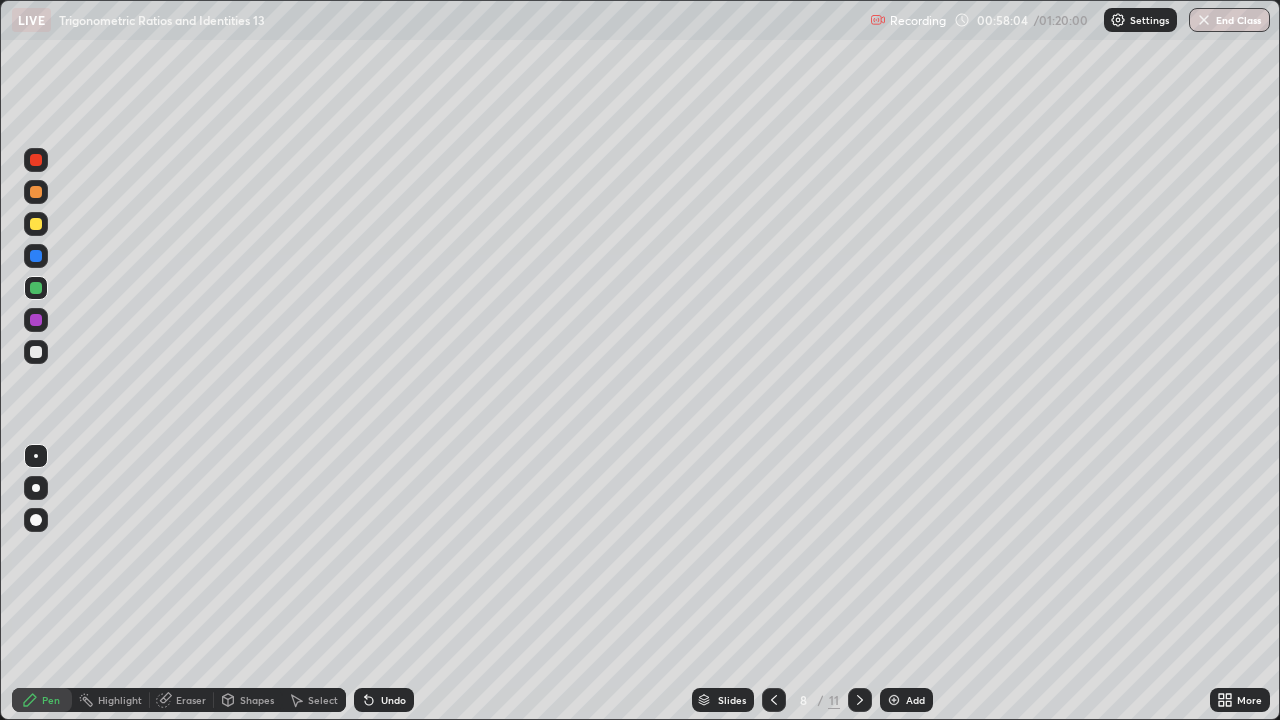 click at bounding box center [774, 700] 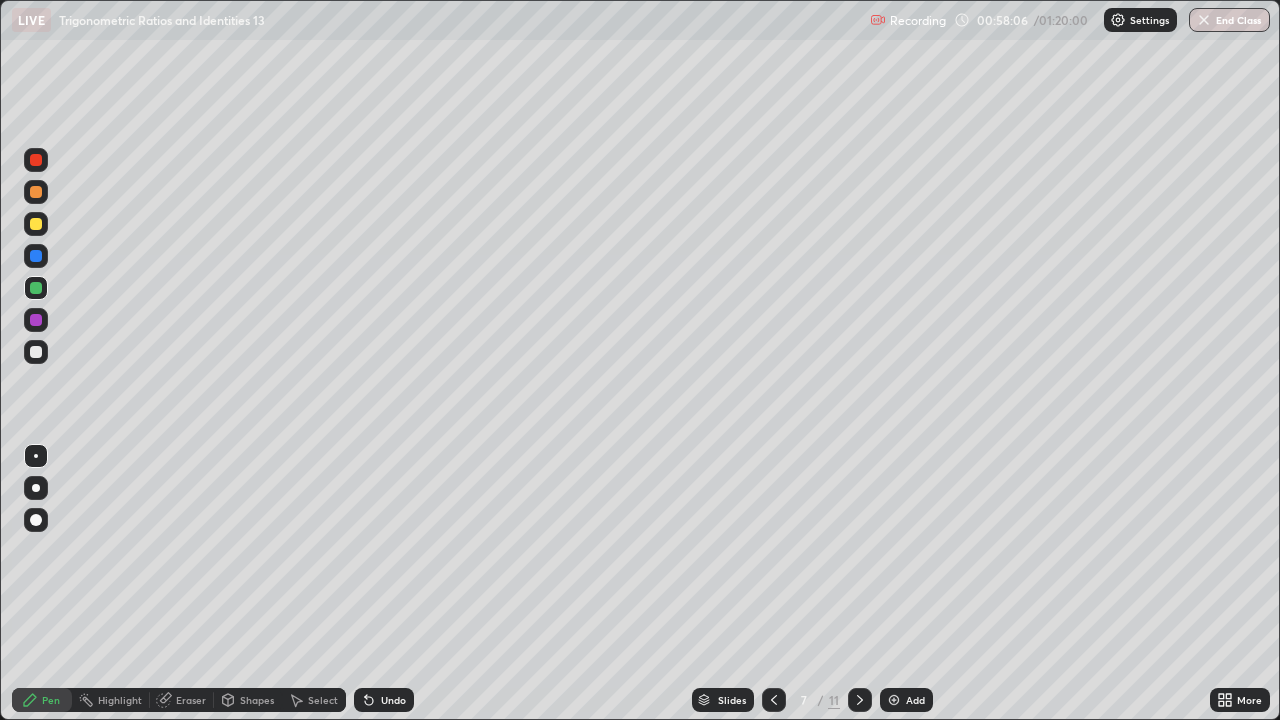 click 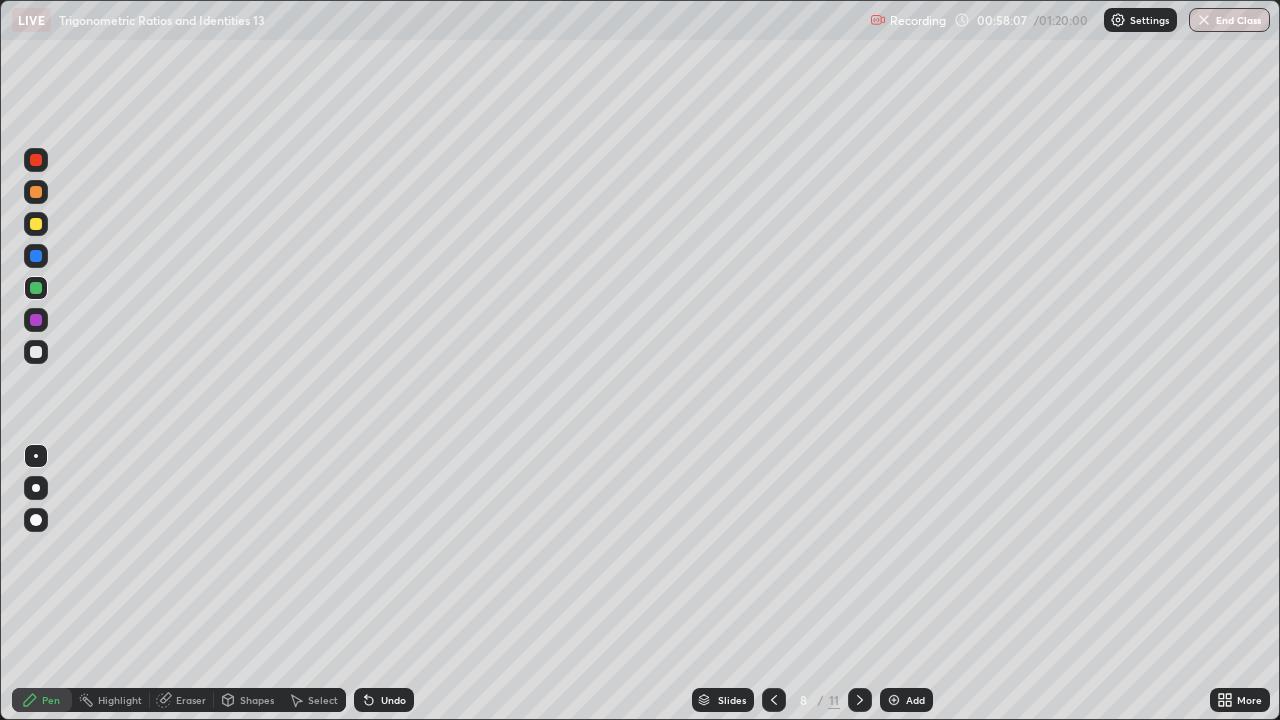click 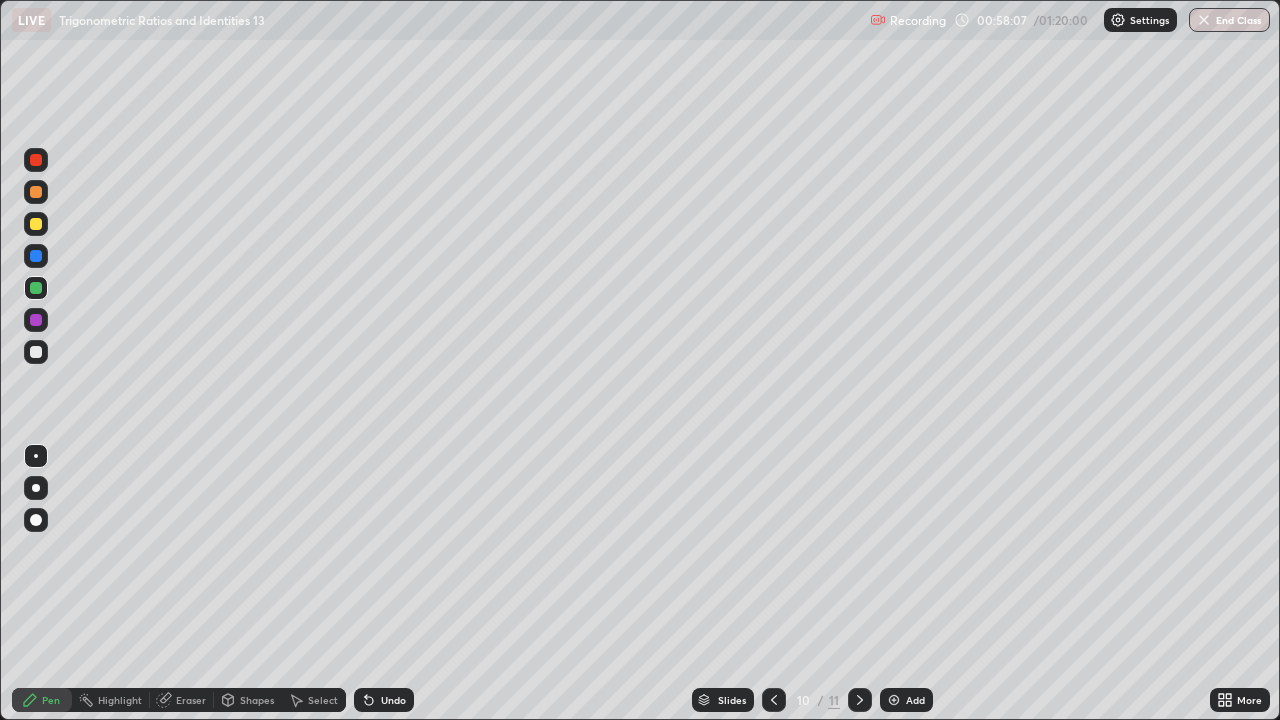 click 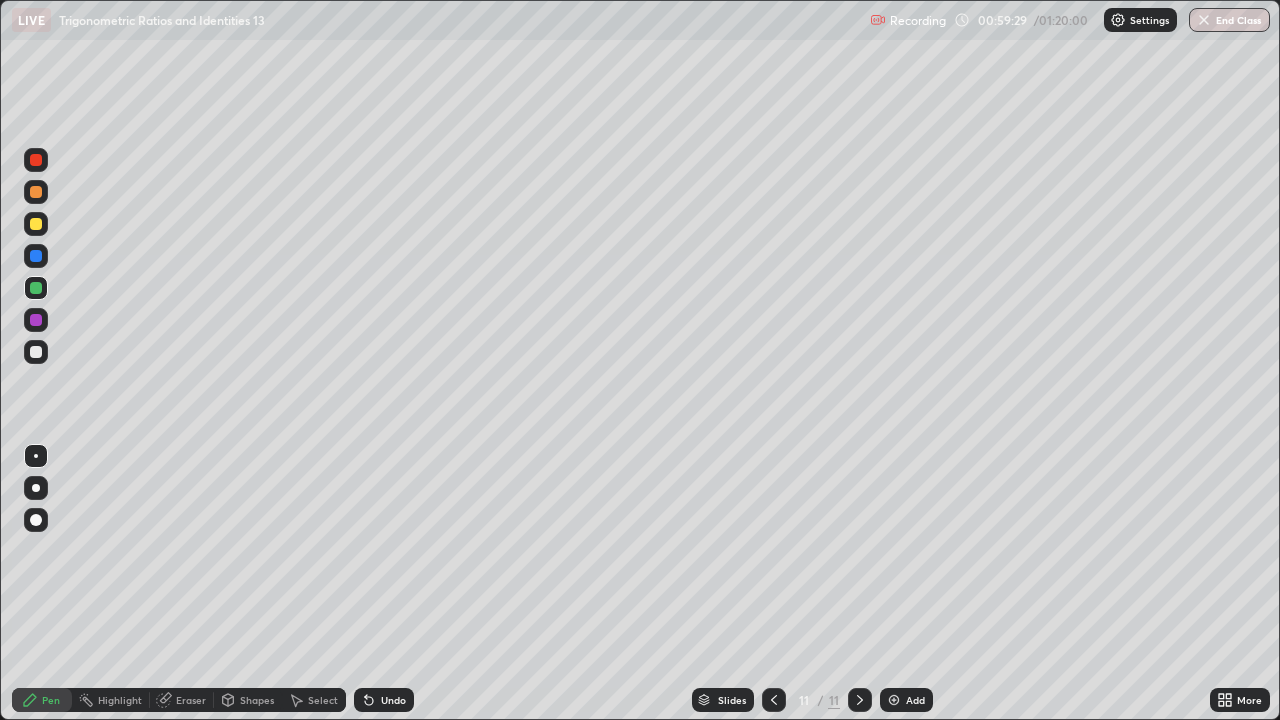 click 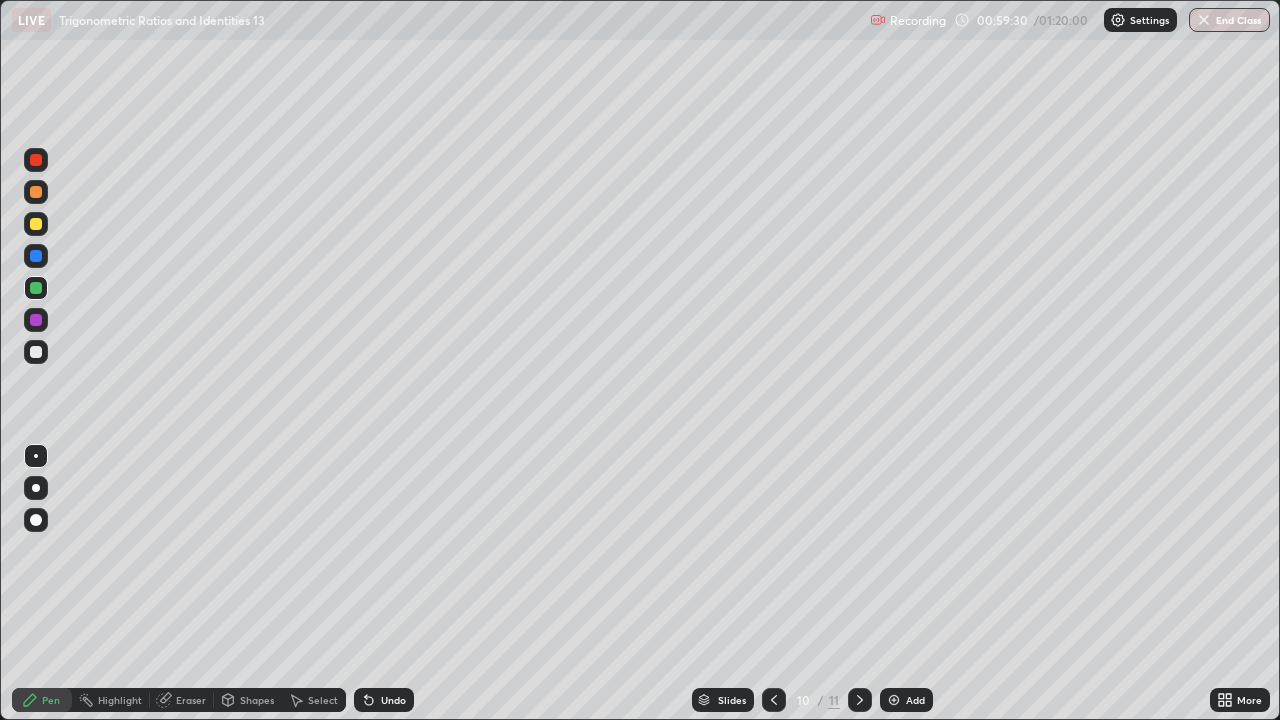 click 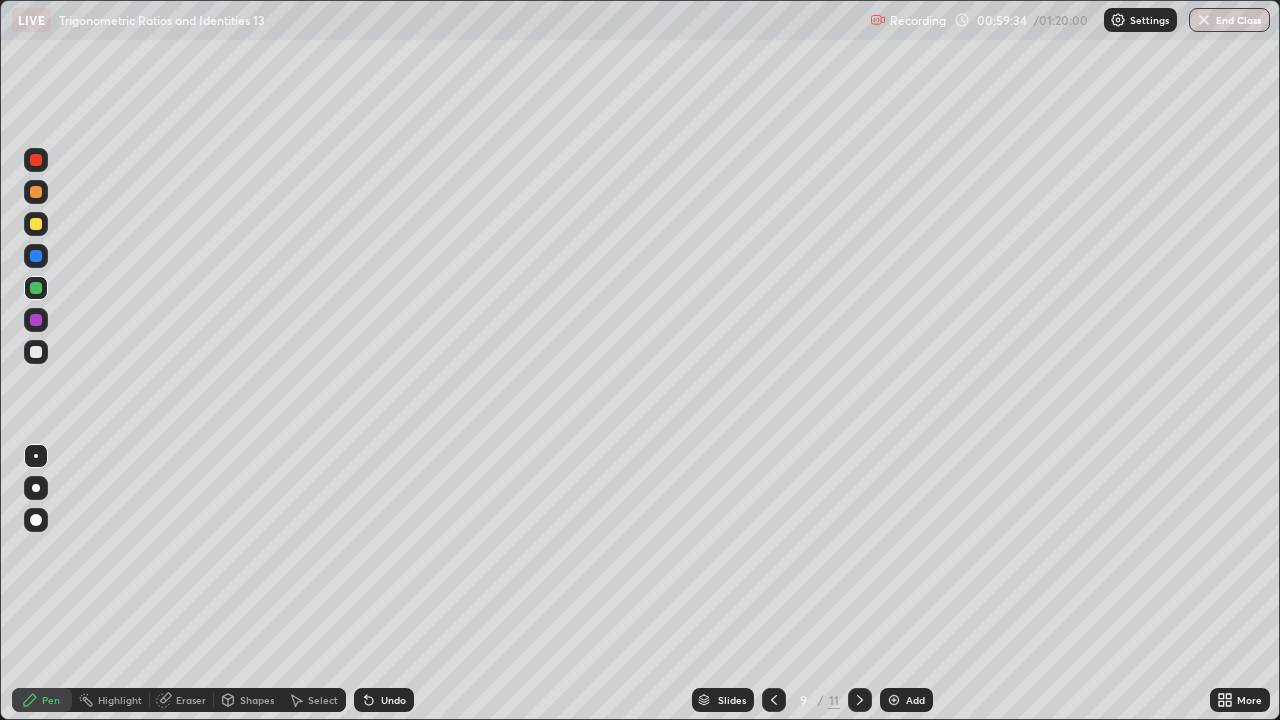 click at bounding box center (36, 224) 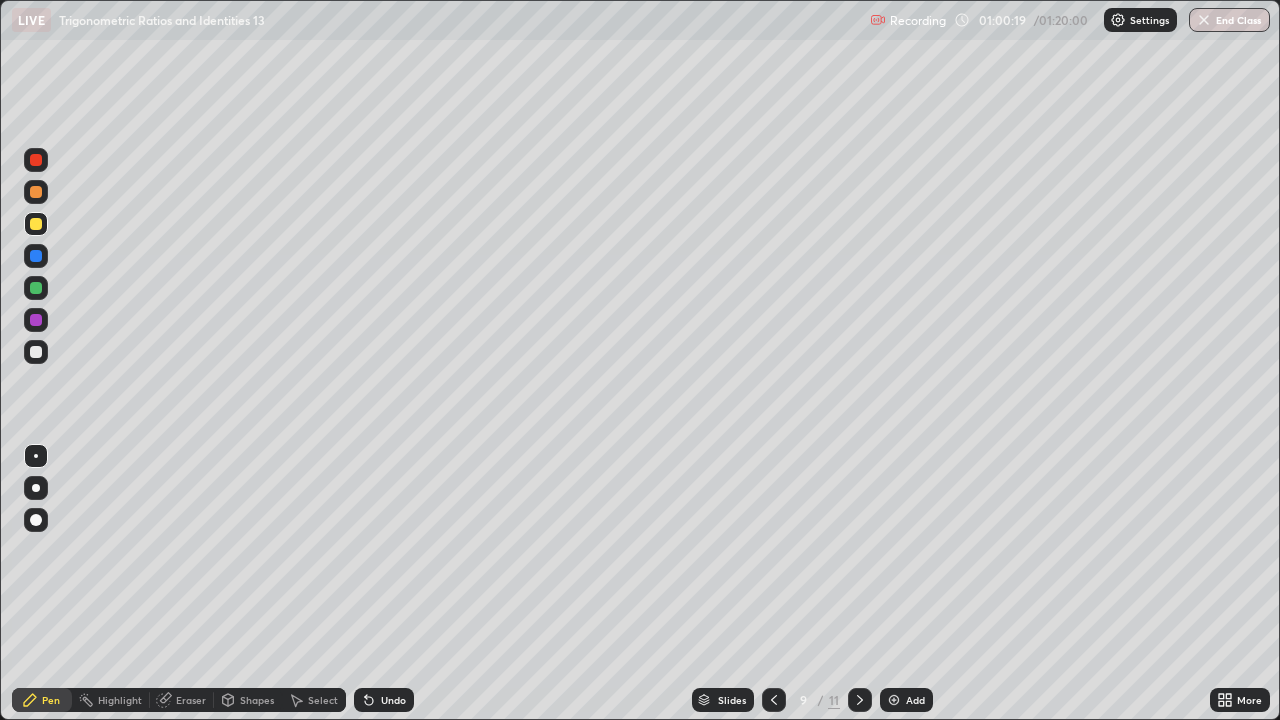 click on "Undo" at bounding box center [384, 700] 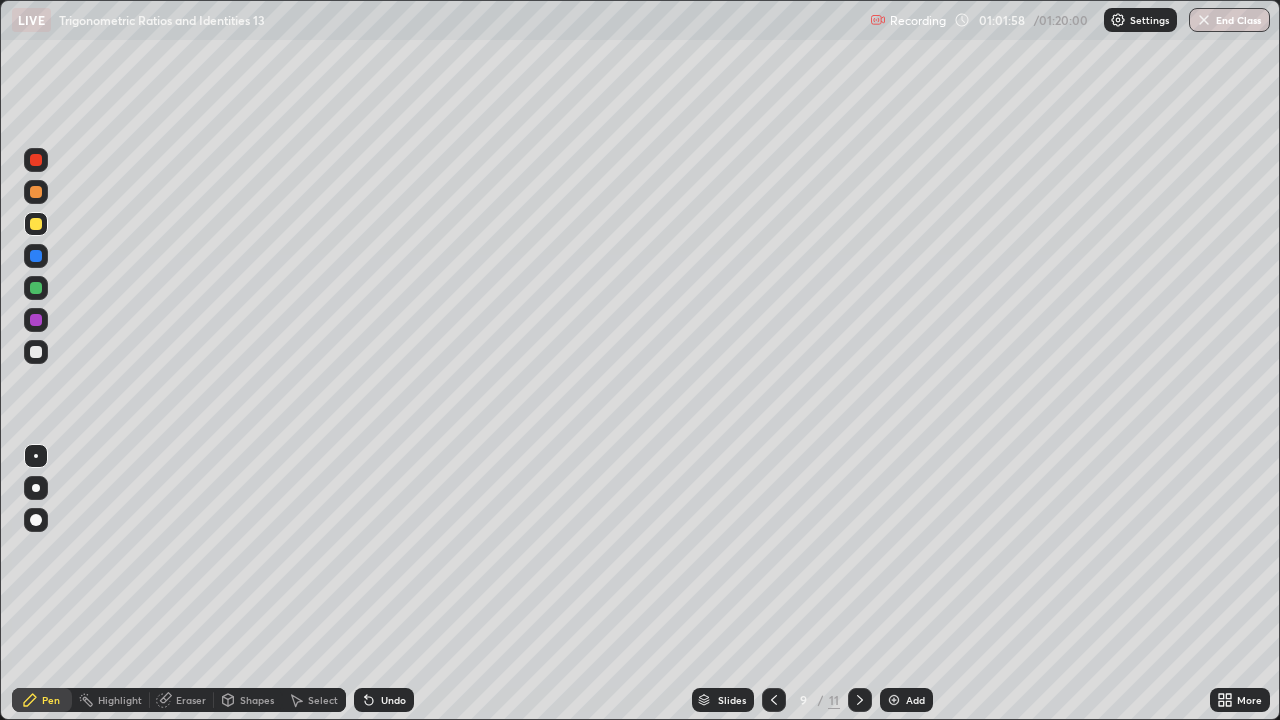 click 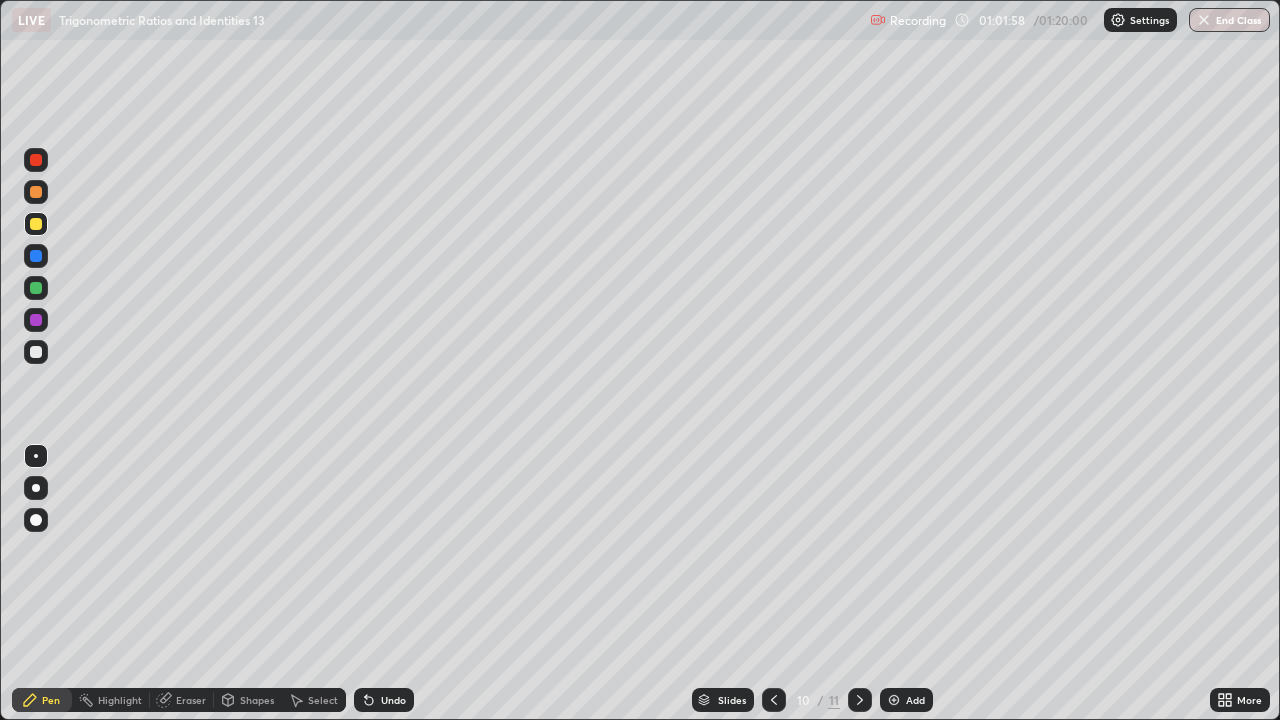 click 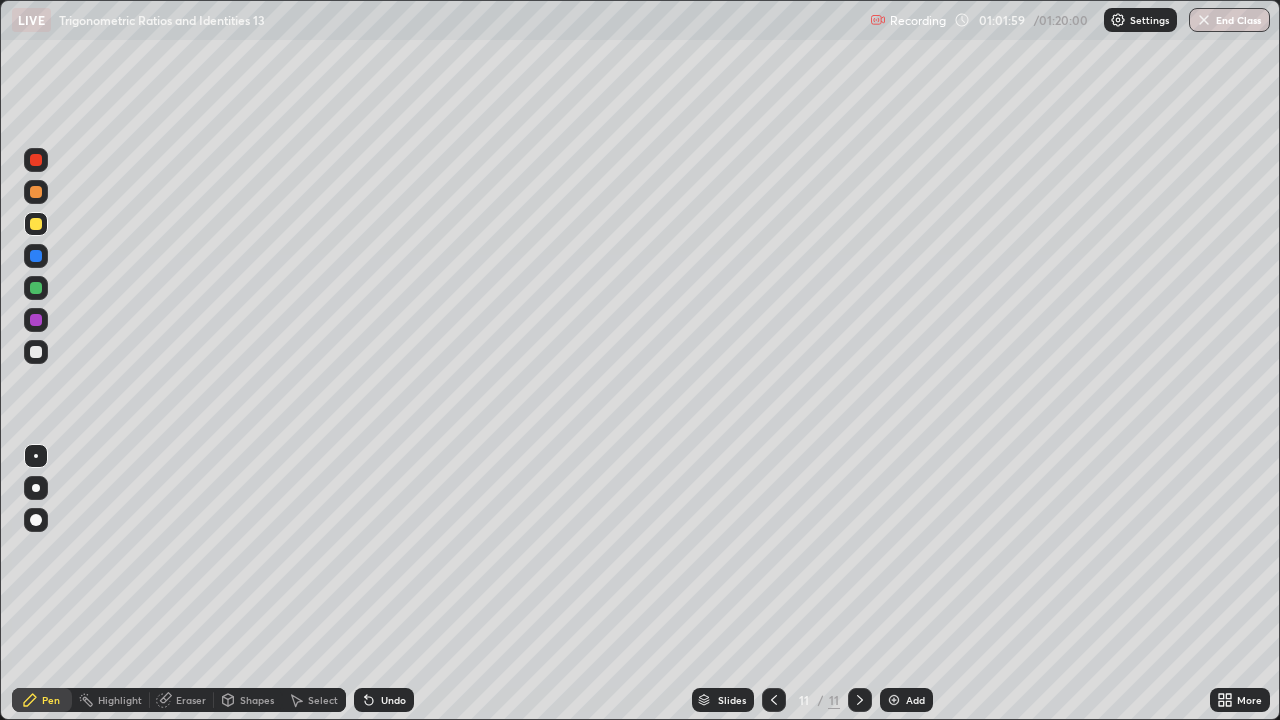 click at bounding box center [860, 700] 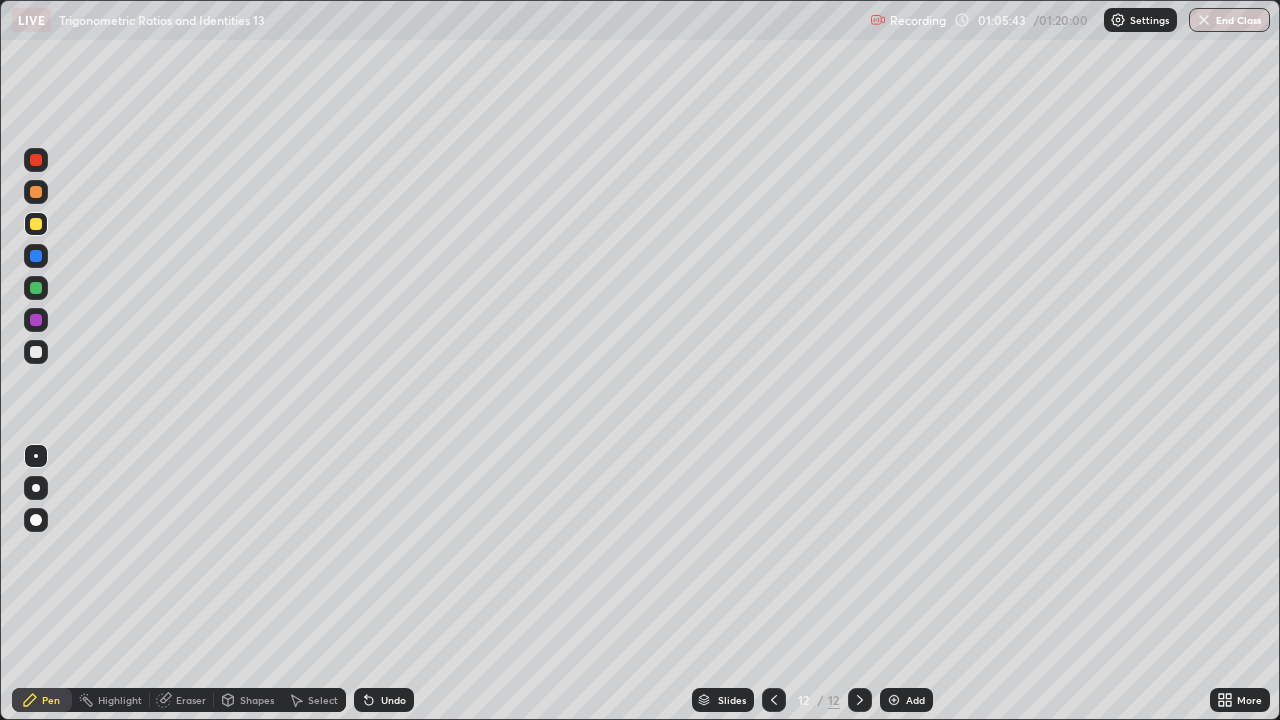 click 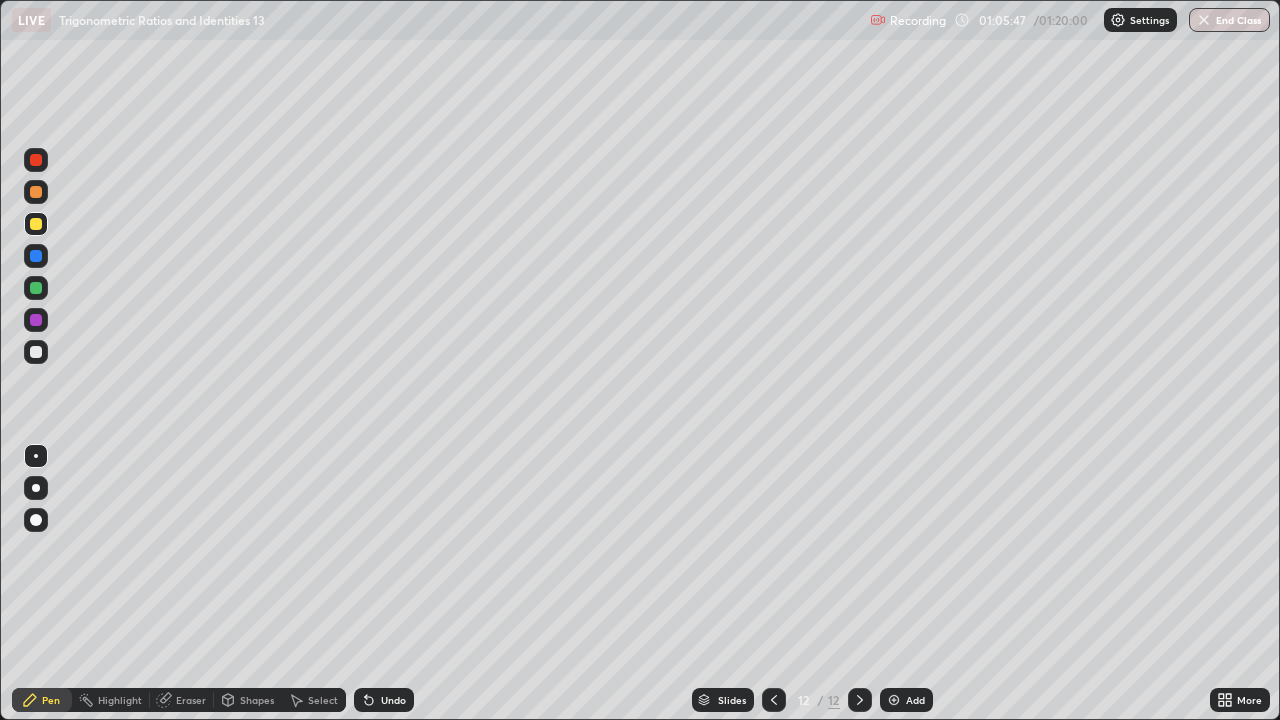 click at bounding box center [860, 700] 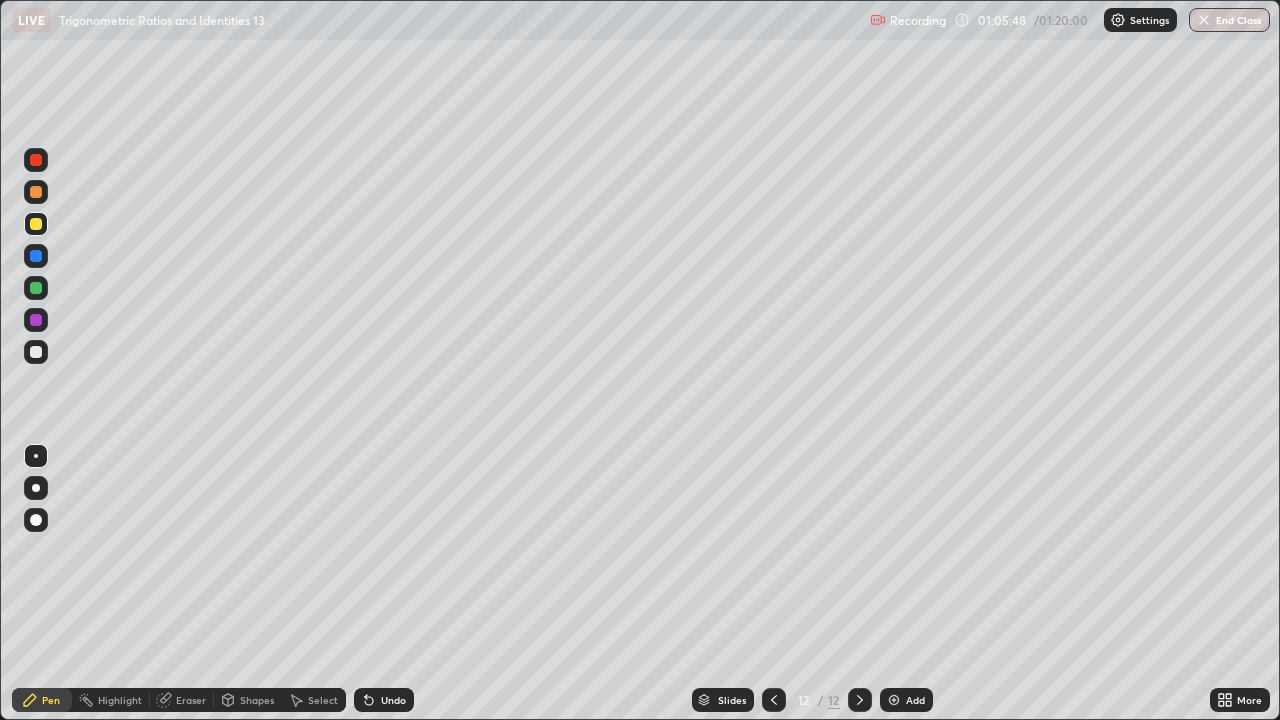 click 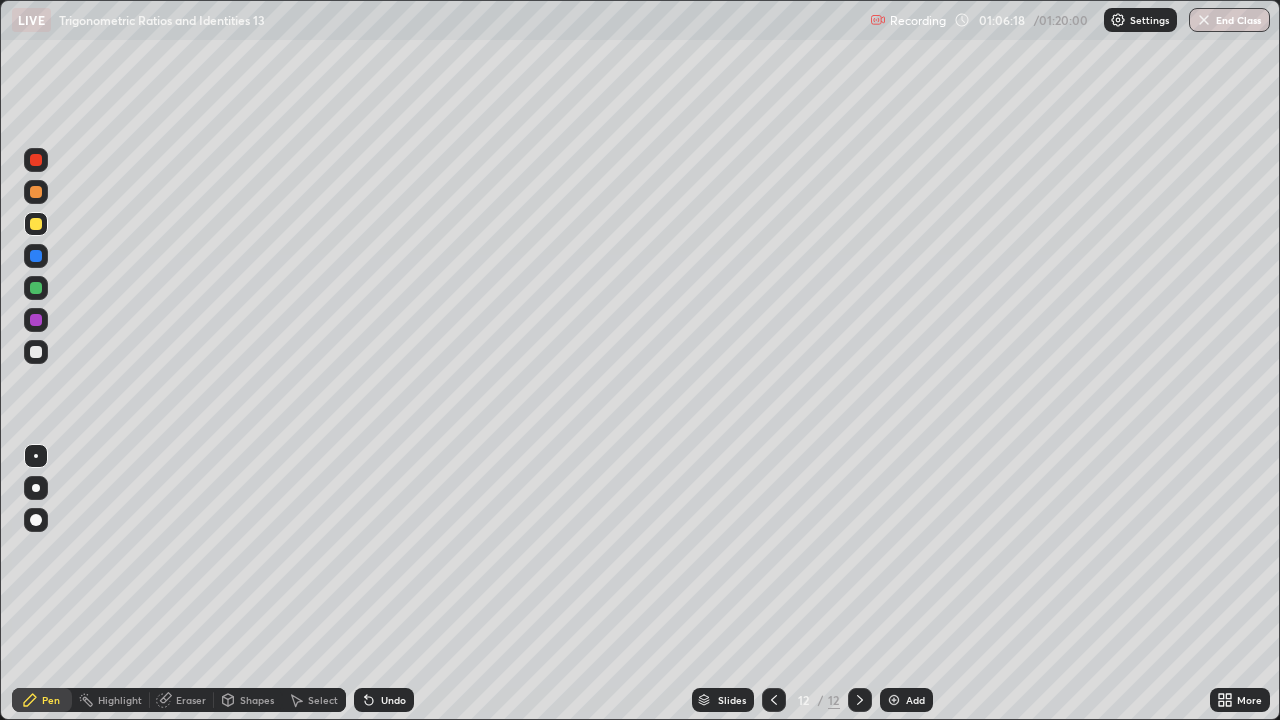 click 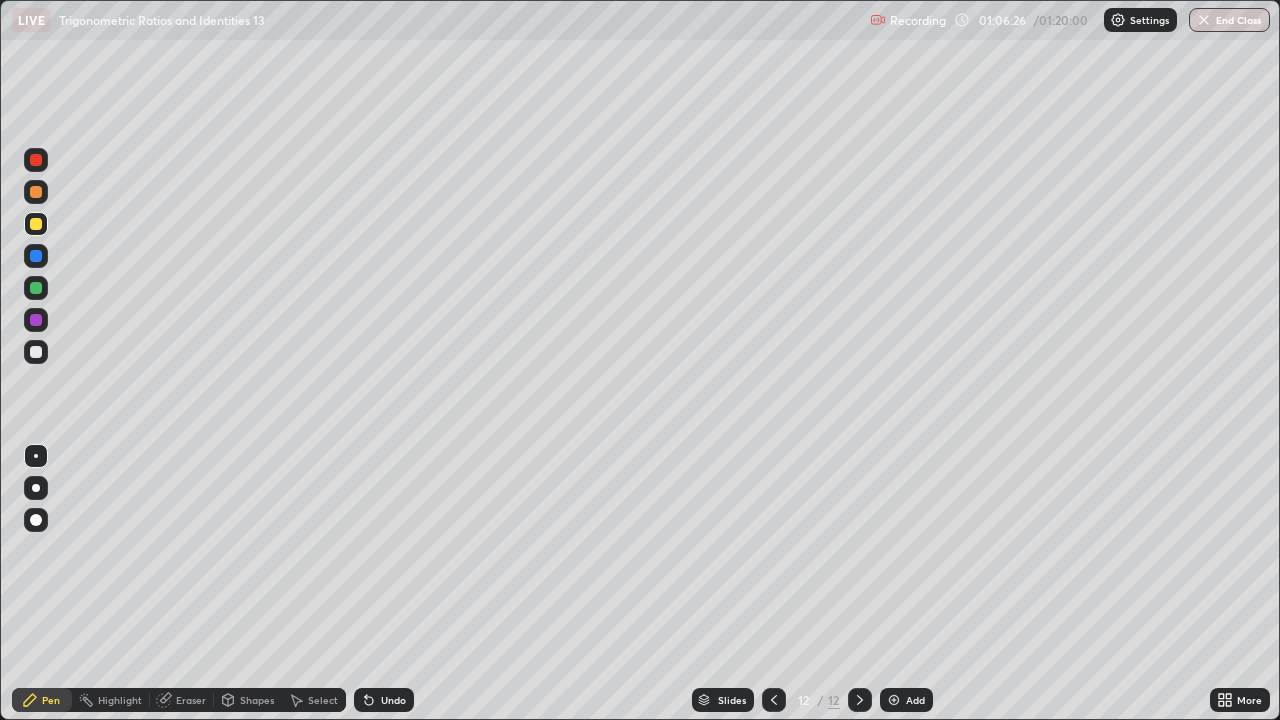 click on "Add" at bounding box center (915, 700) 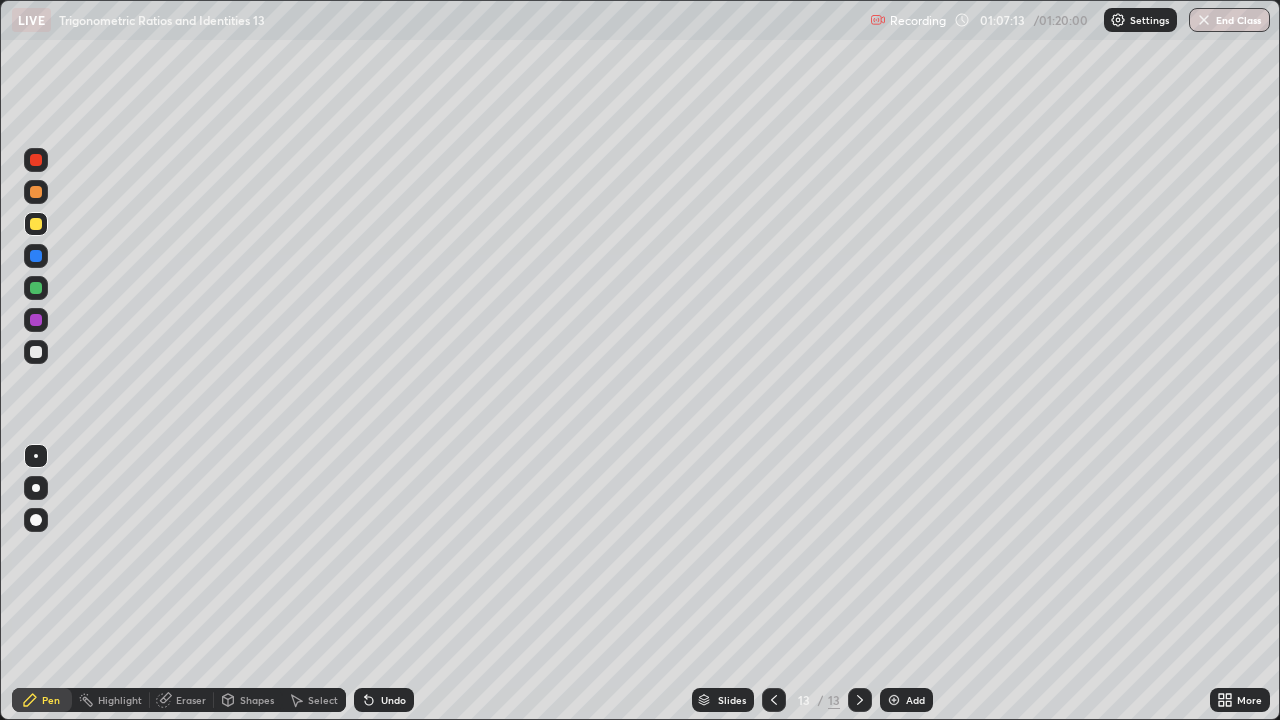 click on "Undo" at bounding box center (393, 700) 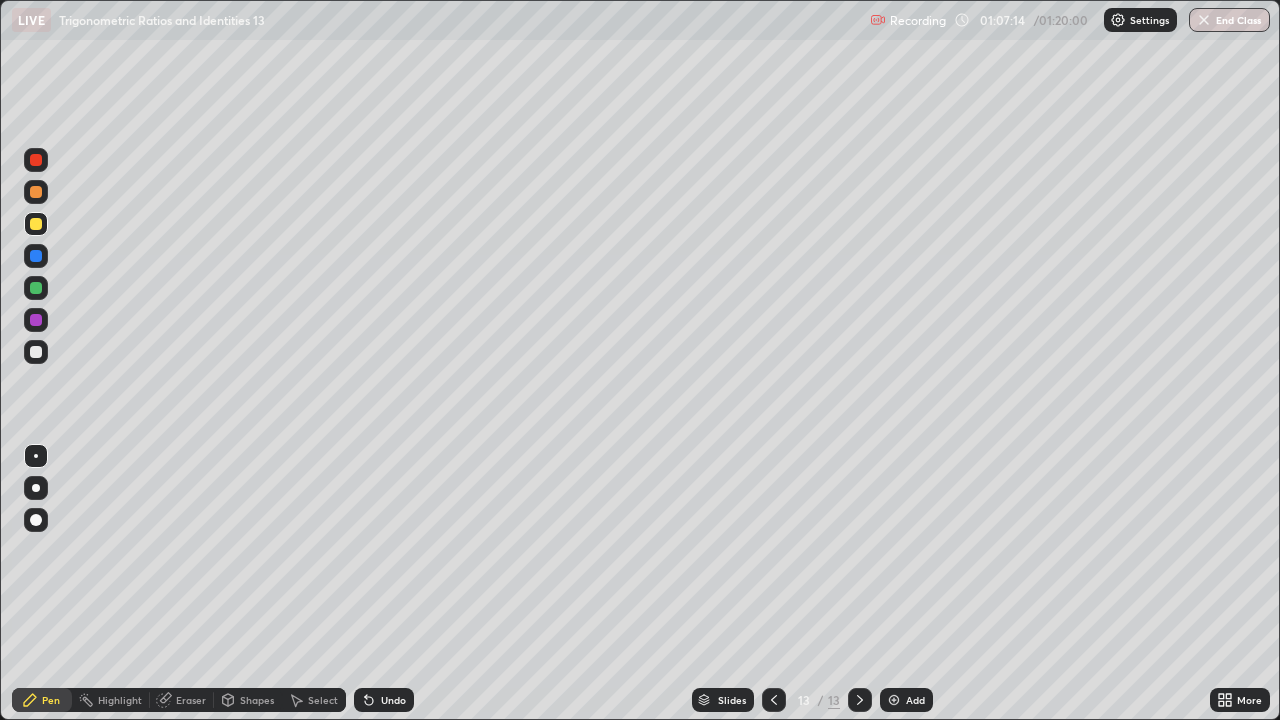 click on "Undo" at bounding box center [393, 700] 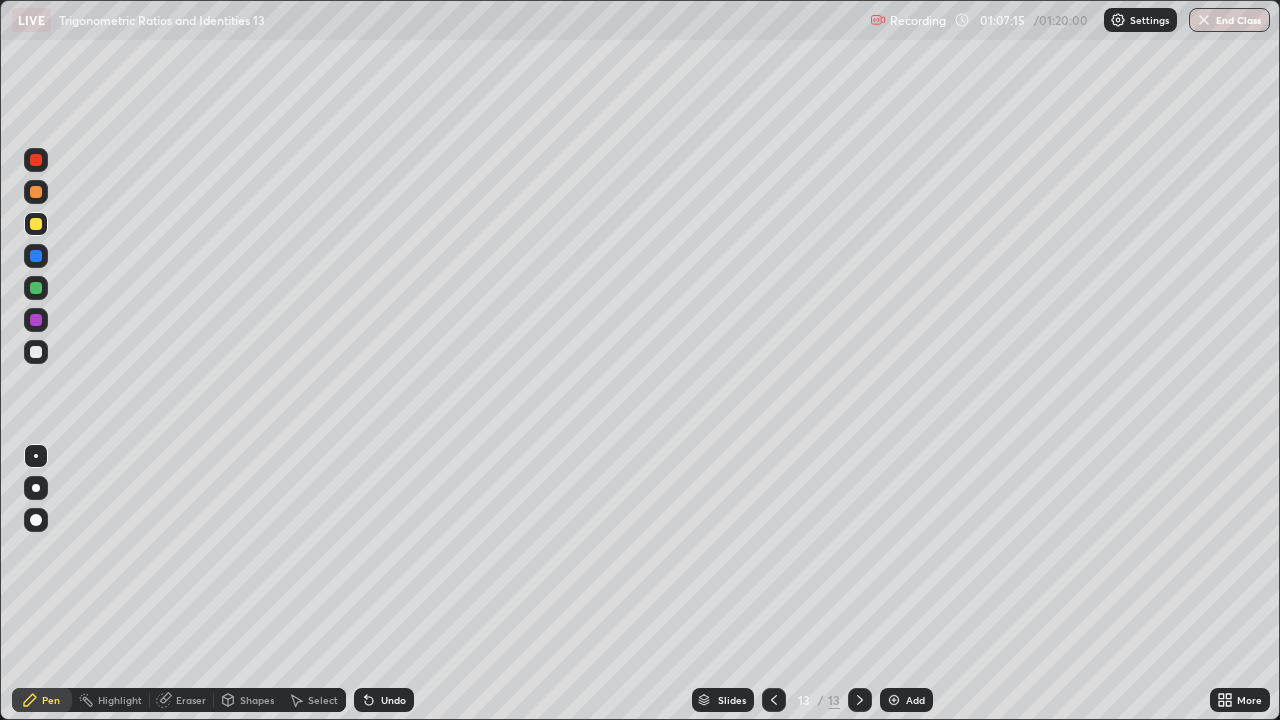 click on "Select" at bounding box center (314, 700) 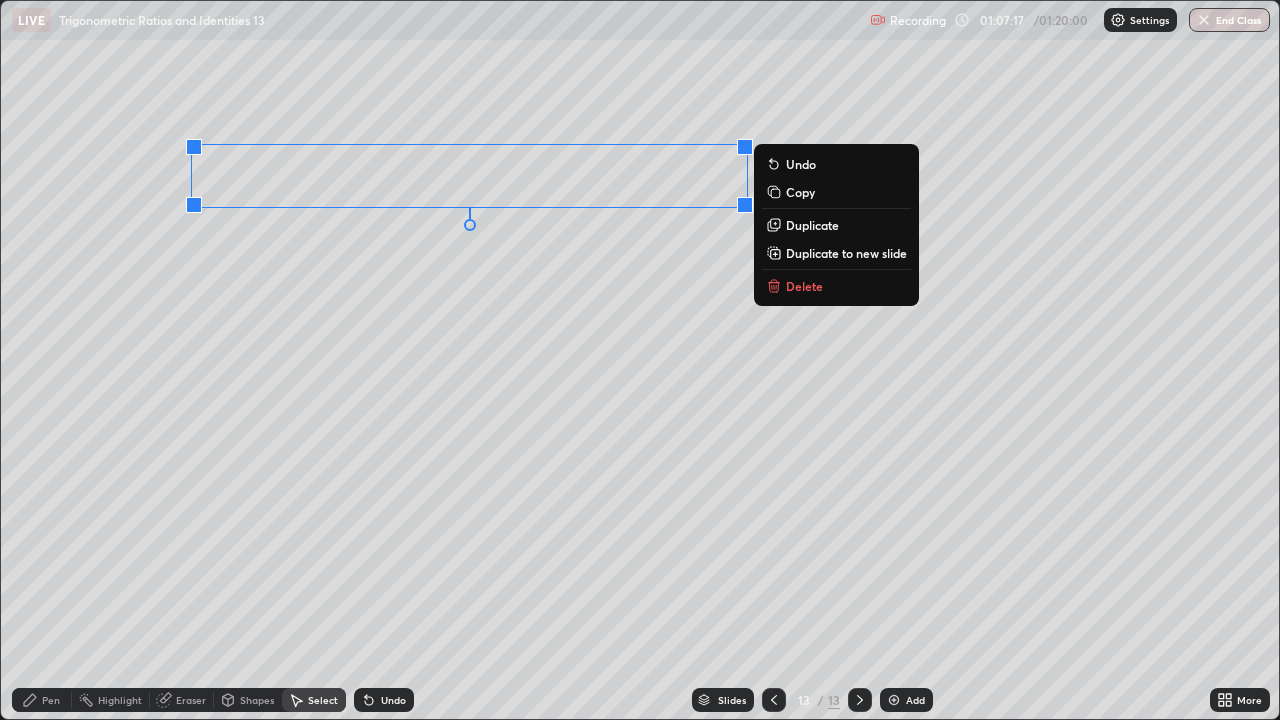 click on "Delete" at bounding box center (804, 286) 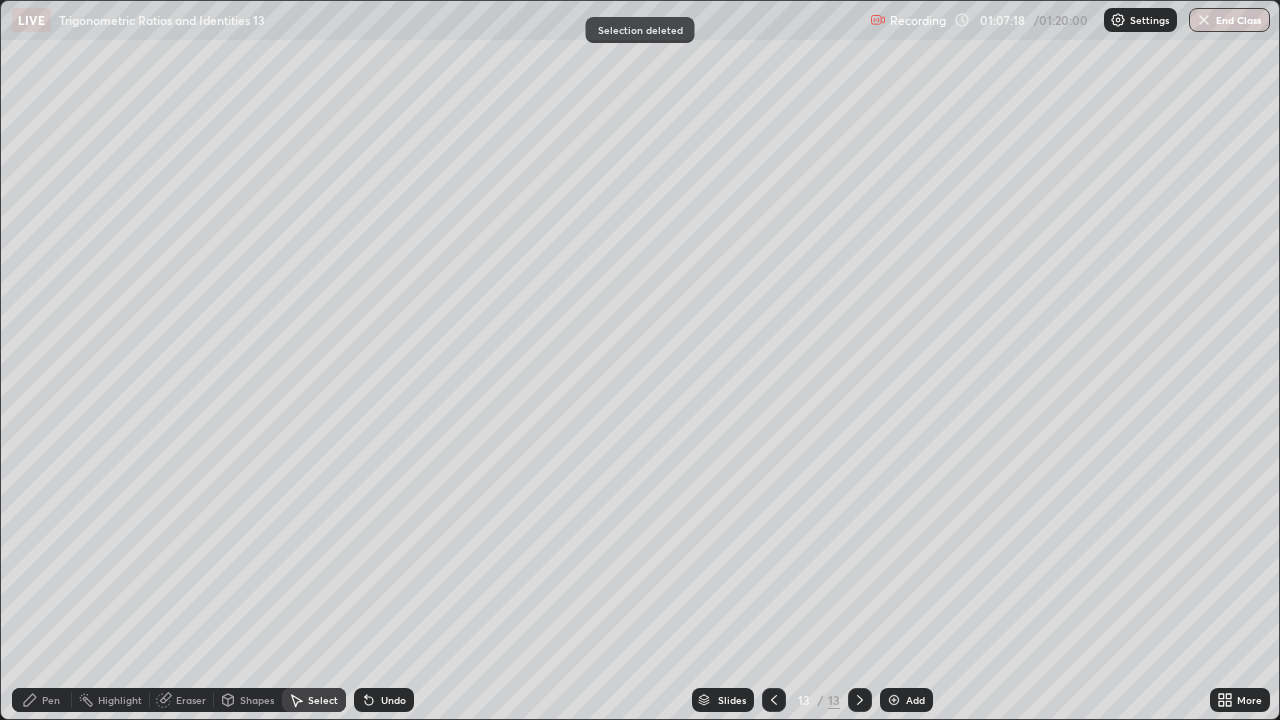 click on "Pen" at bounding box center (51, 700) 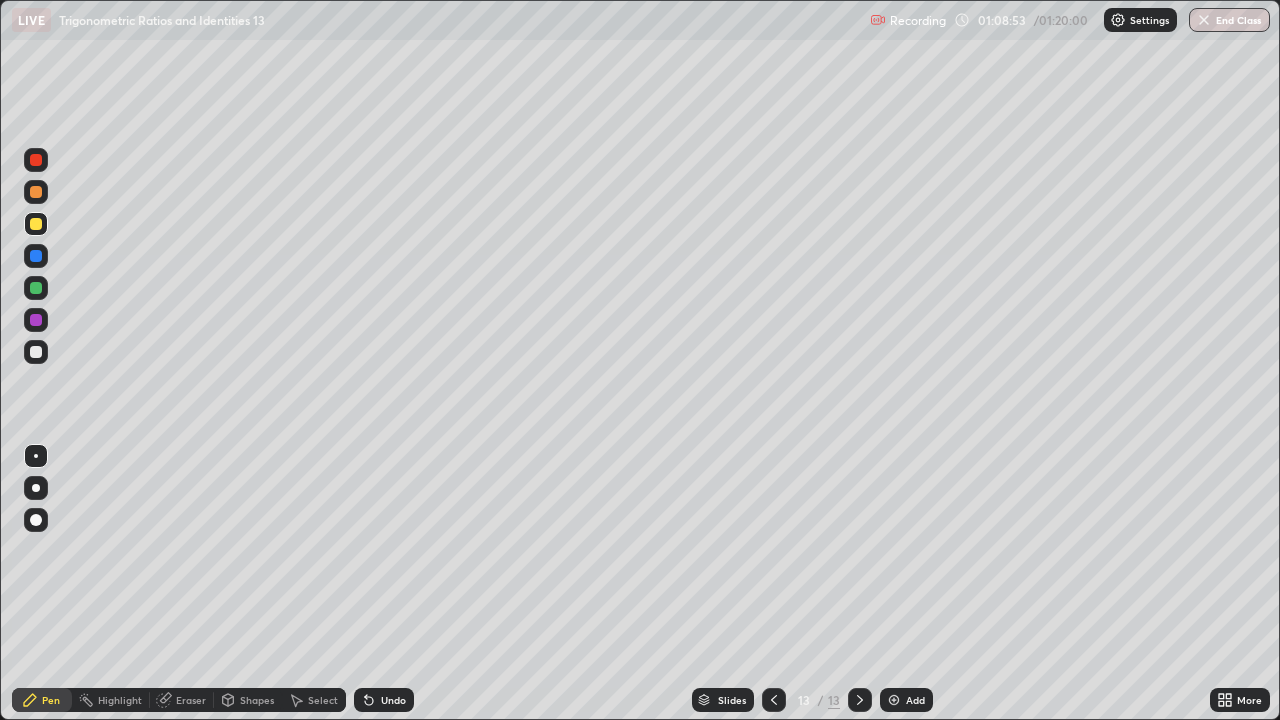 click 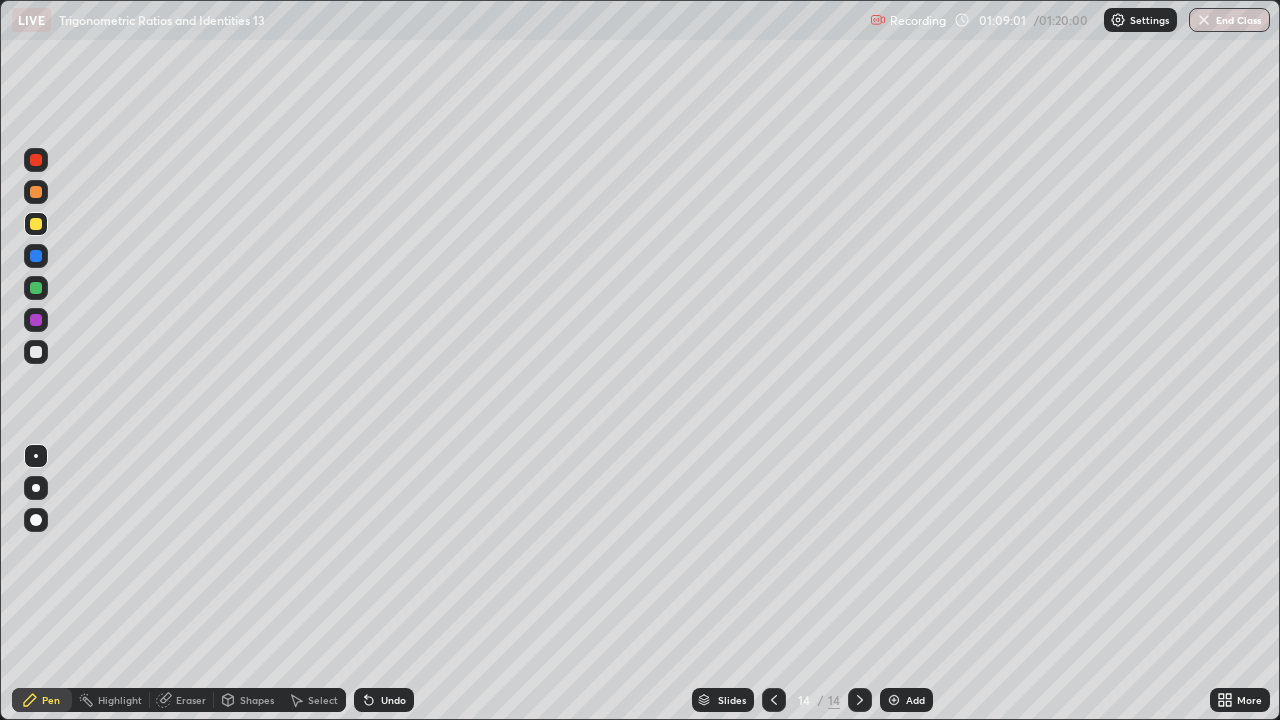 click on "Pen" at bounding box center [51, 700] 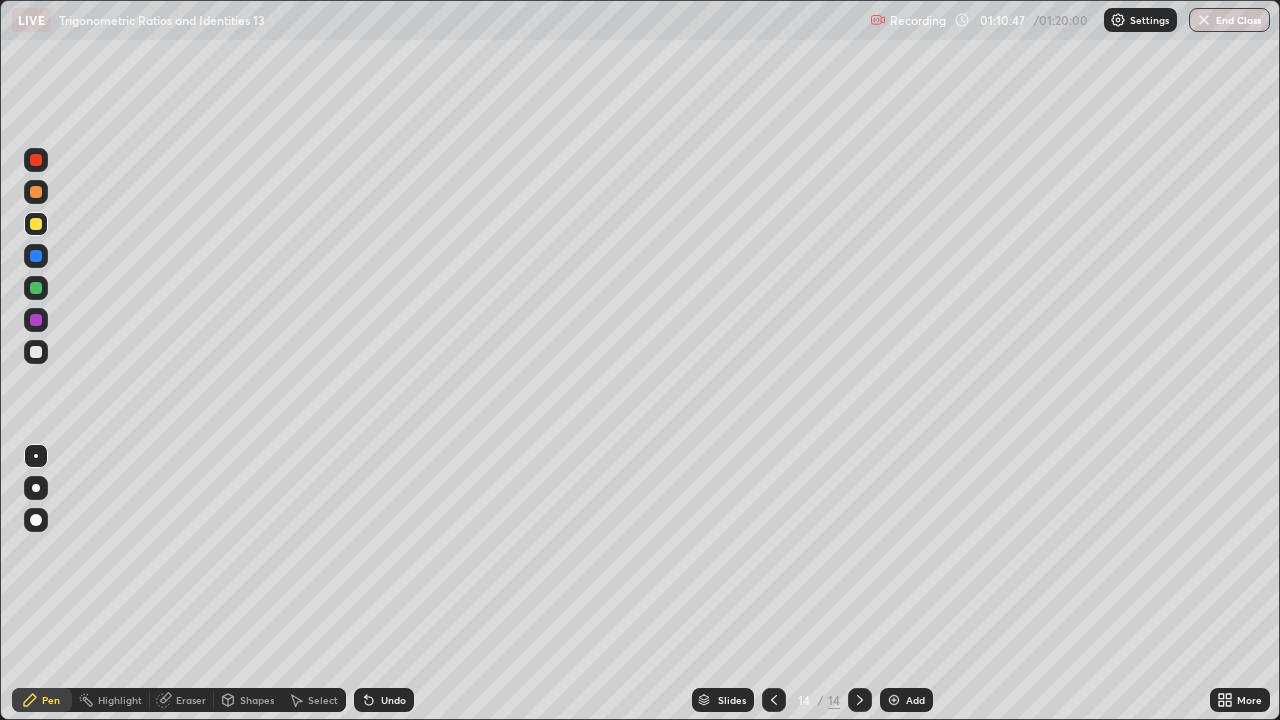 click at bounding box center [36, 352] 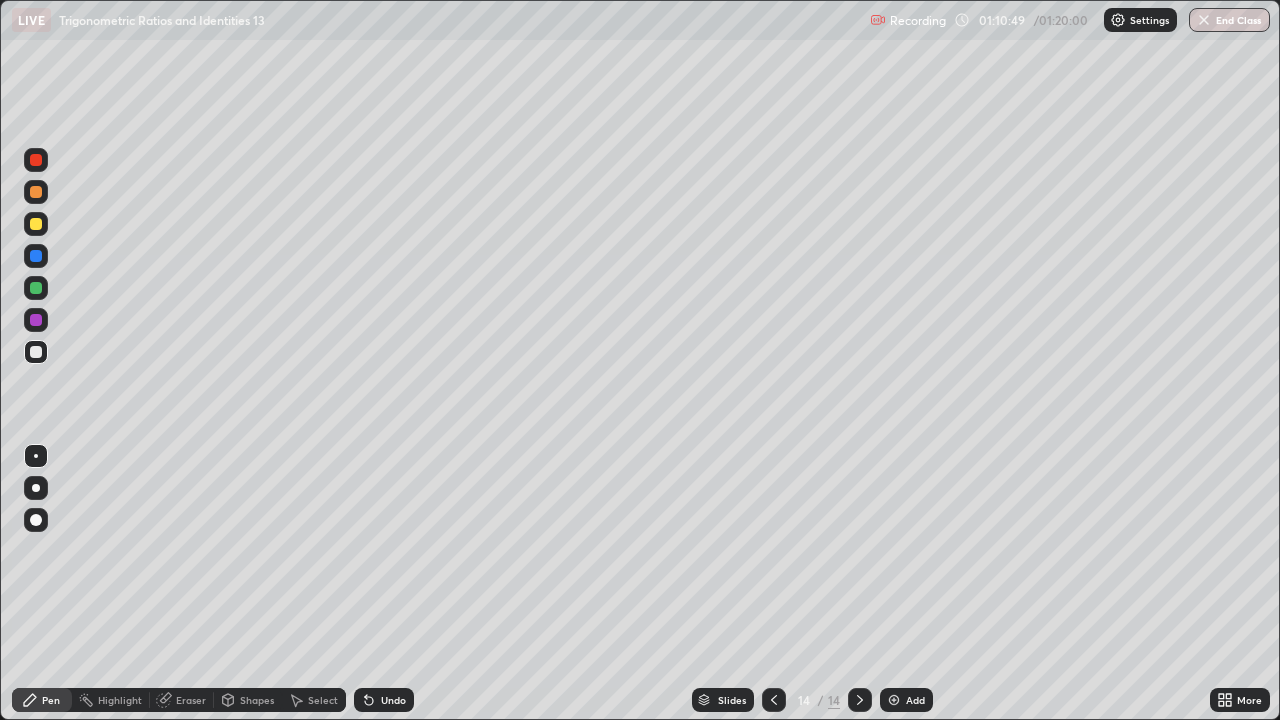 click at bounding box center (36, 352) 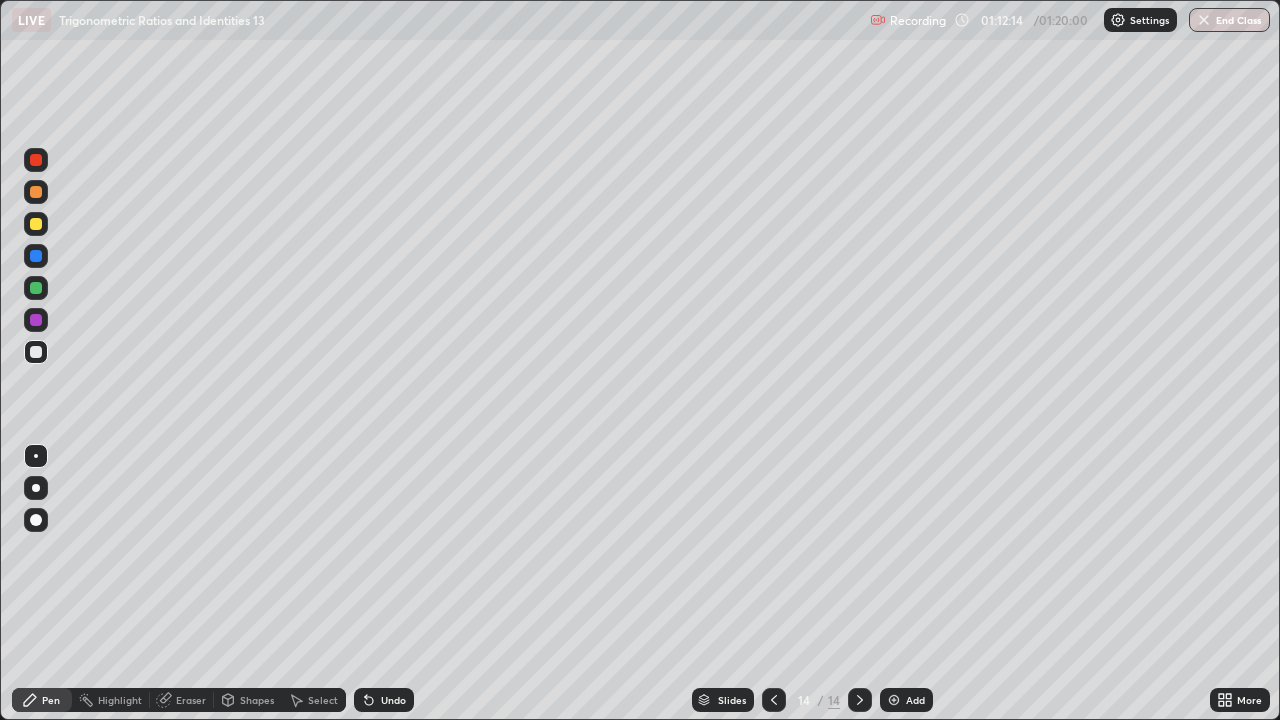 click at bounding box center [36, 224] 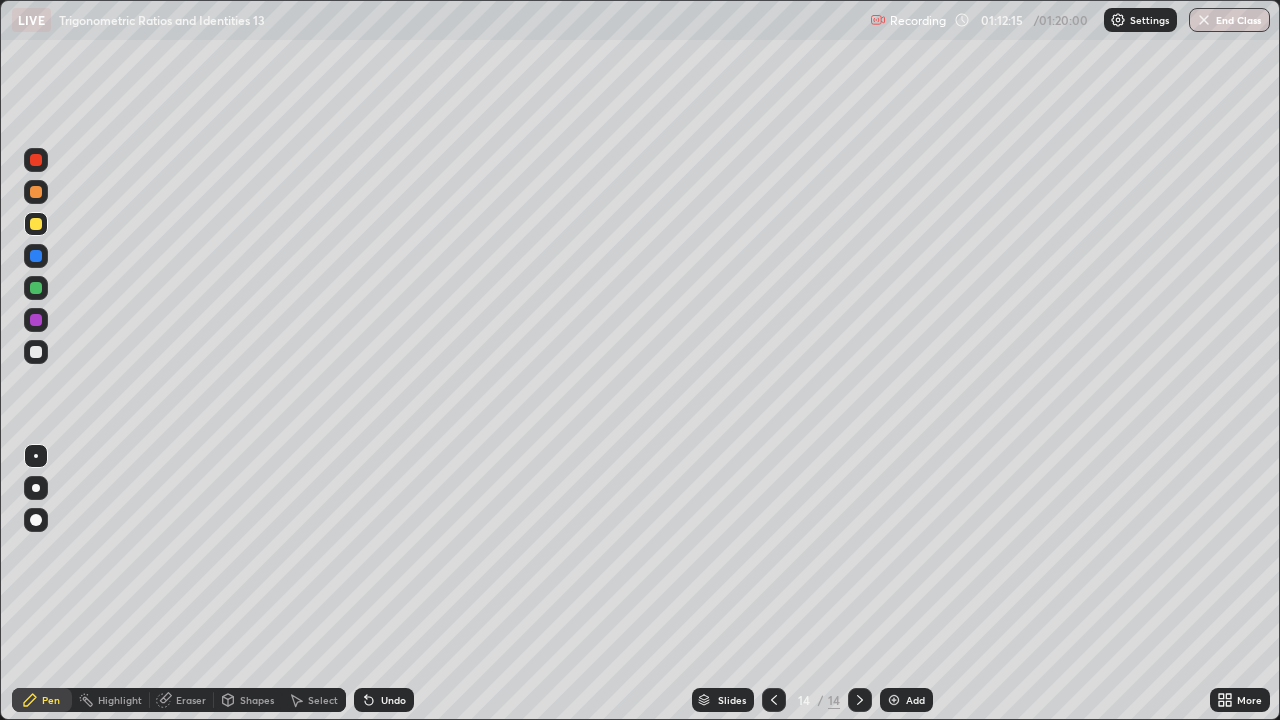 click at bounding box center (36, 352) 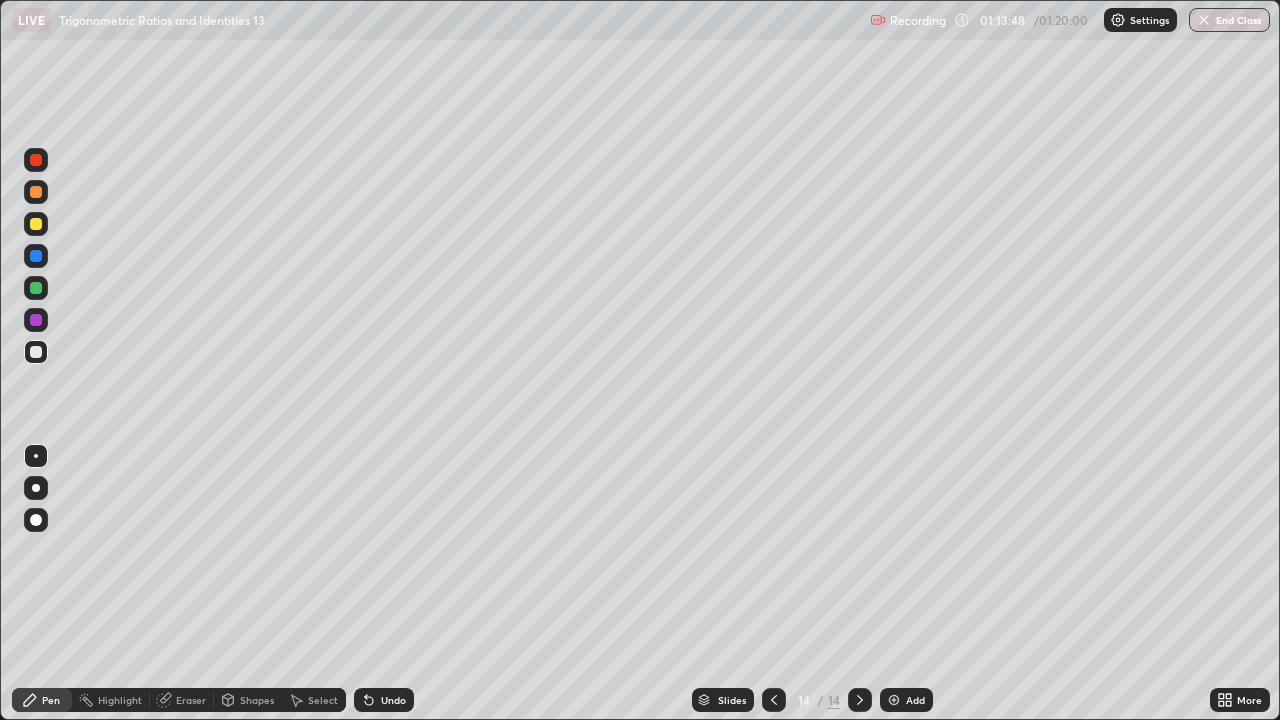 click at bounding box center (1204, 20) 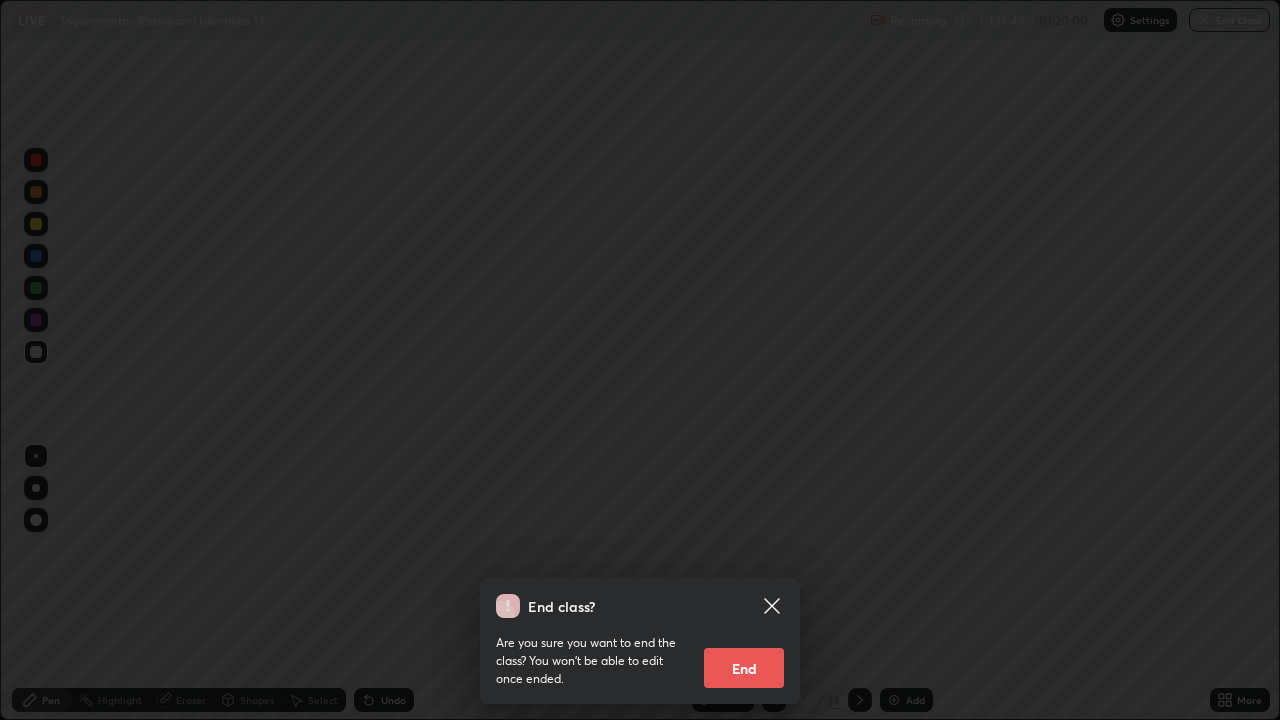 click on "End" at bounding box center [744, 668] 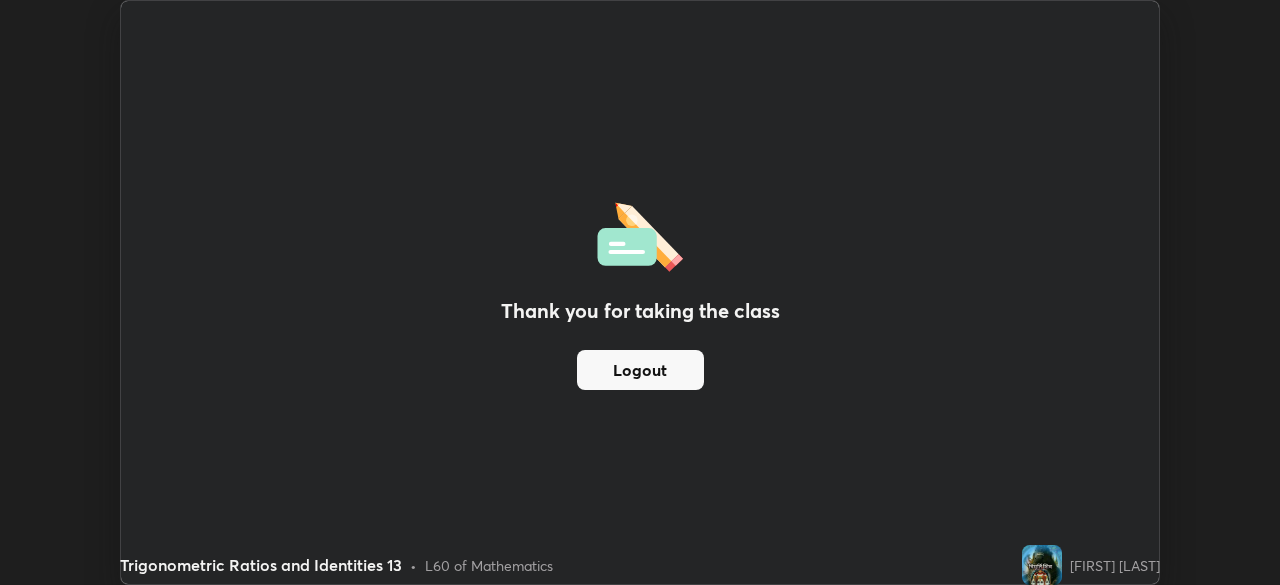 scroll, scrollTop: 585, scrollLeft: 1280, axis: both 